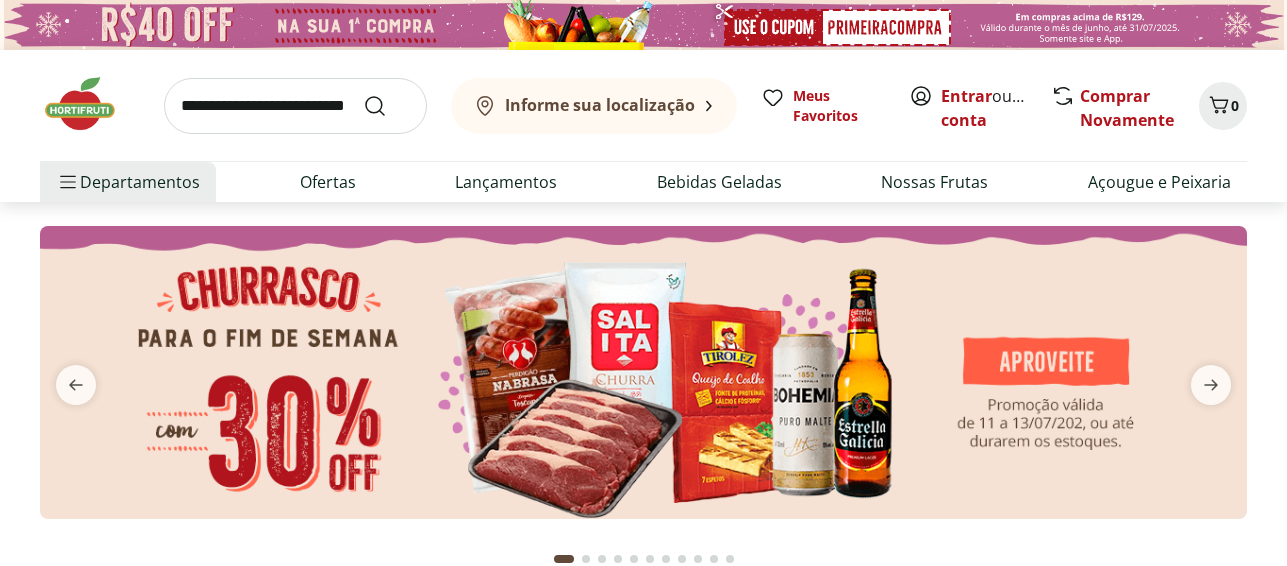 scroll, scrollTop: 0, scrollLeft: 0, axis: both 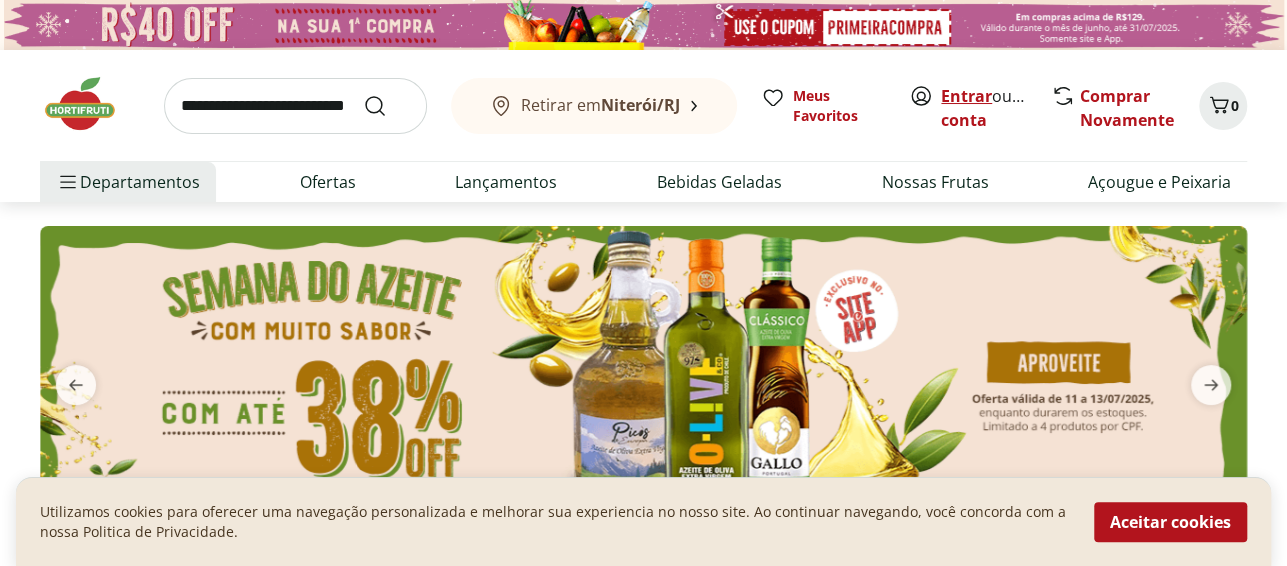 click on "Entrar" at bounding box center (966, 96) 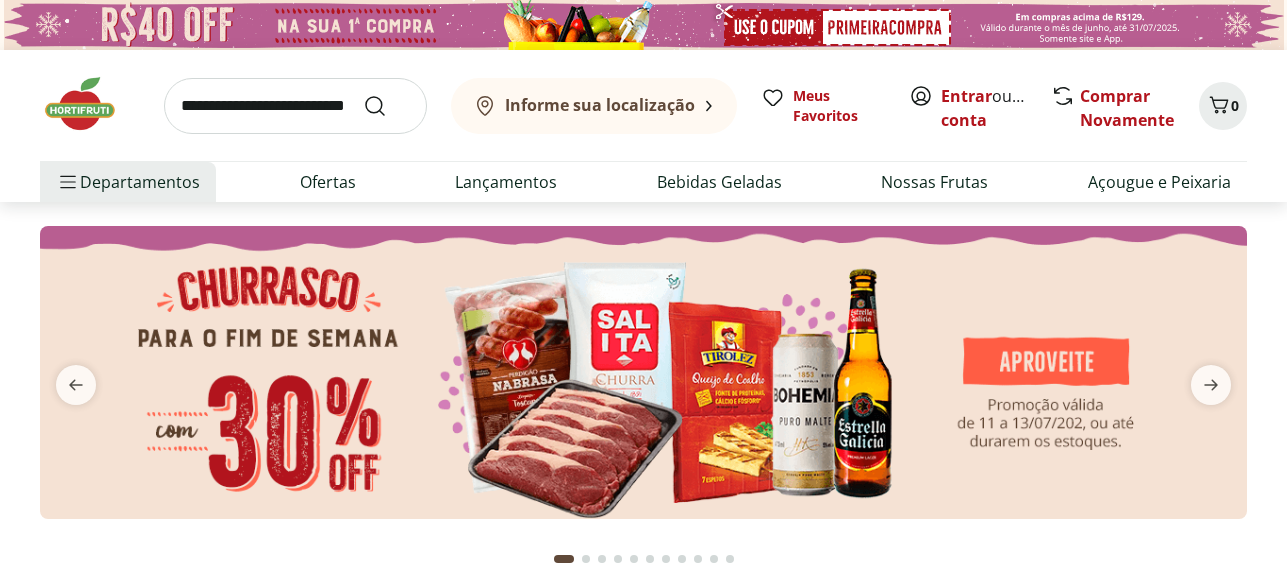 scroll, scrollTop: 0, scrollLeft: 0, axis: both 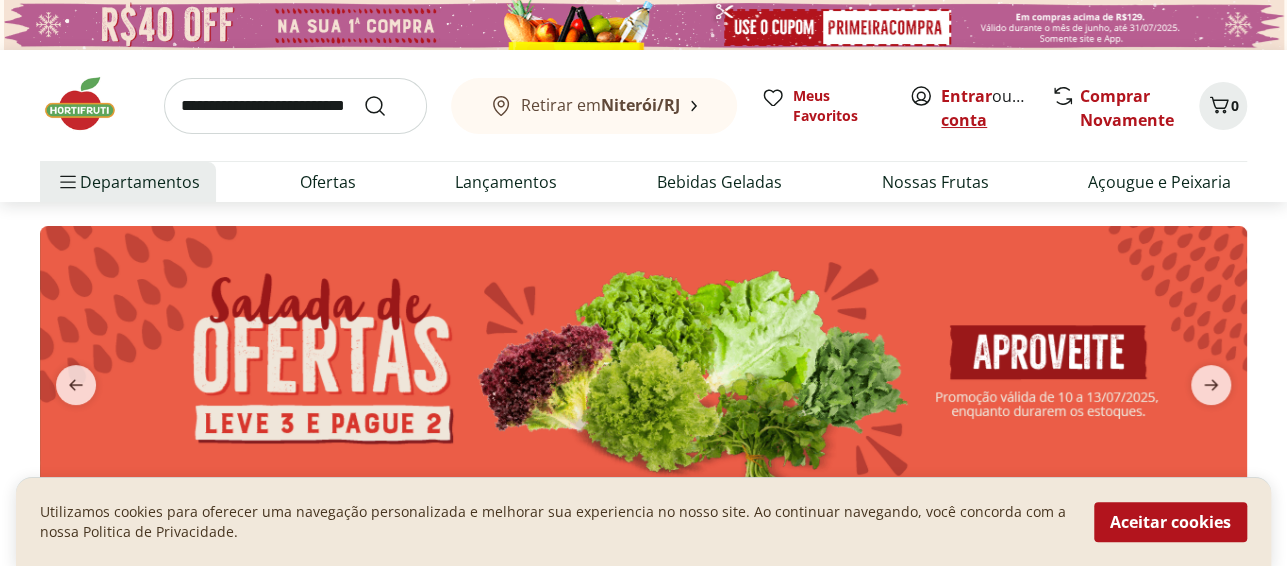 click on "Criar conta" at bounding box center (996, 108) 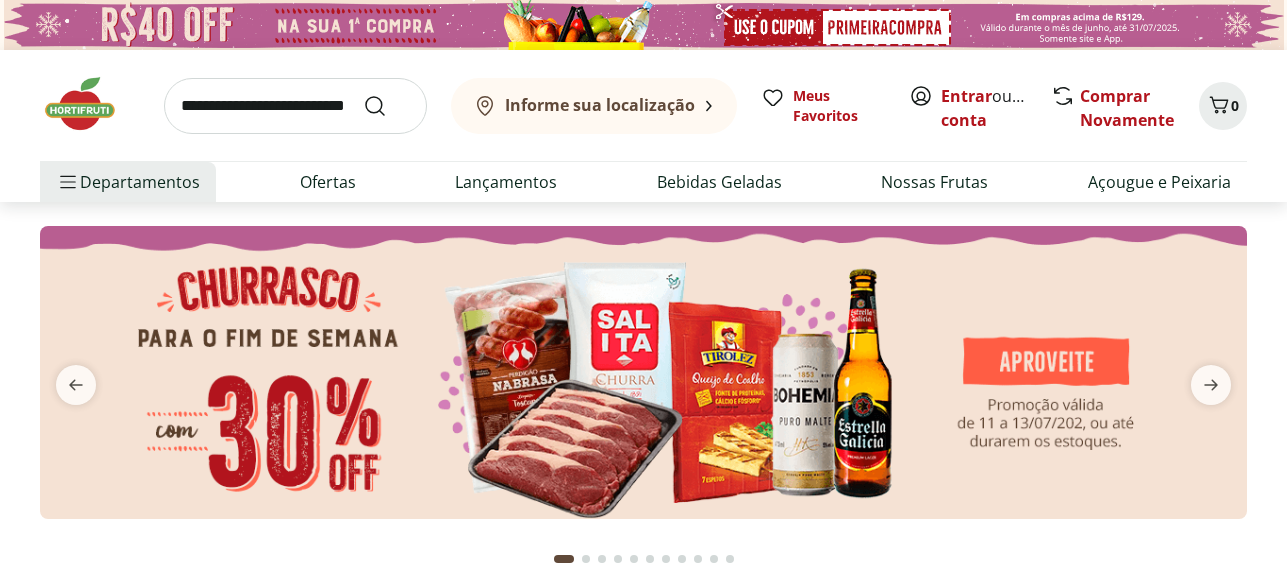 scroll, scrollTop: 0, scrollLeft: 0, axis: both 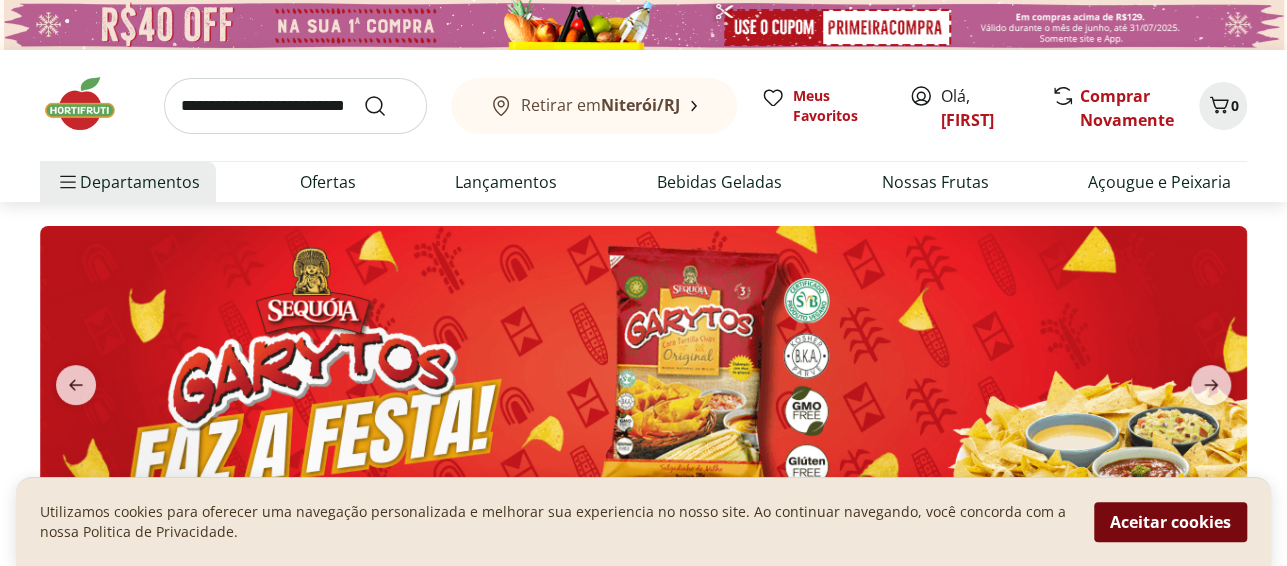 click on "Aceitar cookies" at bounding box center [1170, 522] 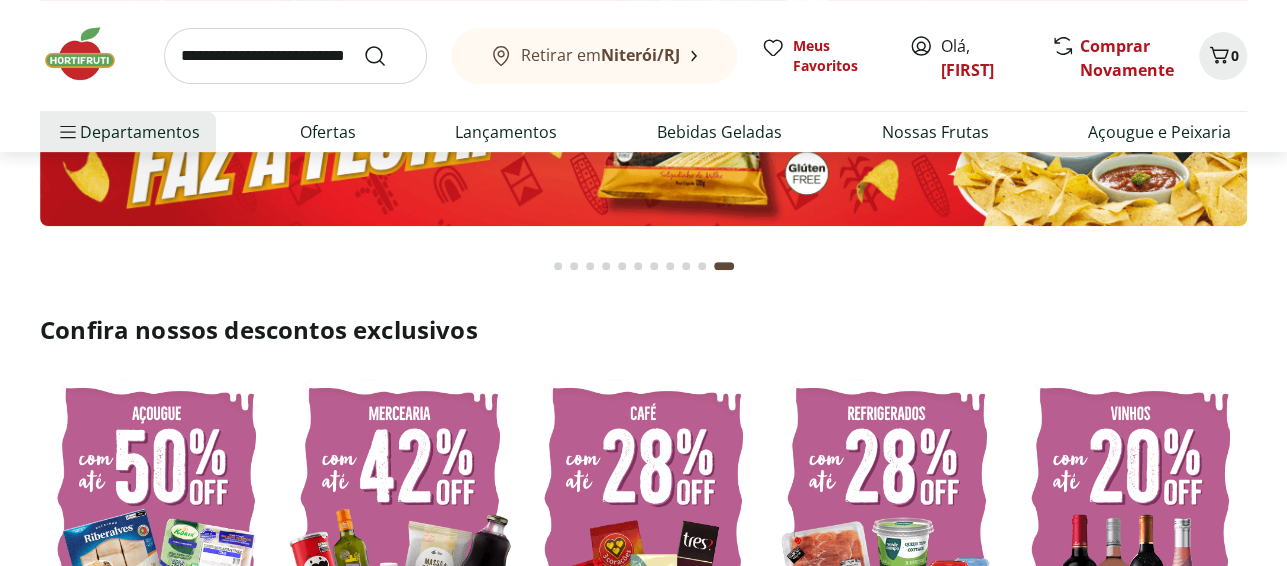 scroll, scrollTop: 320, scrollLeft: 0, axis: vertical 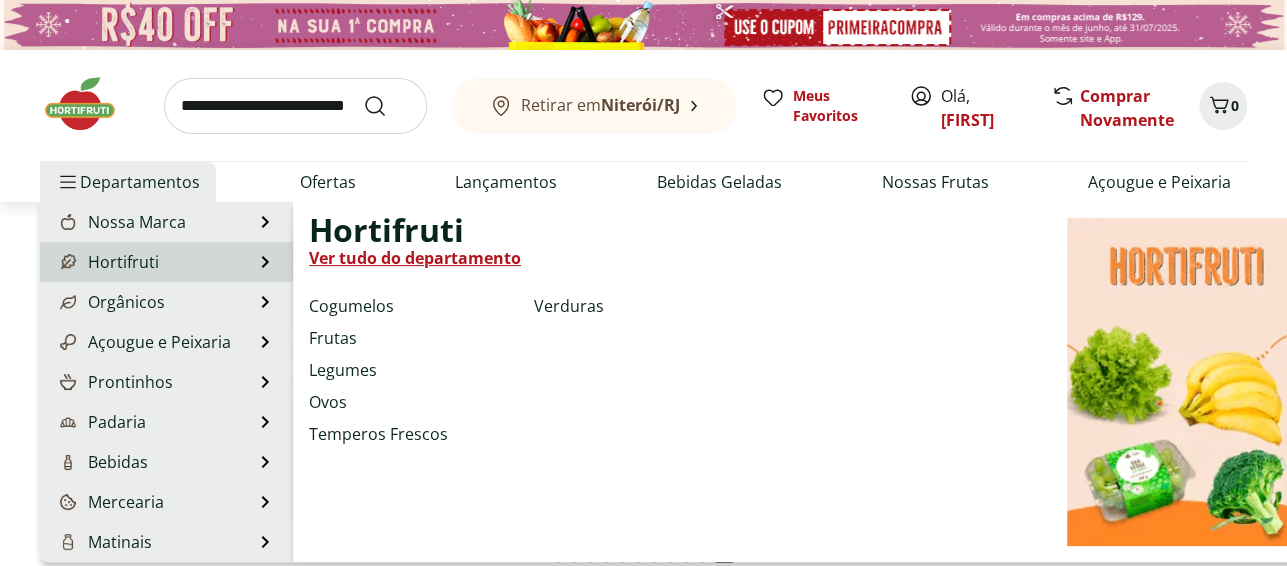 click on "Hortifruti" at bounding box center [107, 262] 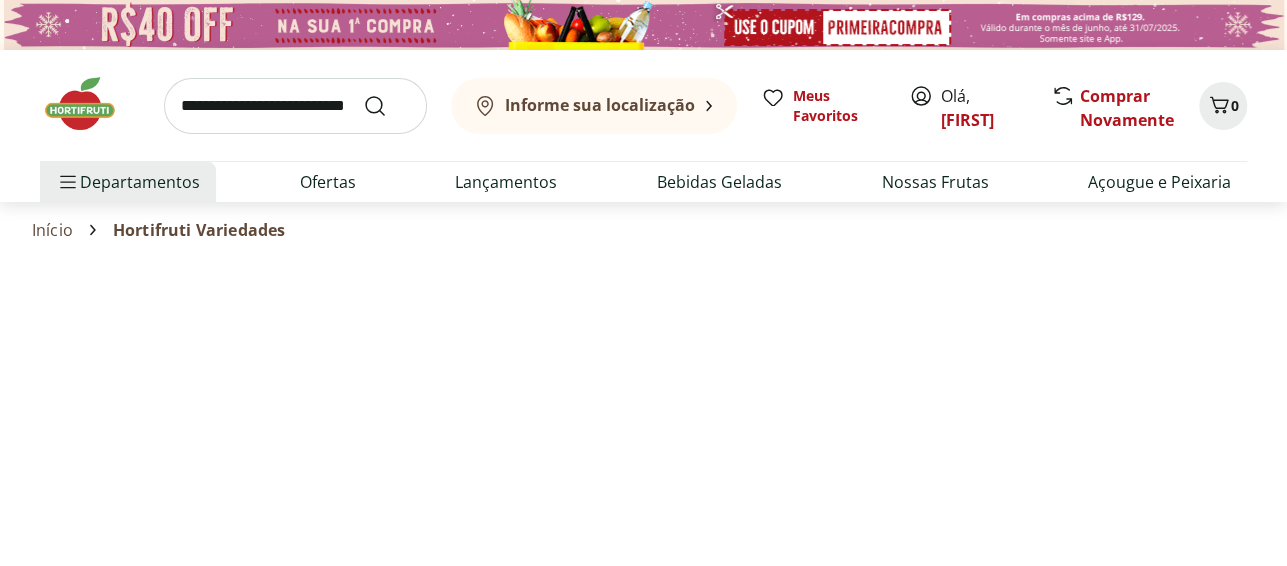 select on "**********" 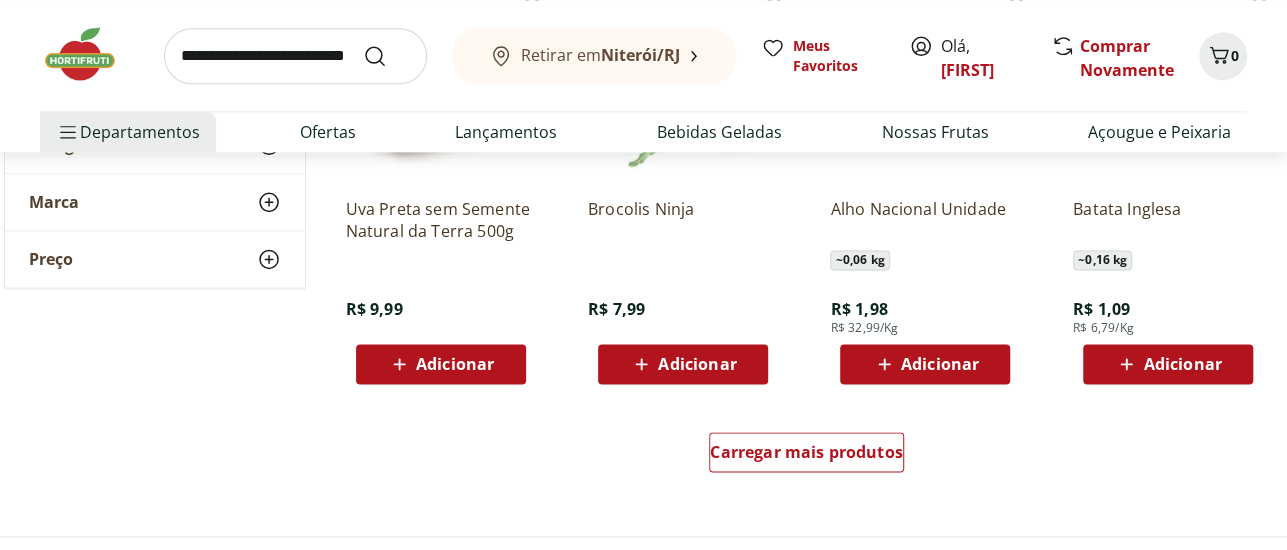 scroll, scrollTop: 1240, scrollLeft: 0, axis: vertical 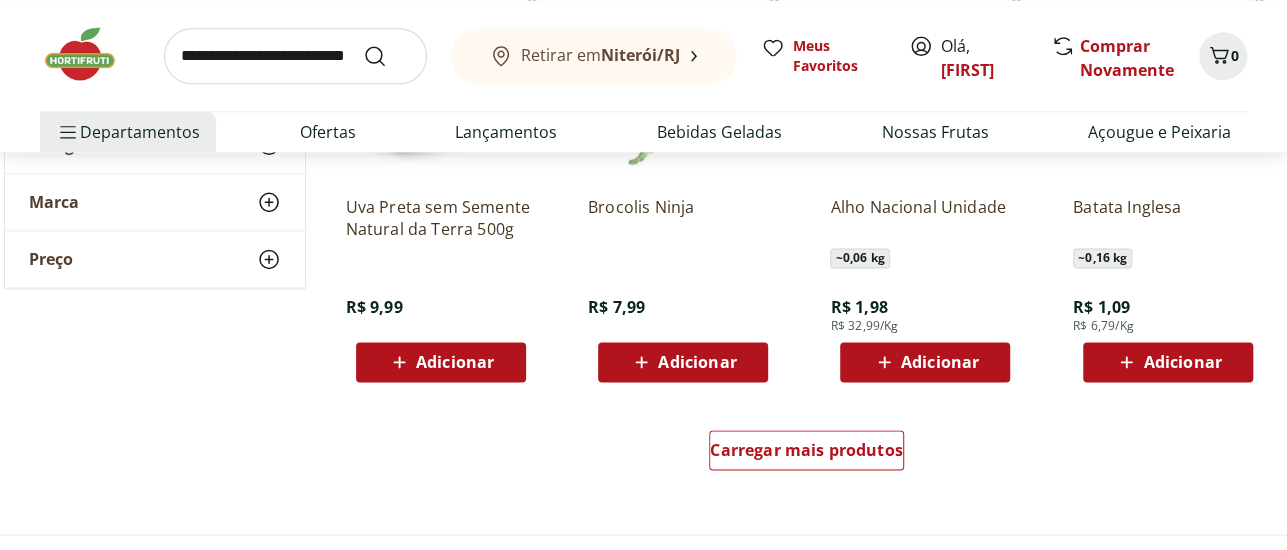 click on "Adicionar" at bounding box center [697, 362] 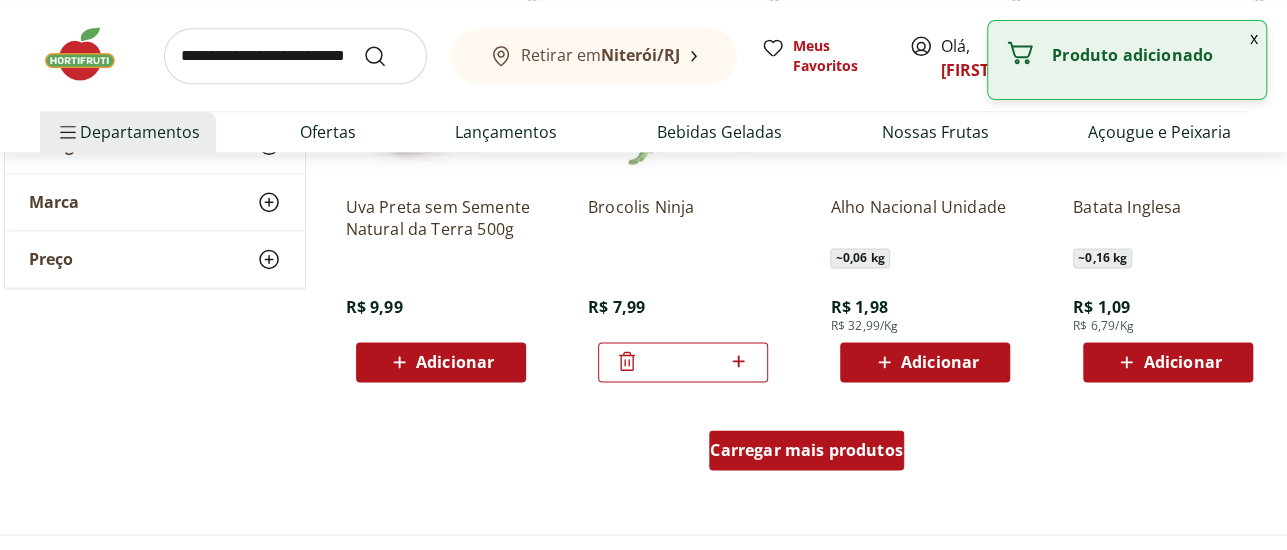 click on "Carregar mais produtos" at bounding box center (806, 450) 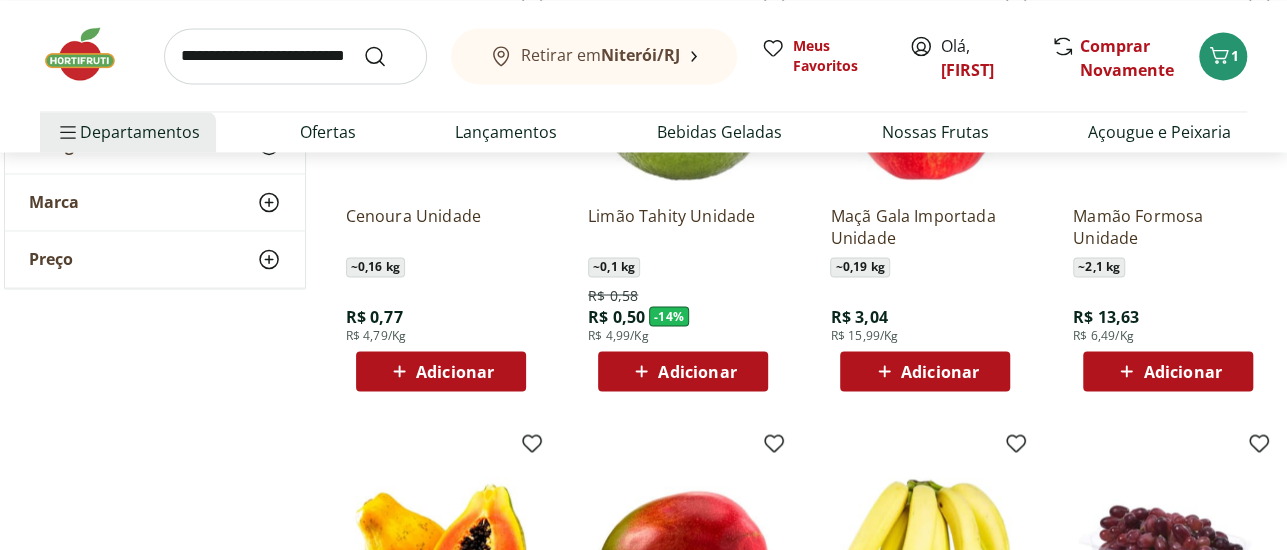 scroll, scrollTop: 1743, scrollLeft: 0, axis: vertical 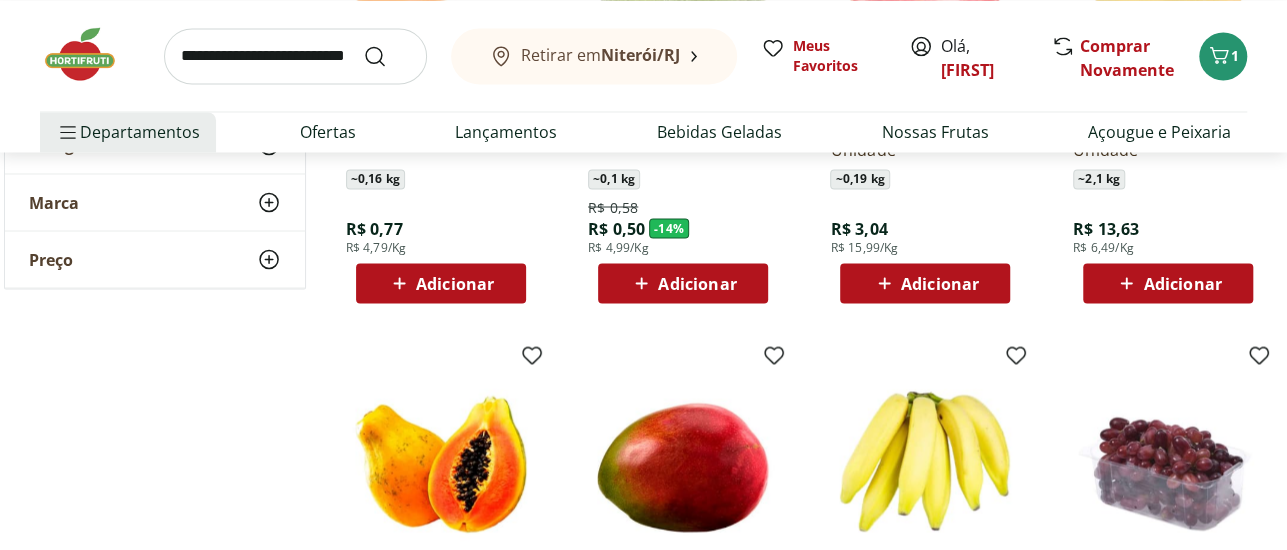 click on "Adicionar" at bounding box center (1182, 283) 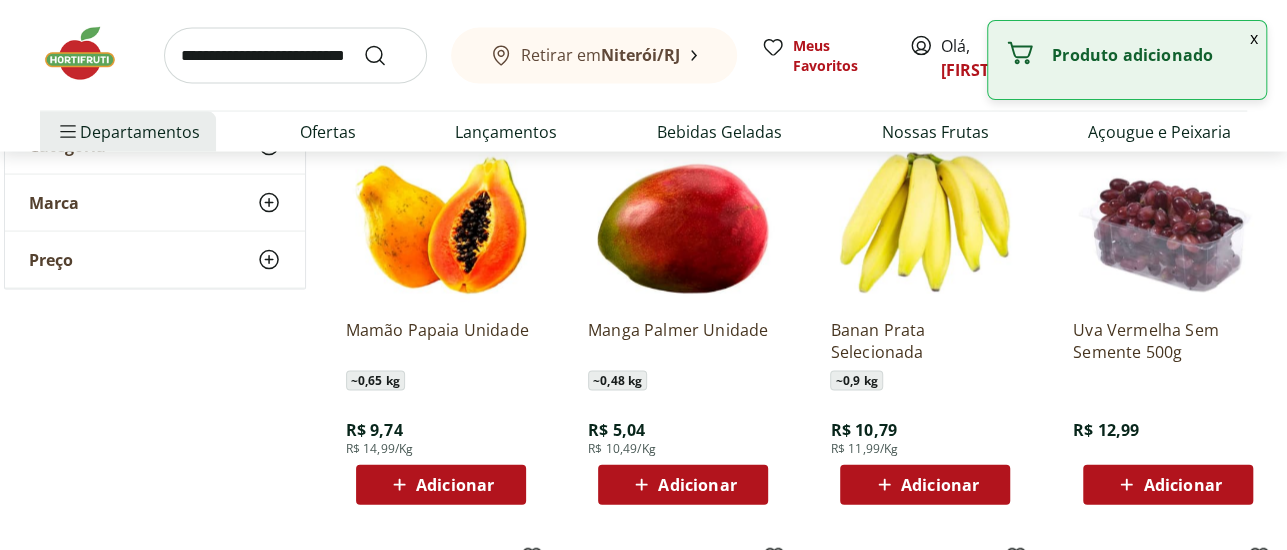 scroll, scrollTop: 2070, scrollLeft: 0, axis: vertical 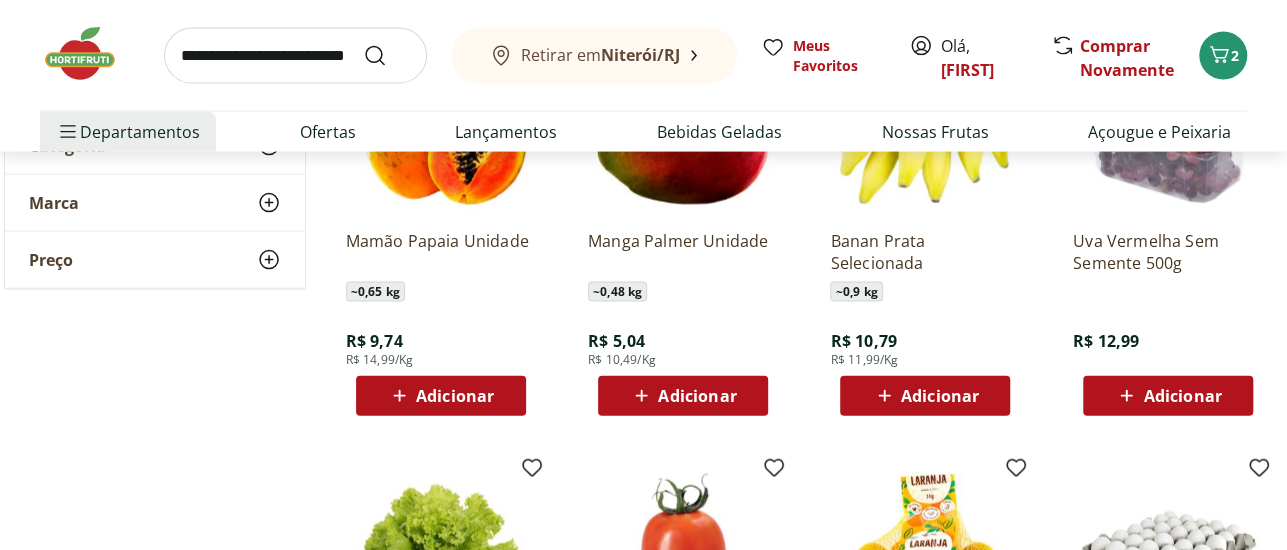 drag, startPoint x: 941, startPoint y: 390, endPoint x: 1091, endPoint y: 313, distance: 168.60901 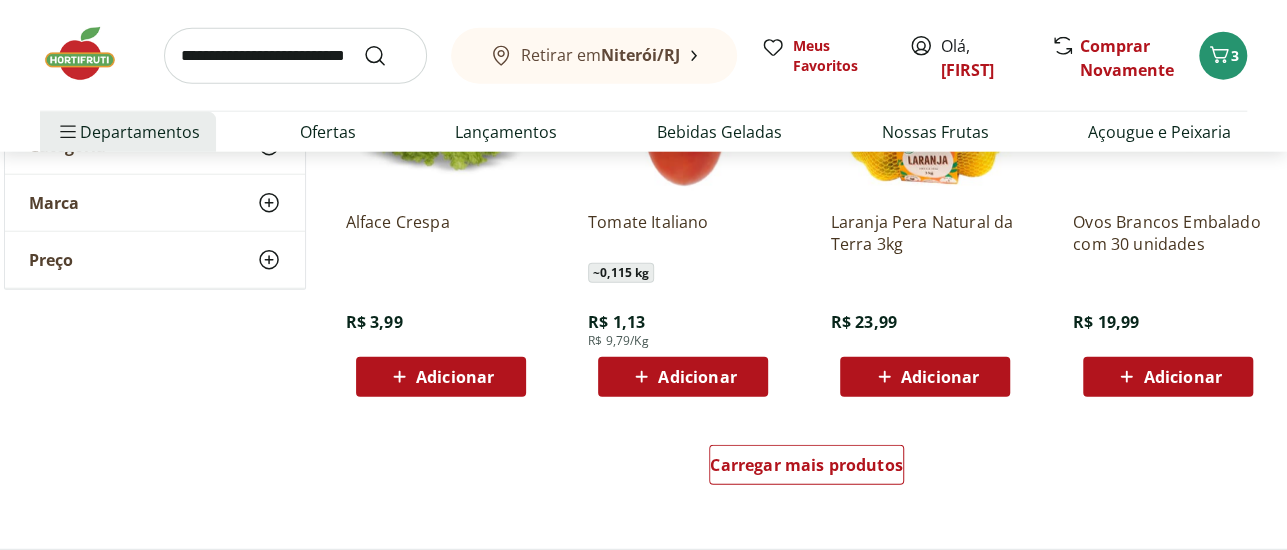 scroll, scrollTop: 2603, scrollLeft: 0, axis: vertical 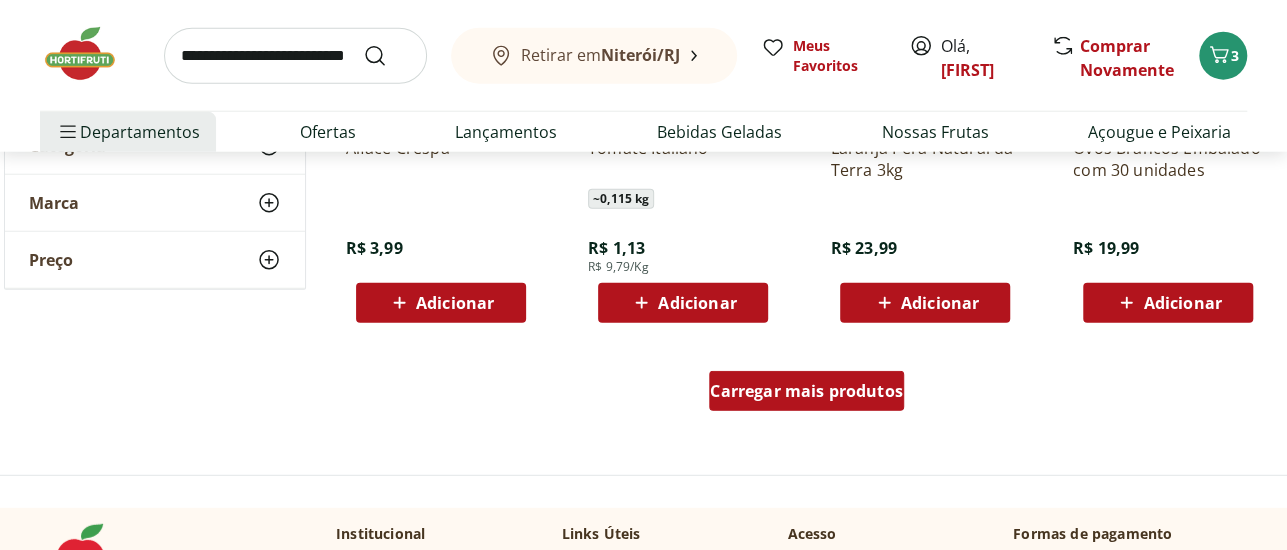 click on "Carregar mais produtos" at bounding box center (806, 391) 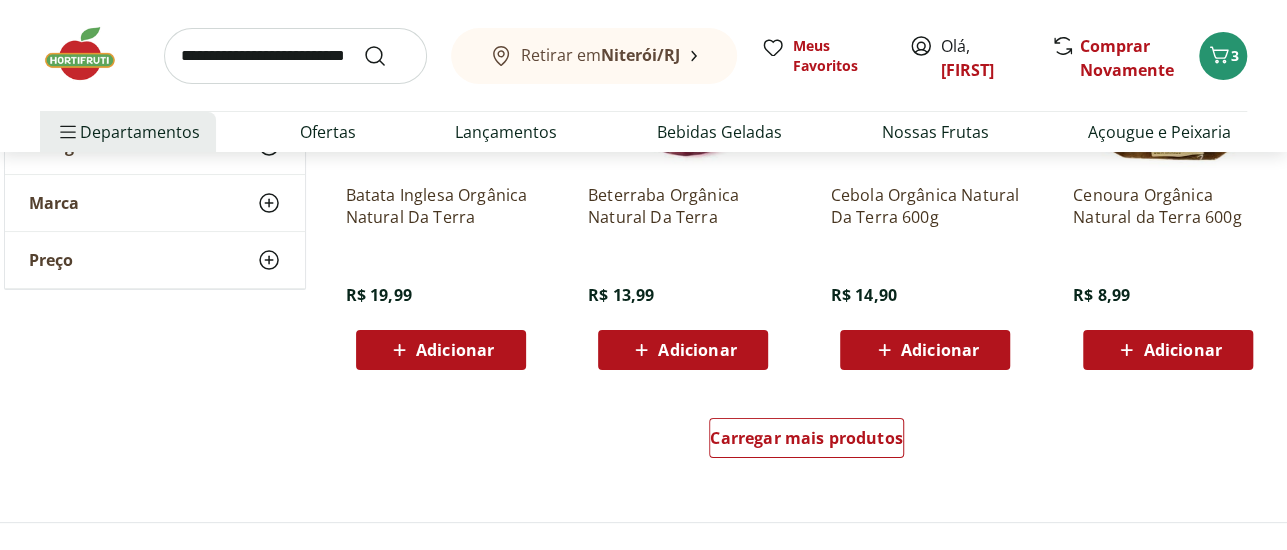 scroll, scrollTop: 3960, scrollLeft: 0, axis: vertical 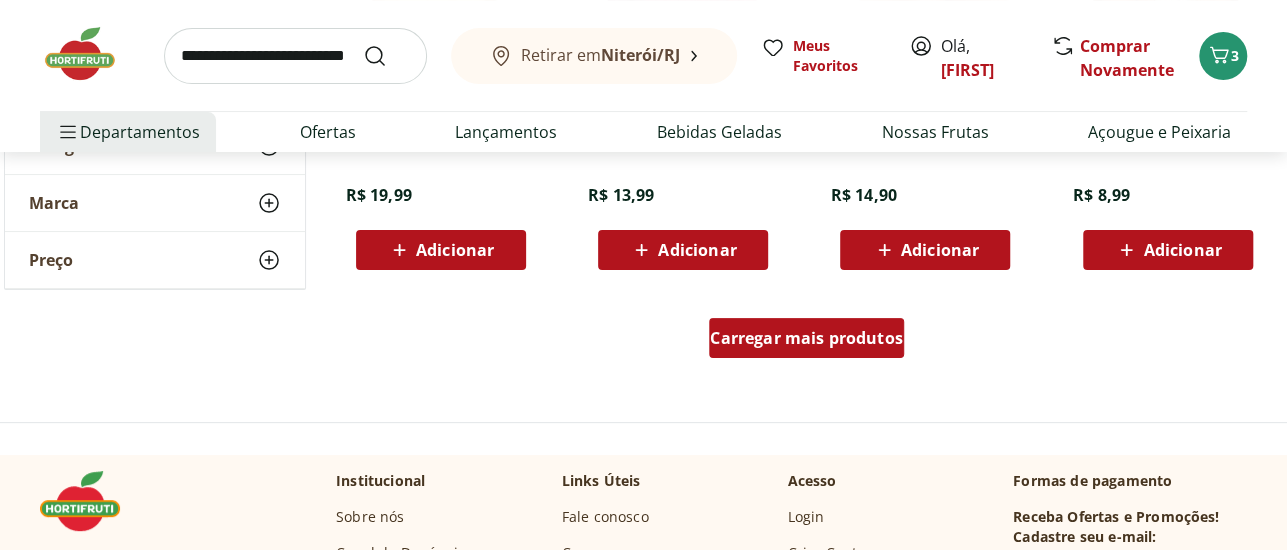 click on "Carregar mais produtos" at bounding box center (806, 338) 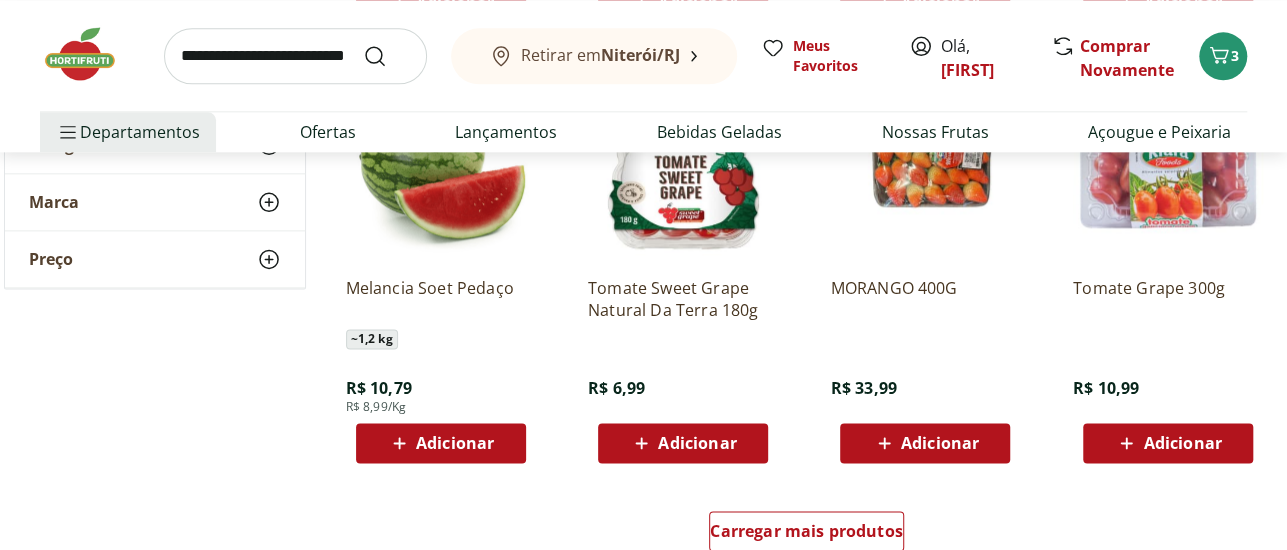 scroll, scrollTop: 5166, scrollLeft: 0, axis: vertical 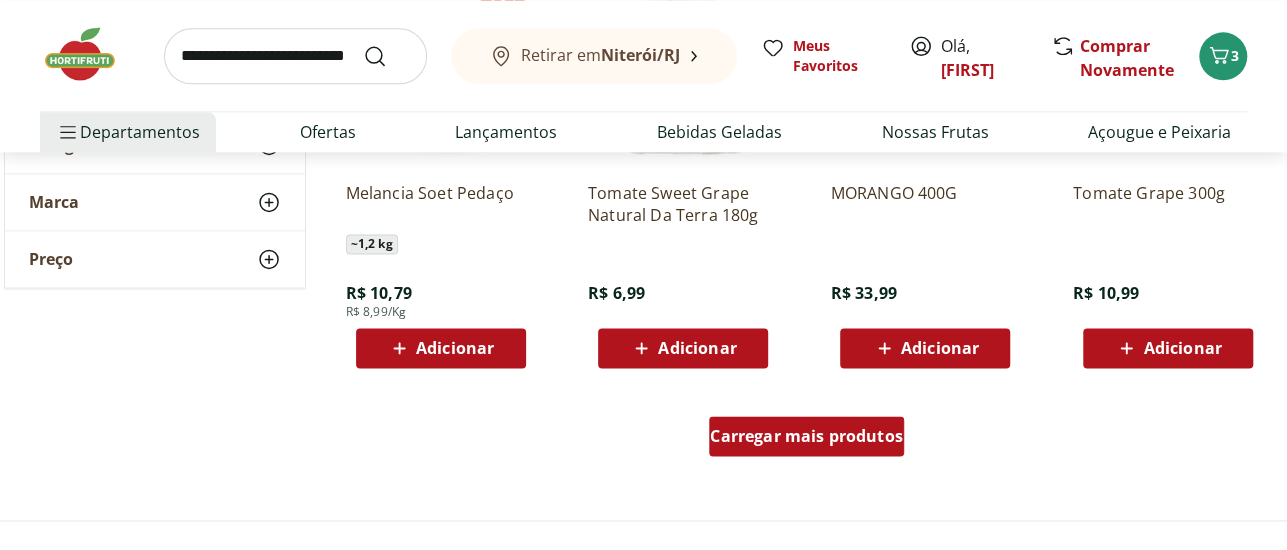 click on "Carregar mais produtos" at bounding box center (806, 436) 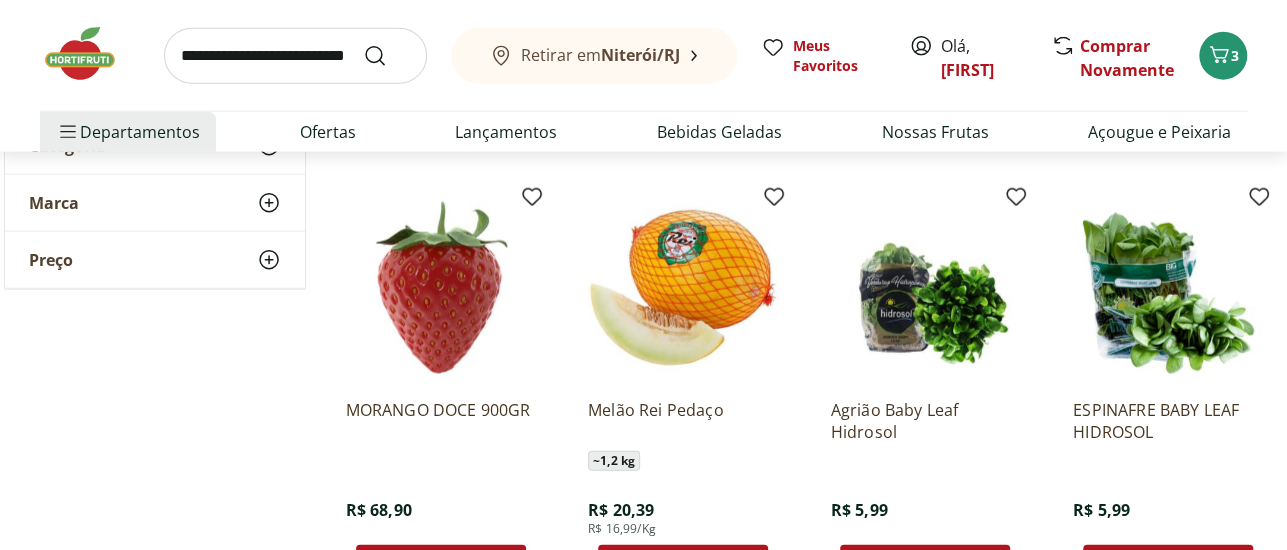 scroll, scrollTop: 6348, scrollLeft: 0, axis: vertical 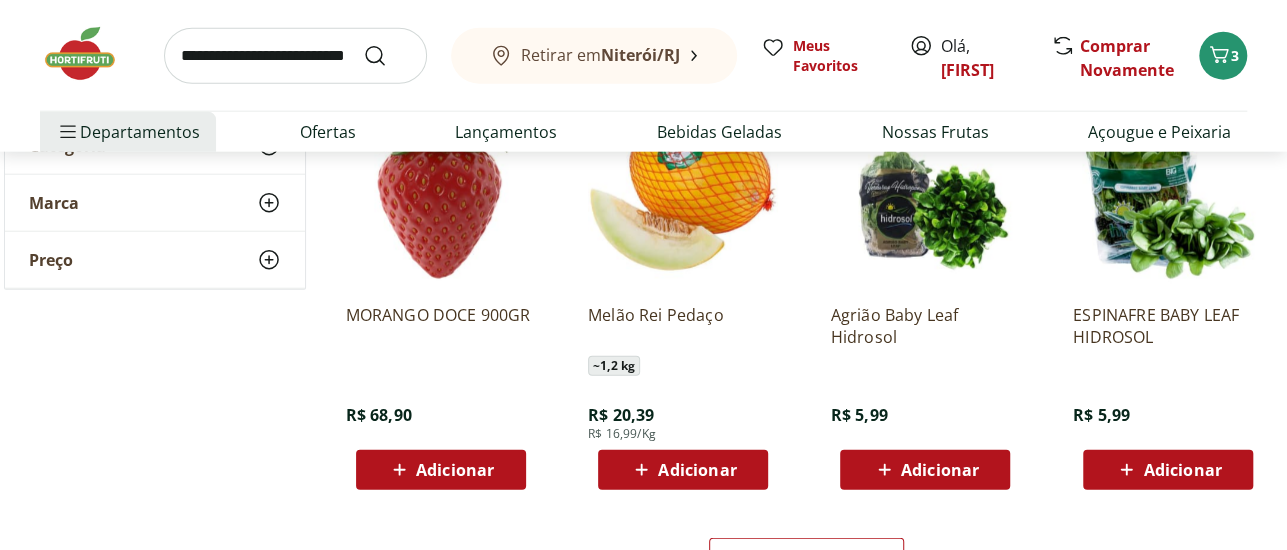 click on "Adicionar" at bounding box center [455, 470] 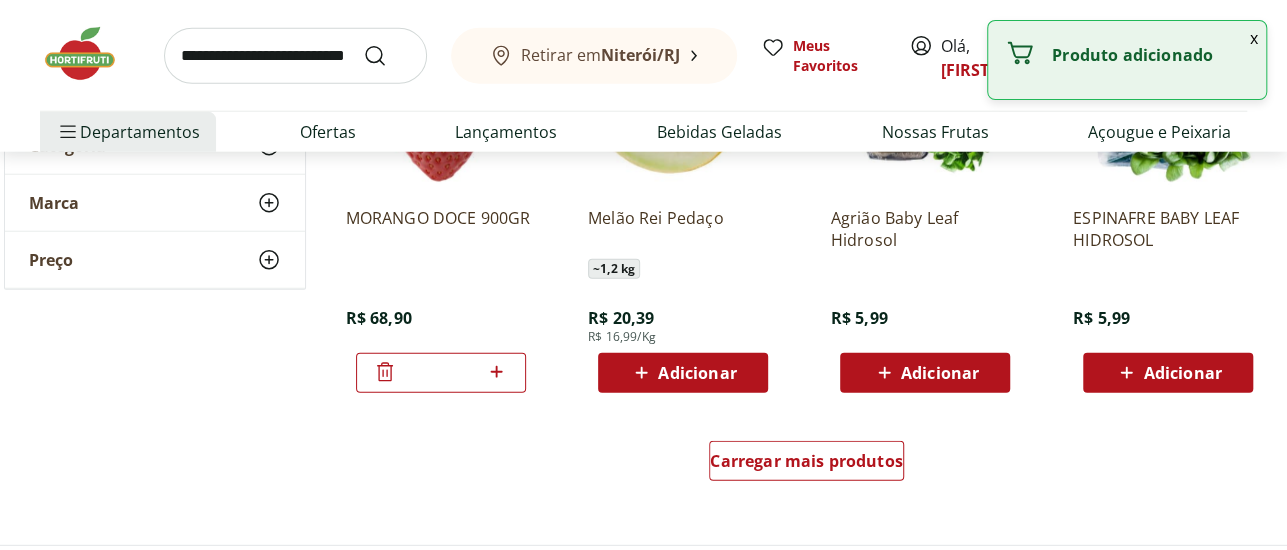 scroll, scrollTop: 6525, scrollLeft: 0, axis: vertical 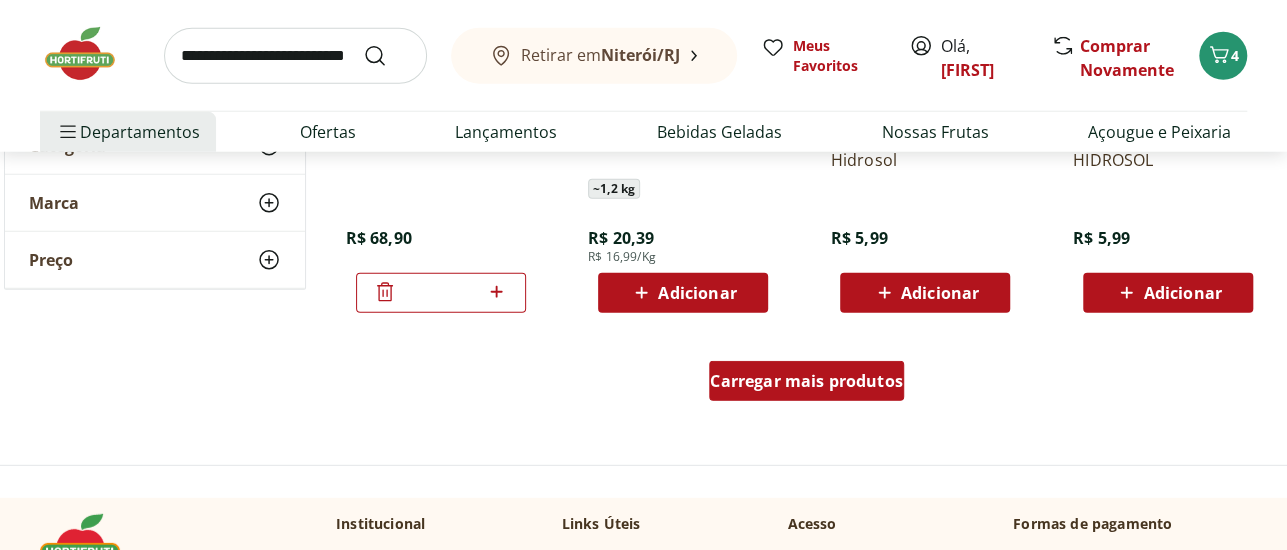 click on "Carregar mais produtos" at bounding box center [806, 381] 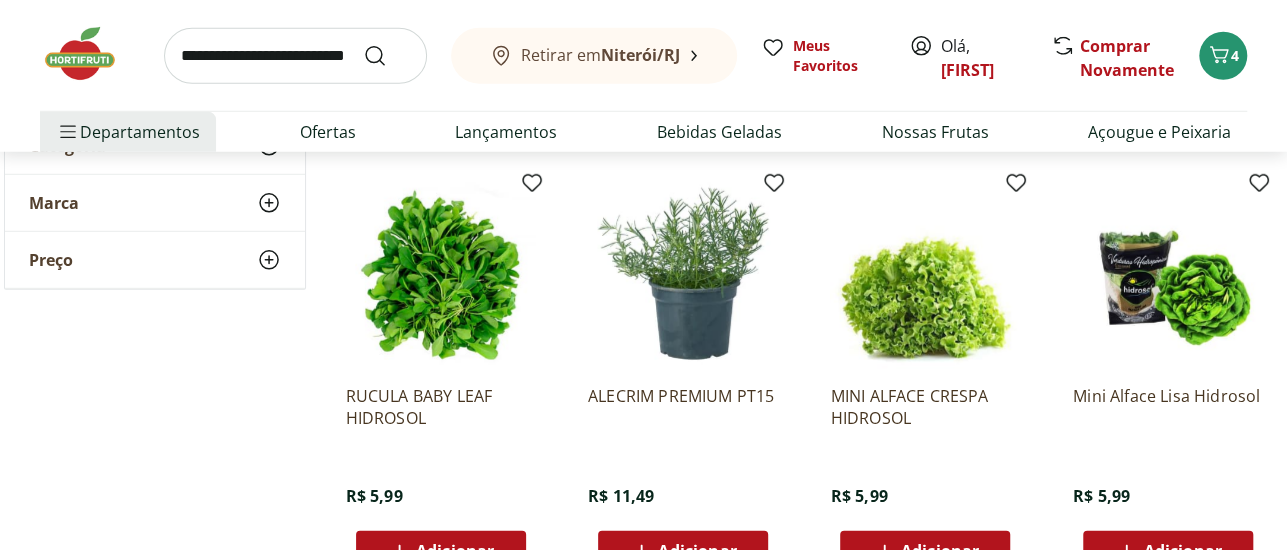 scroll, scrollTop: 6783, scrollLeft: 0, axis: vertical 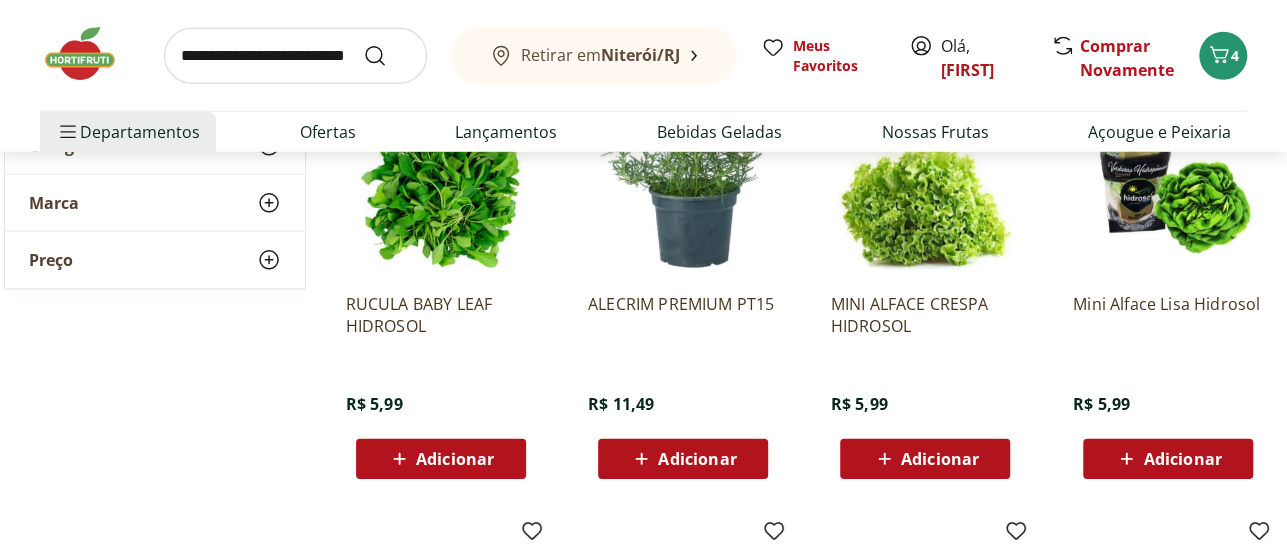 click on "Adicionar" at bounding box center (455, 459) 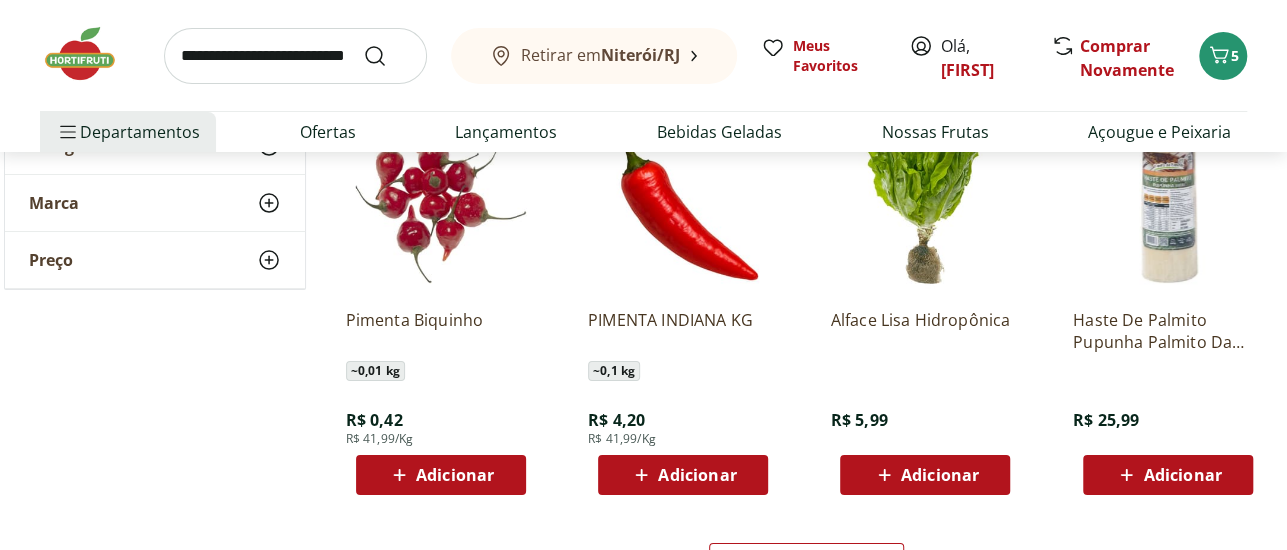 scroll, scrollTop: 7794, scrollLeft: 0, axis: vertical 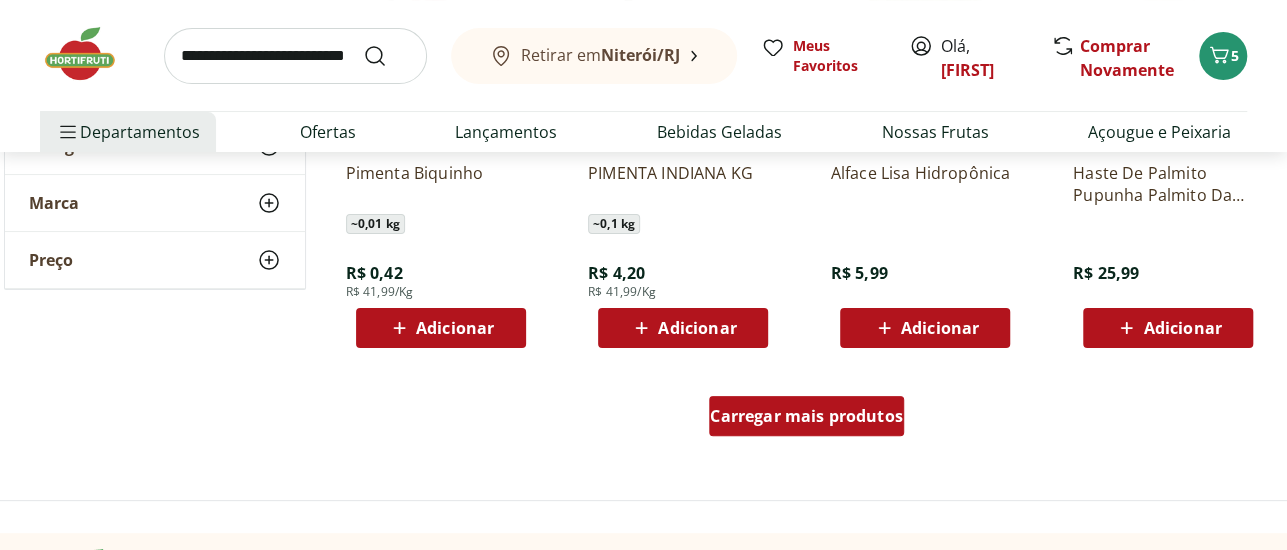 click on "Carregar mais produtos" at bounding box center [806, 416] 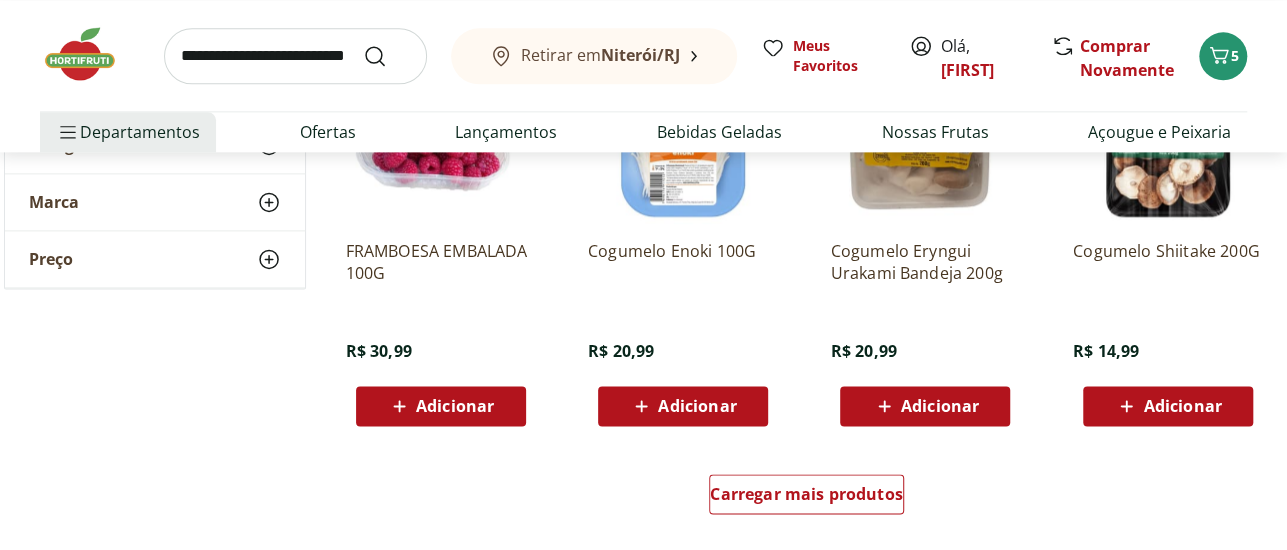scroll, scrollTop: 9124, scrollLeft: 0, axis: vertical 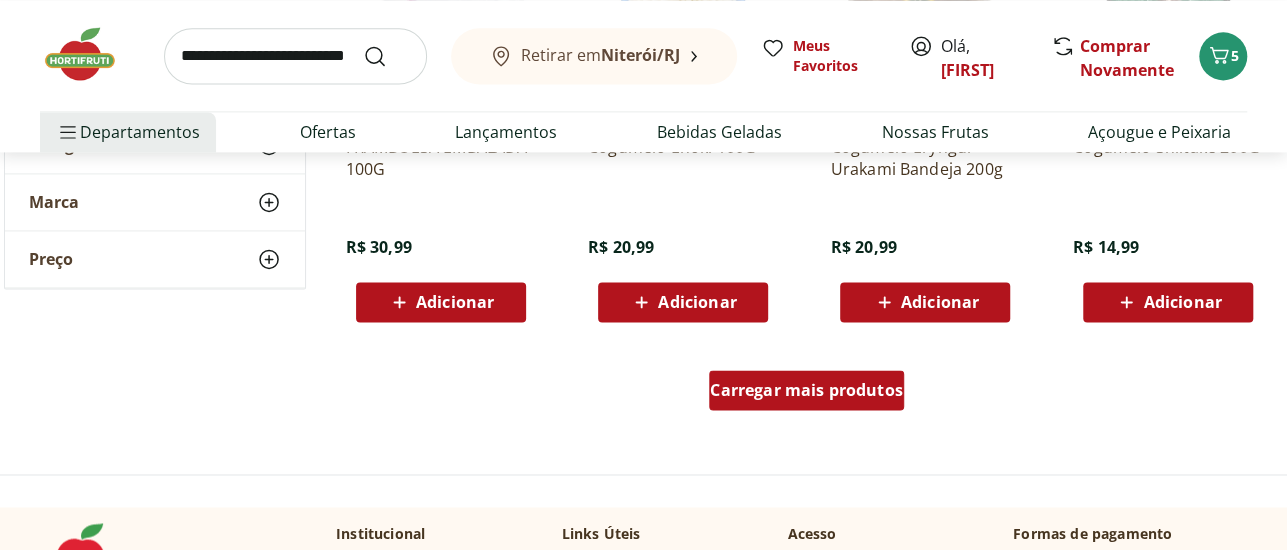 click on "Carregar mais produtos" at bounding box center [806, 390] 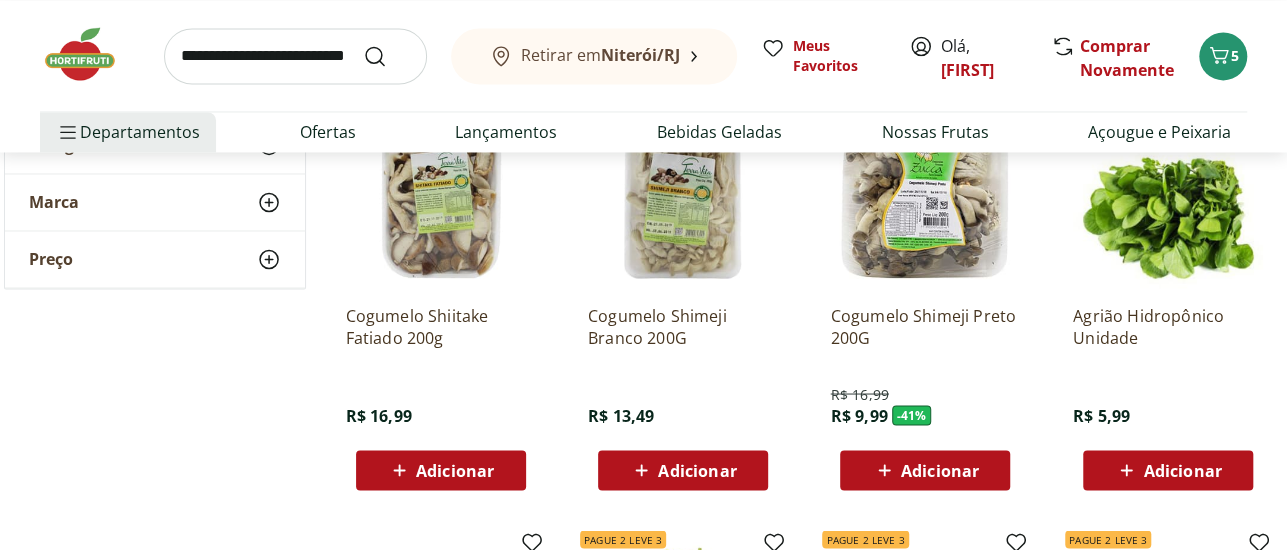 scroll, scrollTop: 9497, scrollLeft: 0, axis: vertical 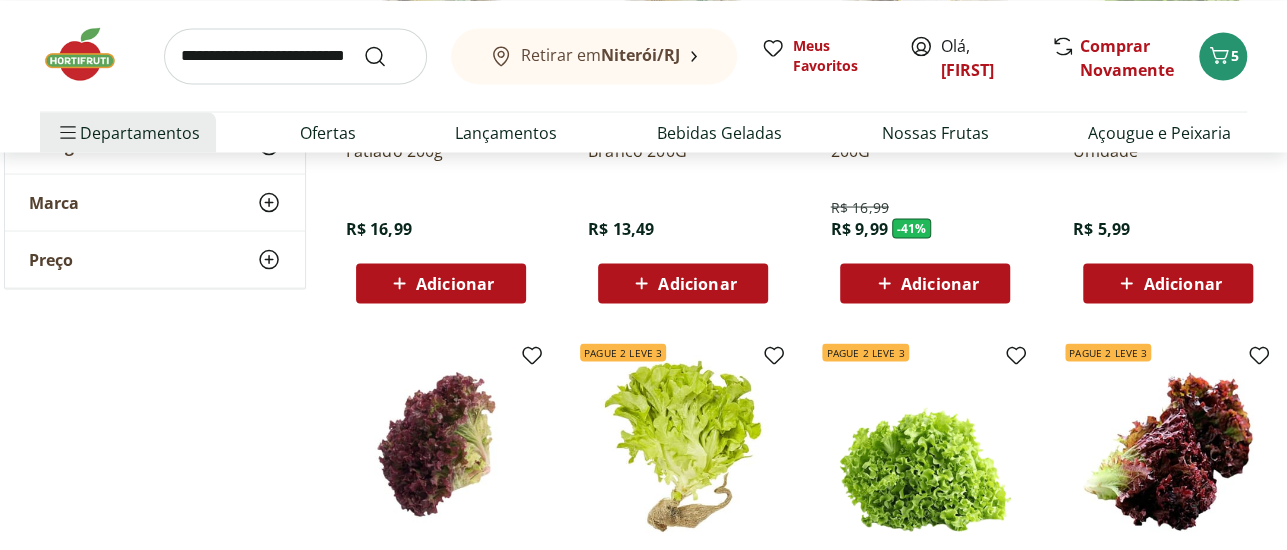 click on "Adicionar" at bounding box center [1182, 283] 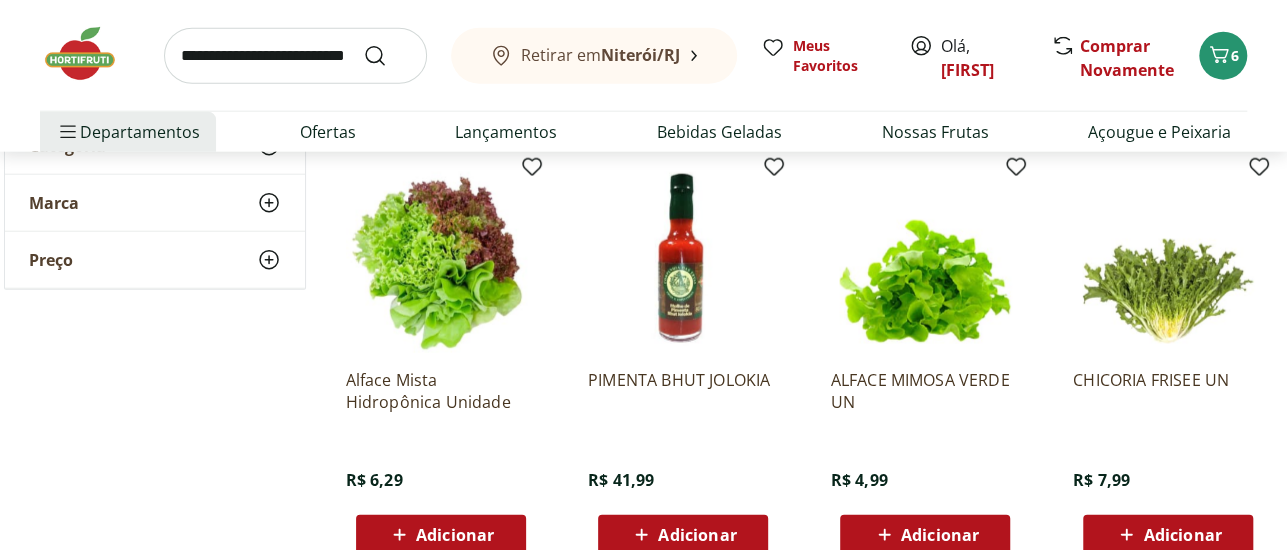 scroll, scrollTop: 10311, scrollLeft: 0, axis: vertical 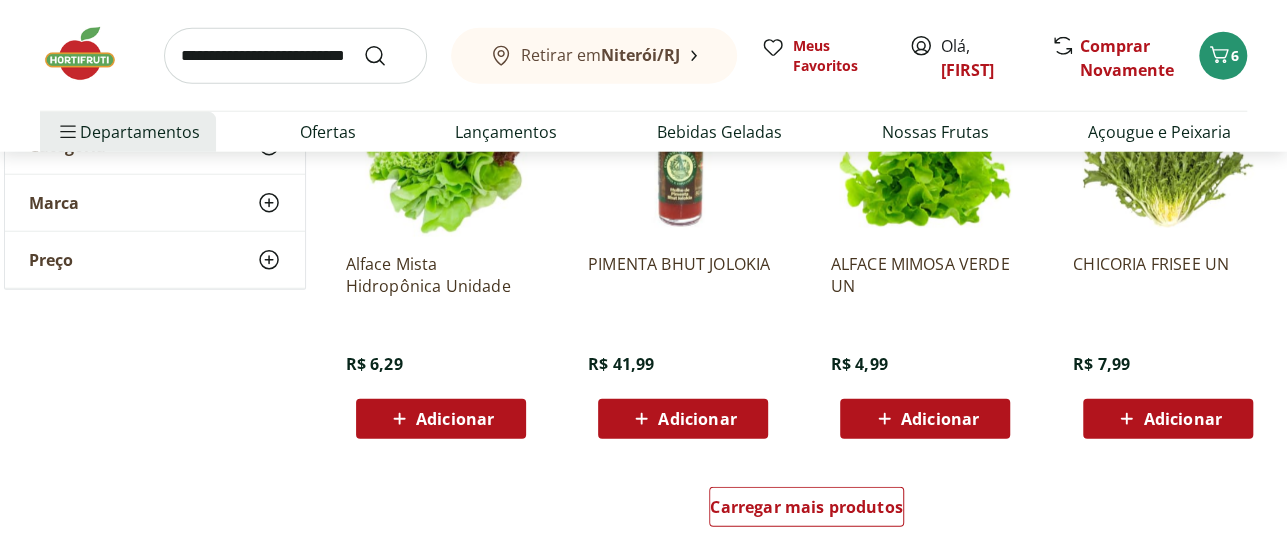click on "Adicionar" at bounding box center (1182, 419) 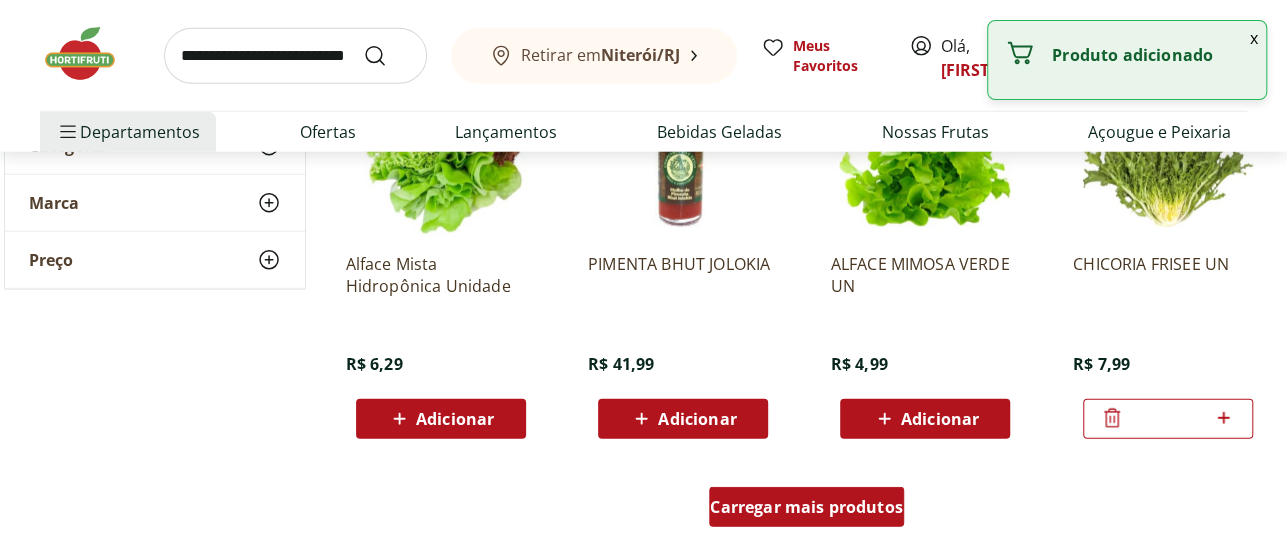 click on "Carregar mais produtos" at bounding box center (806, 507) 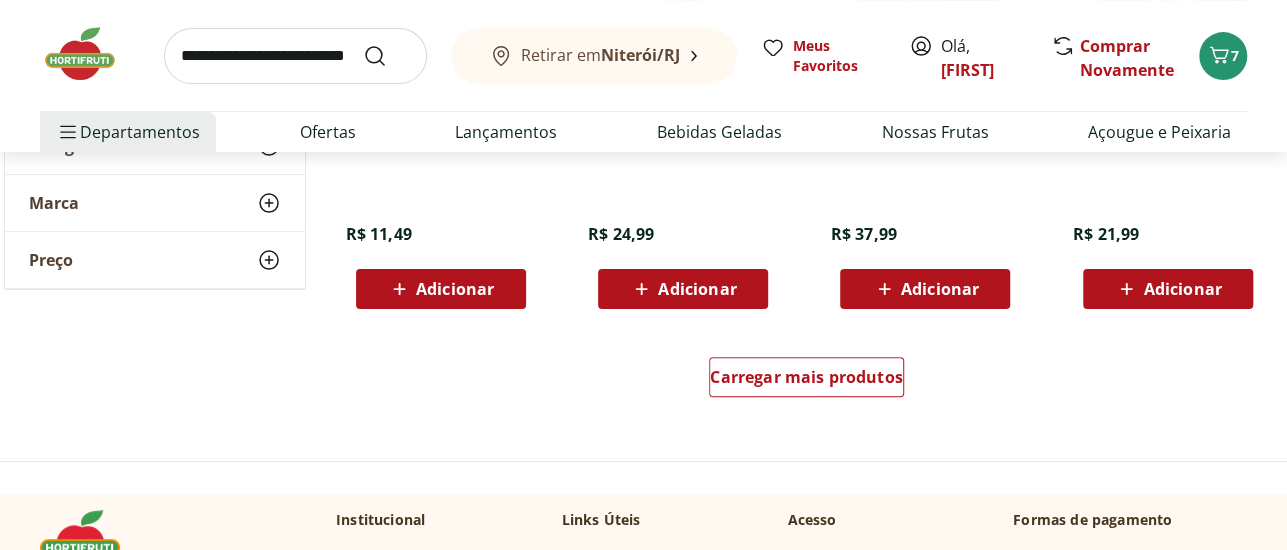scroll, scrollTop: 11821, scrollLeft: 0, axis: vertical 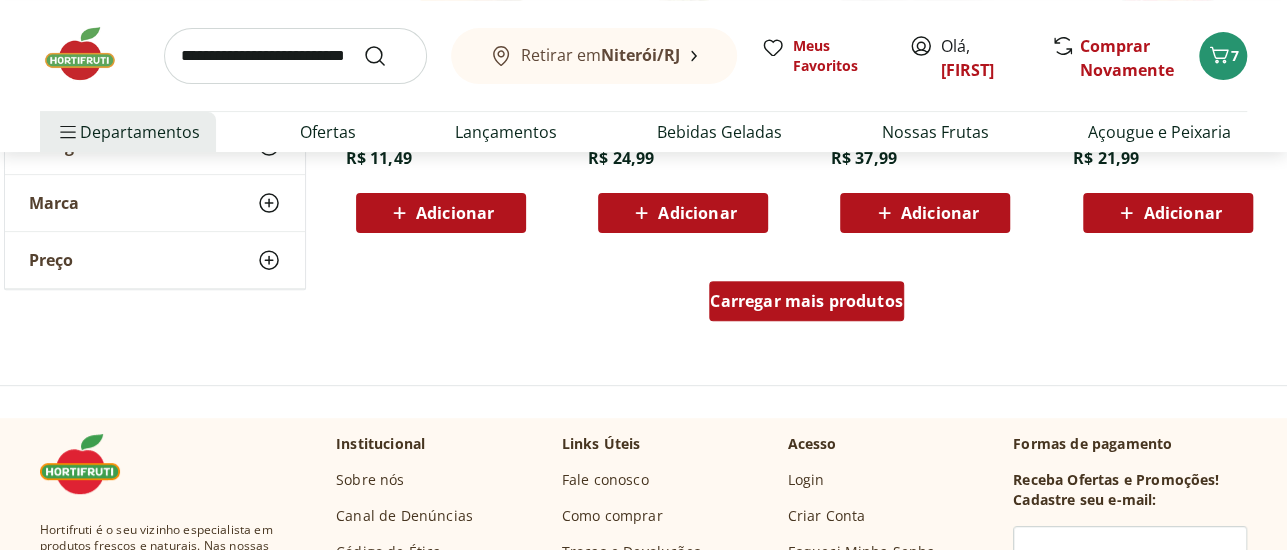click on "Carregar mais produtos" at bounding box center (806, 301) 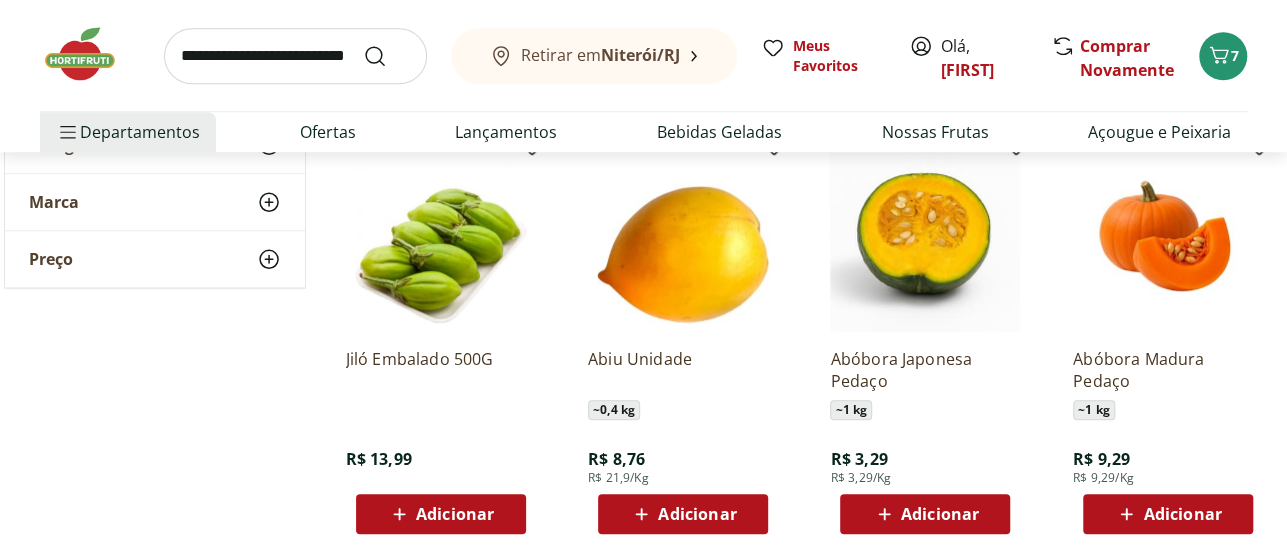 scroll, scrollTop: 12497, scrollLeft: 0, axis: vertical 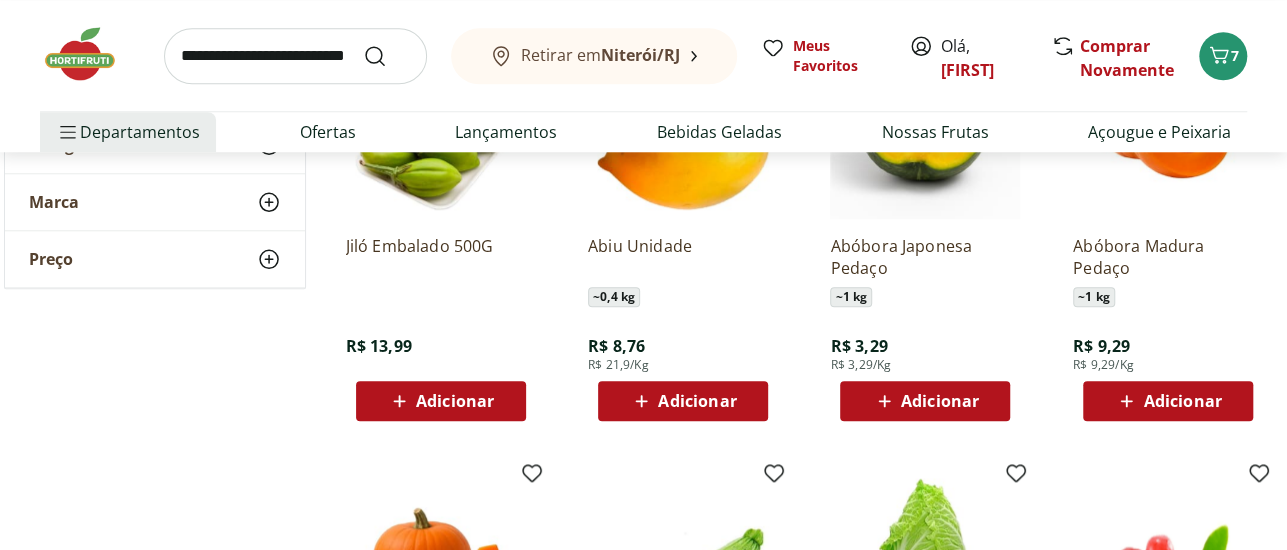 click on "Adicionar" at bounding box center [455, 401] 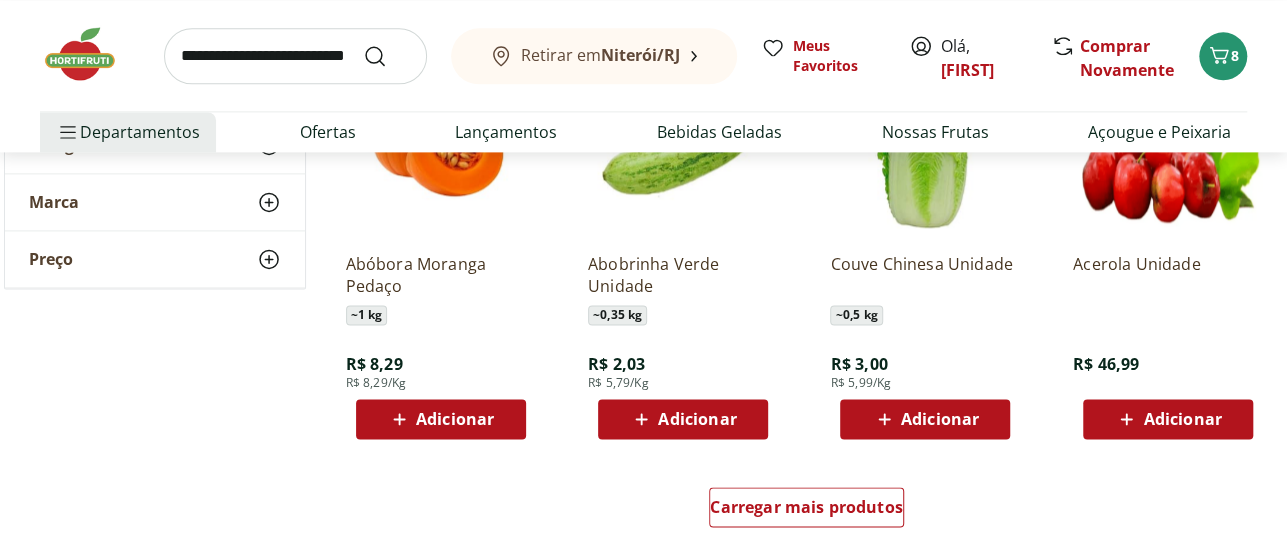 scroll, scrollTop: 13199, scrollLeft: 0, axis: vertical 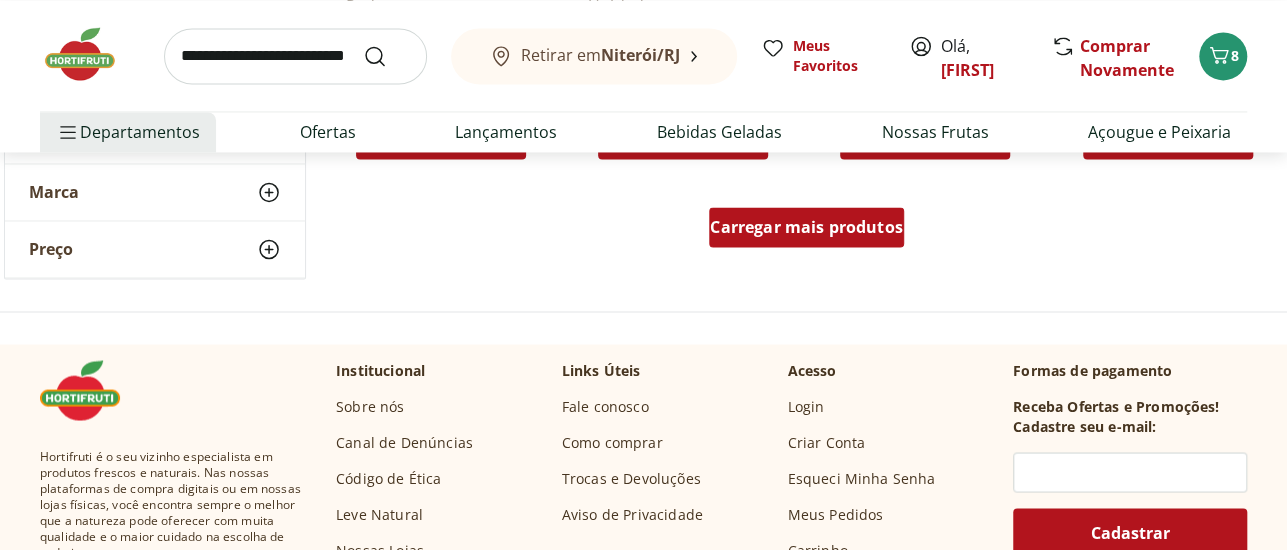 click on "Carregar mais produtos" at bounding box center (806, 227) 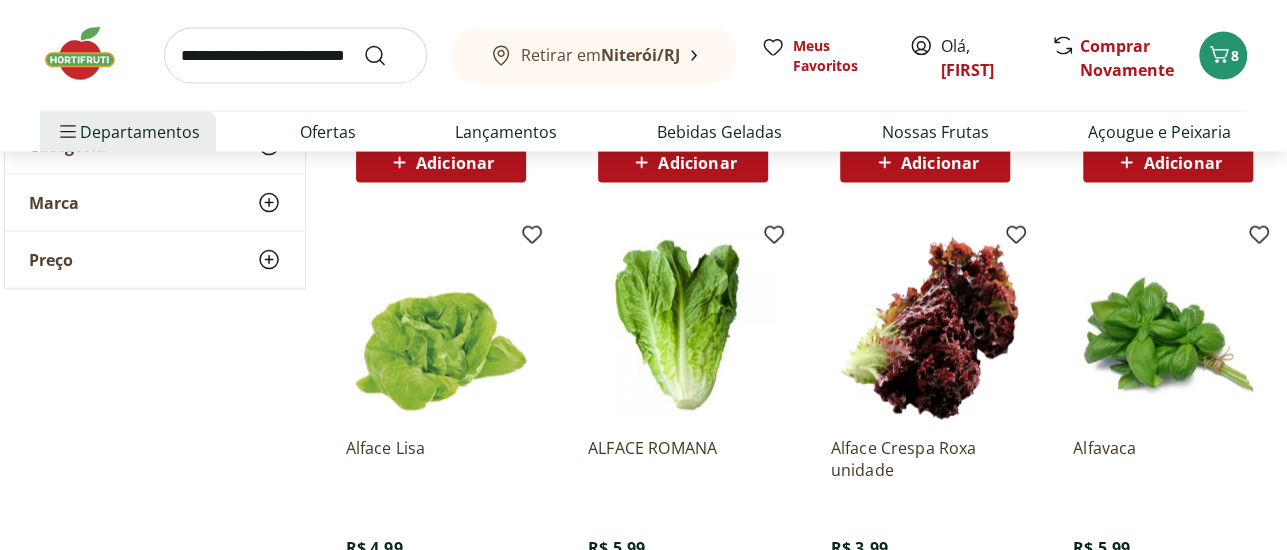 scroll, scrollTop: 13679, scrollLeft: 0, axis: vertical 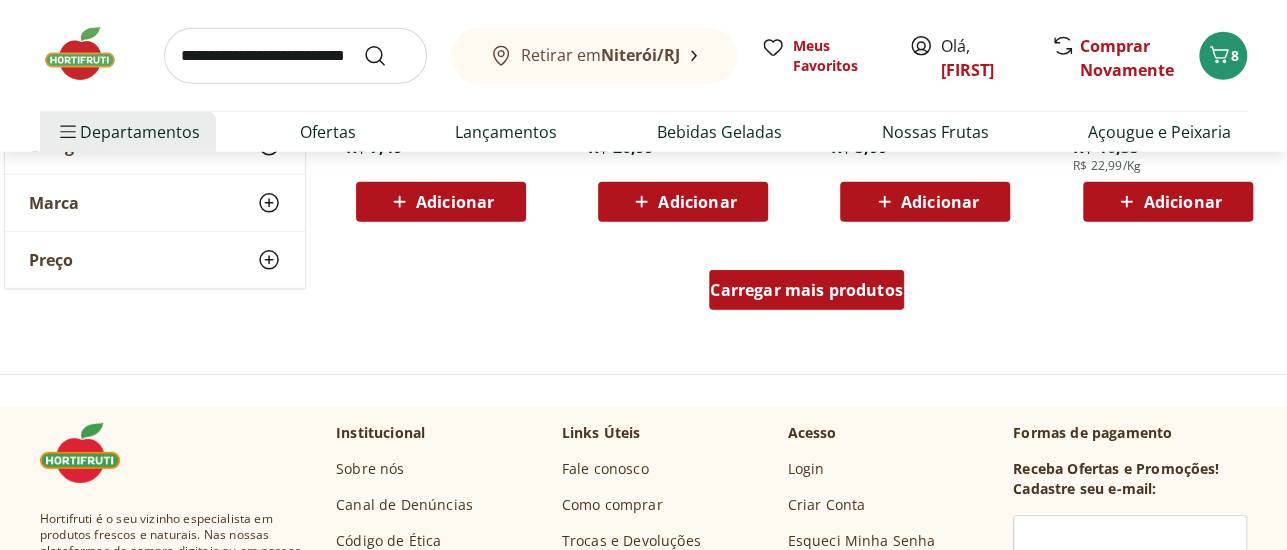 click on "Carregar mais produtos" at bounding box center (806, 290) 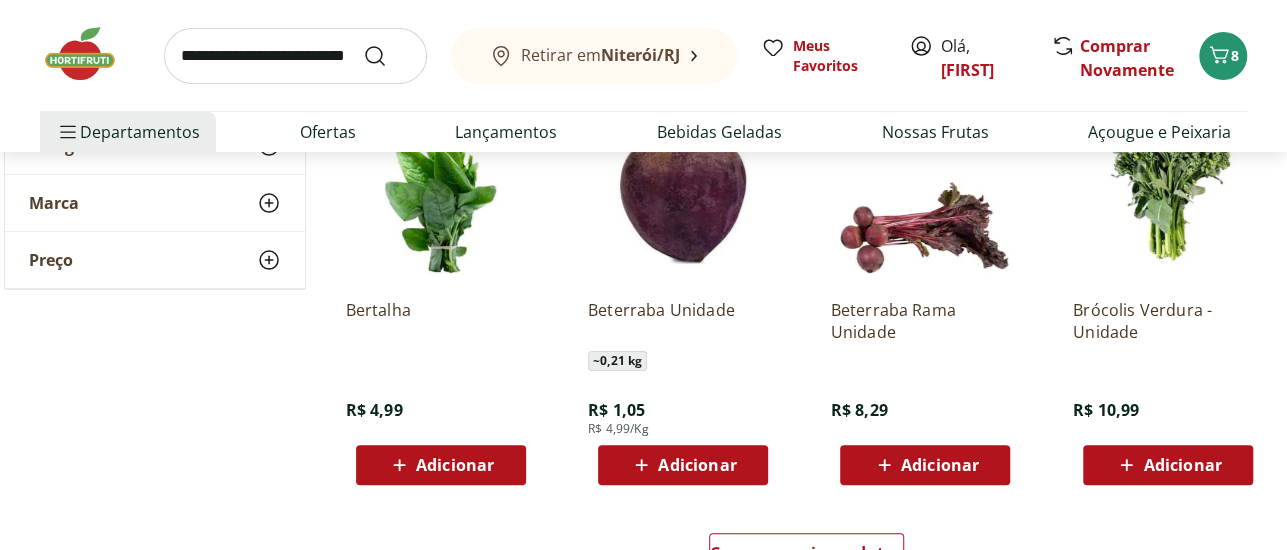 scroll, scrollTop: 15613, scrollLeft: 0, axis: vertical 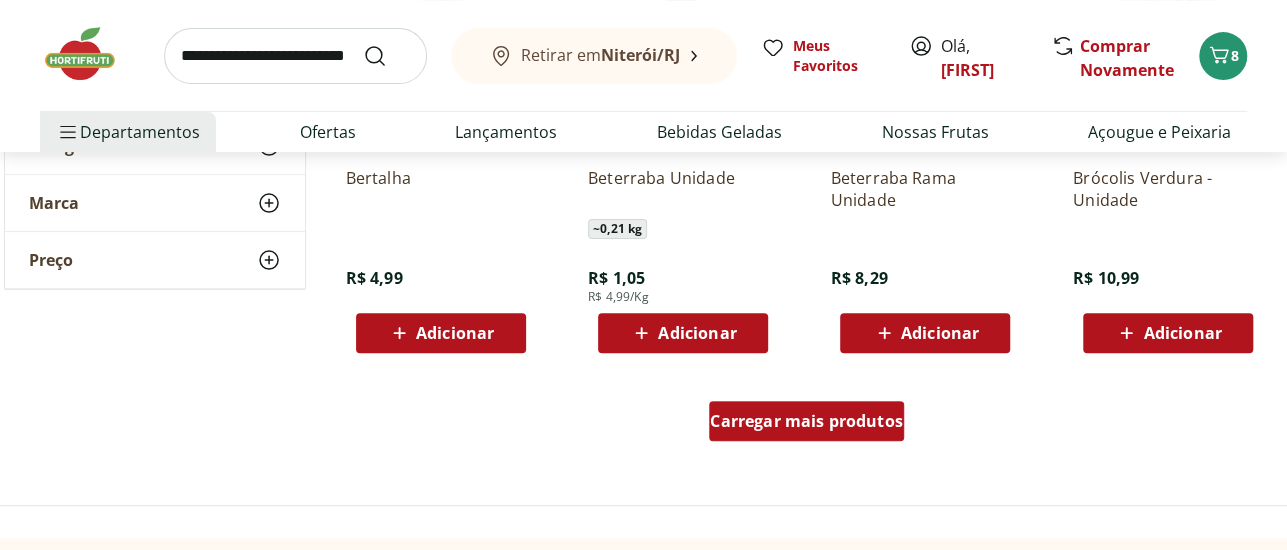 click on "Carregar mais produtos" at bounding box center (806, 421) 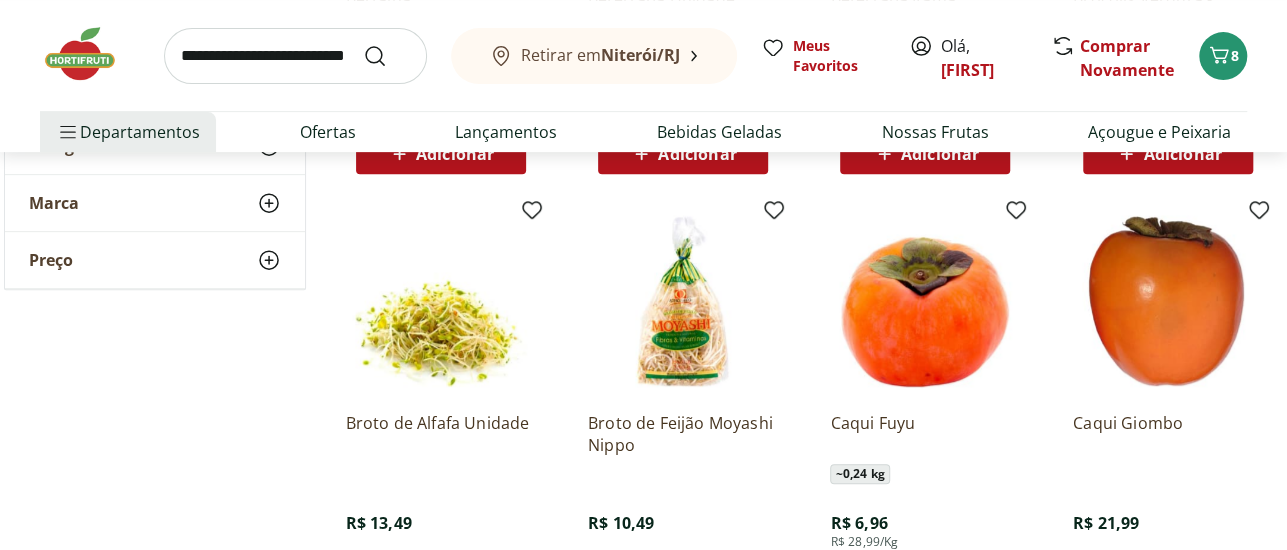 scroll, scrollTop: 15898, scrollLeft: 0, axis: vertical 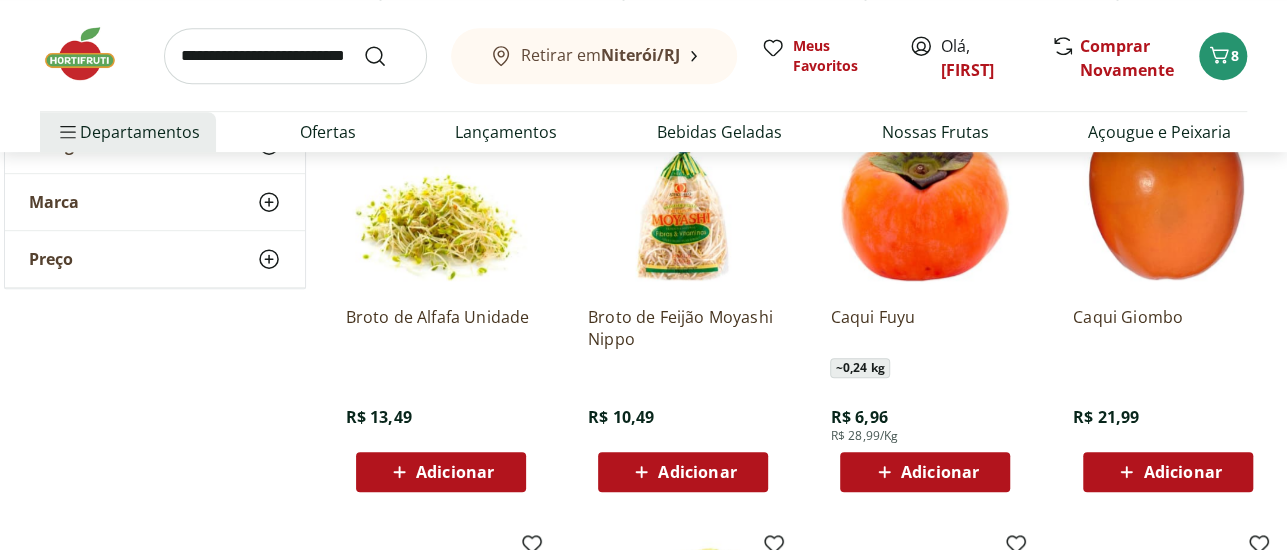 click on "Adicionar" at bounding box center (697, 472) 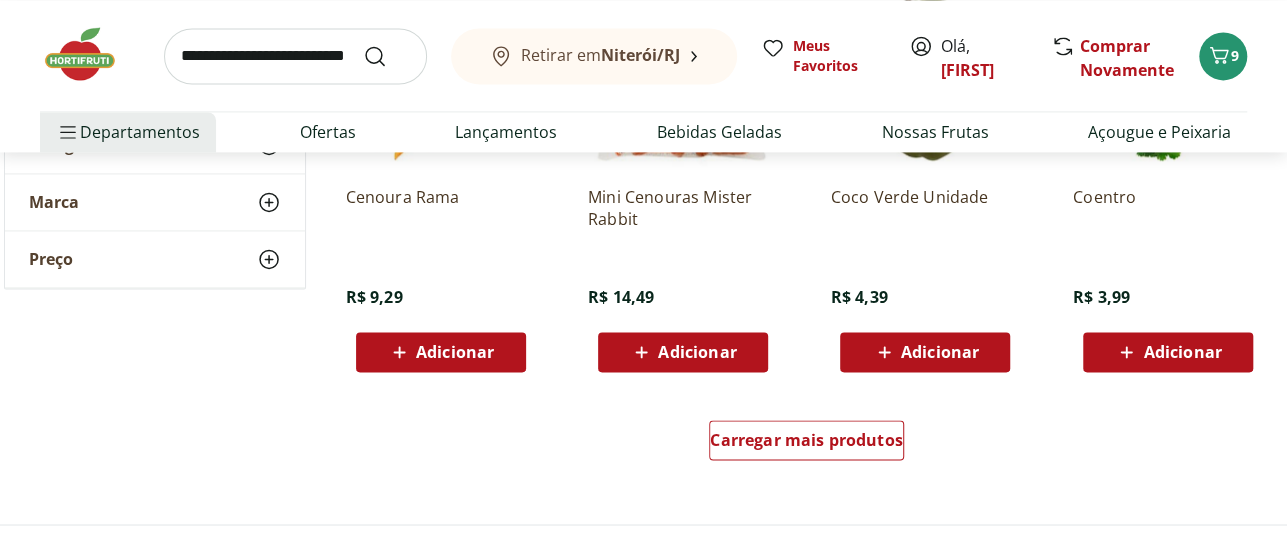 scroll, scrollTop: 17098, scrollLeft: 0, axis: vertical 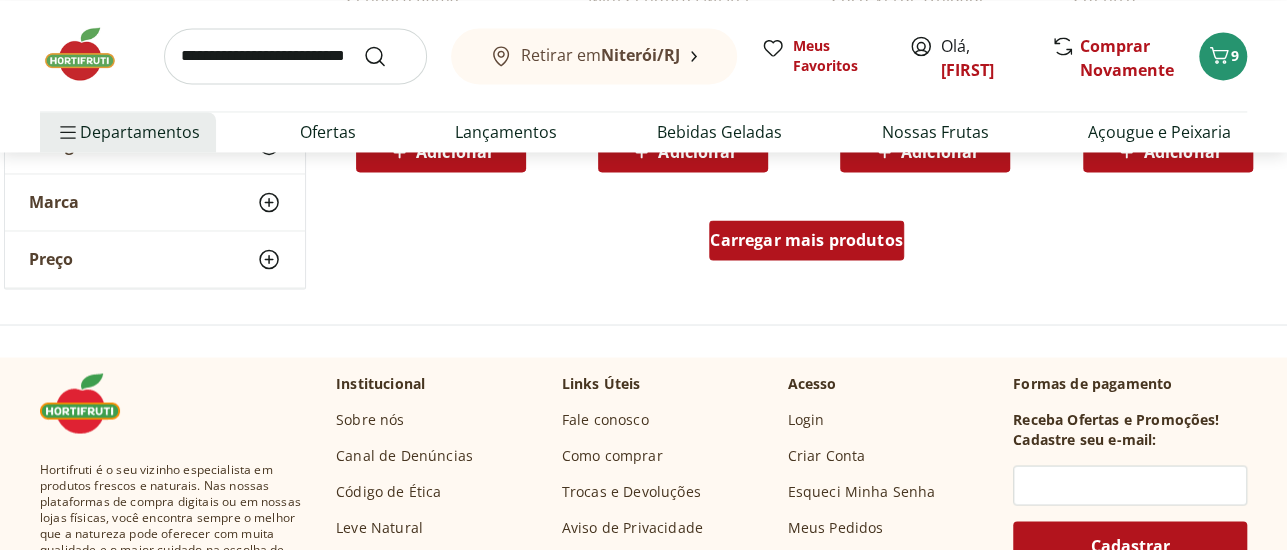 click on "Carregar mais produtos" at bounding box center (806, 240) 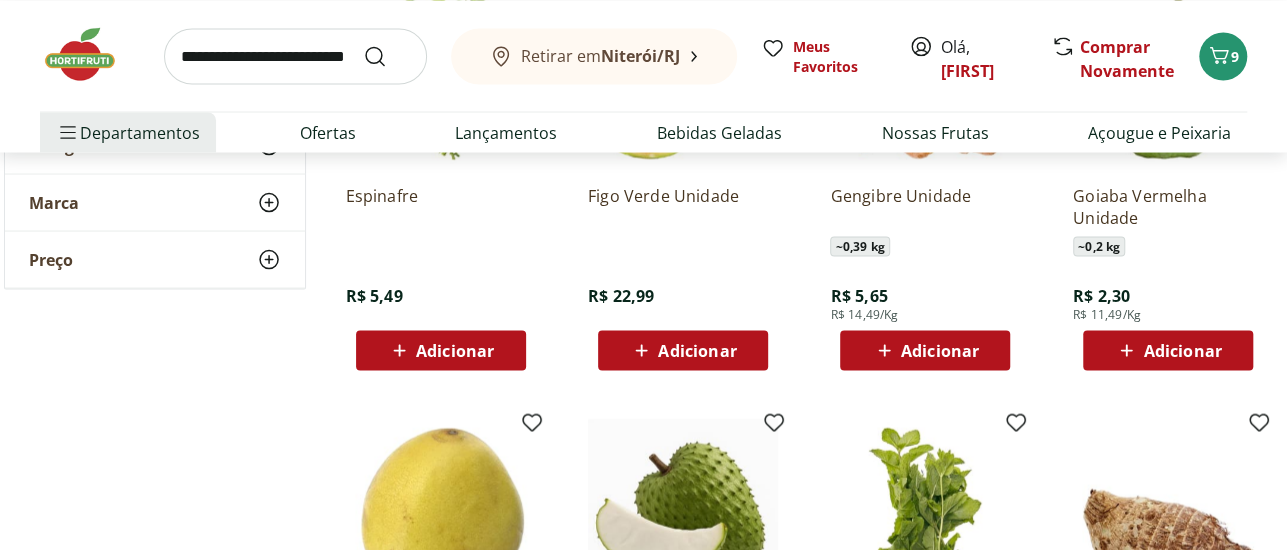 scroll, scrollTop: 17364, scrollLeft: 0, axis: vertical 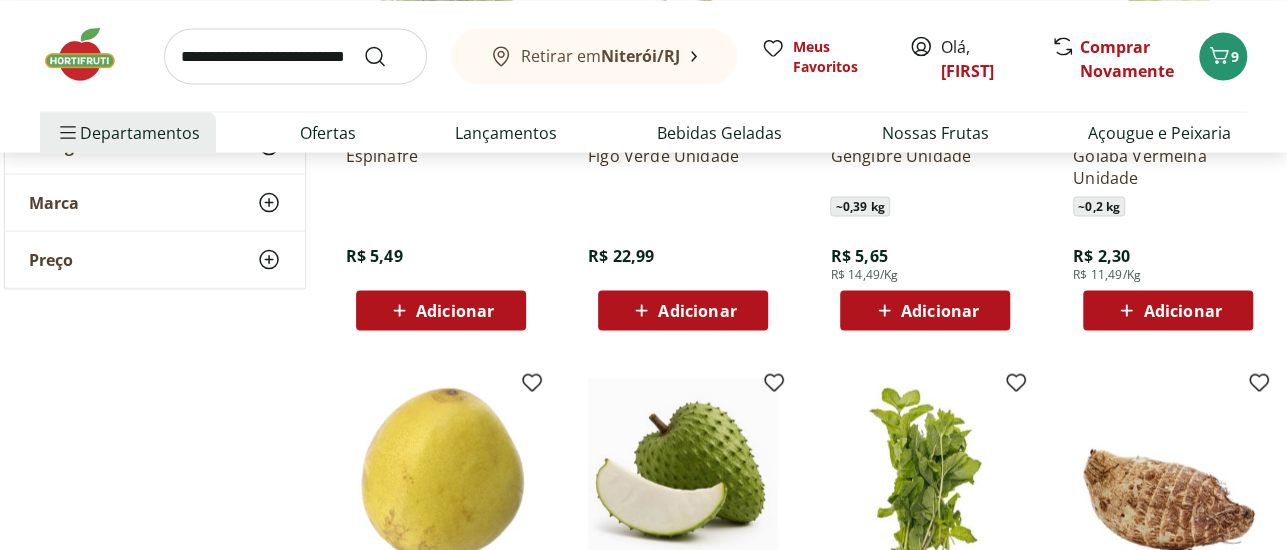 click 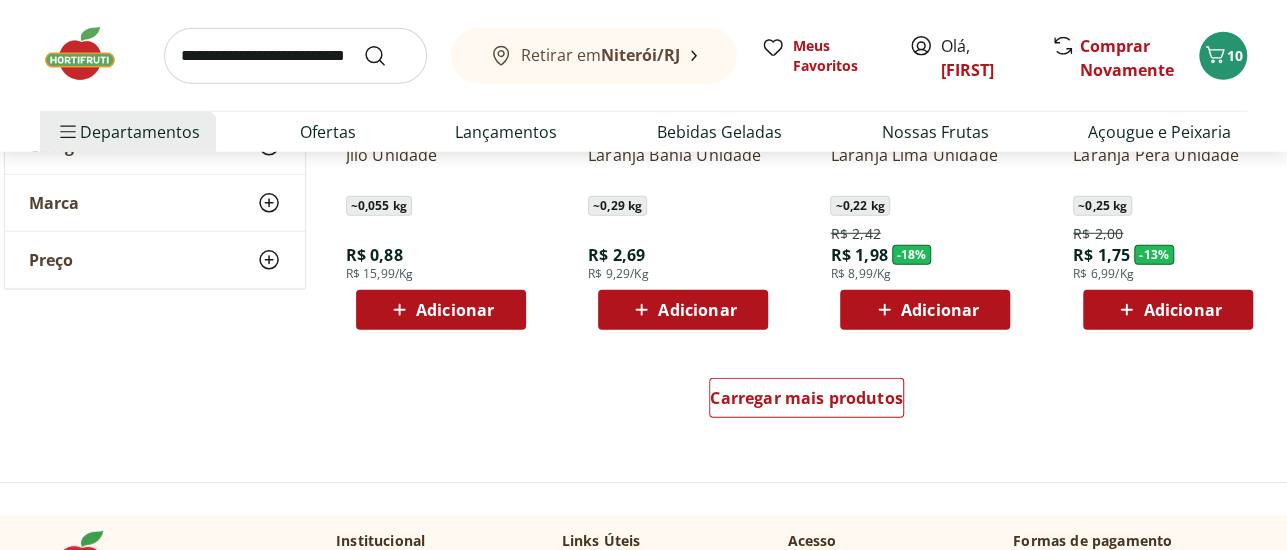scroll, scrollTop: 18364, scrollLeft: 0, axis: vertical 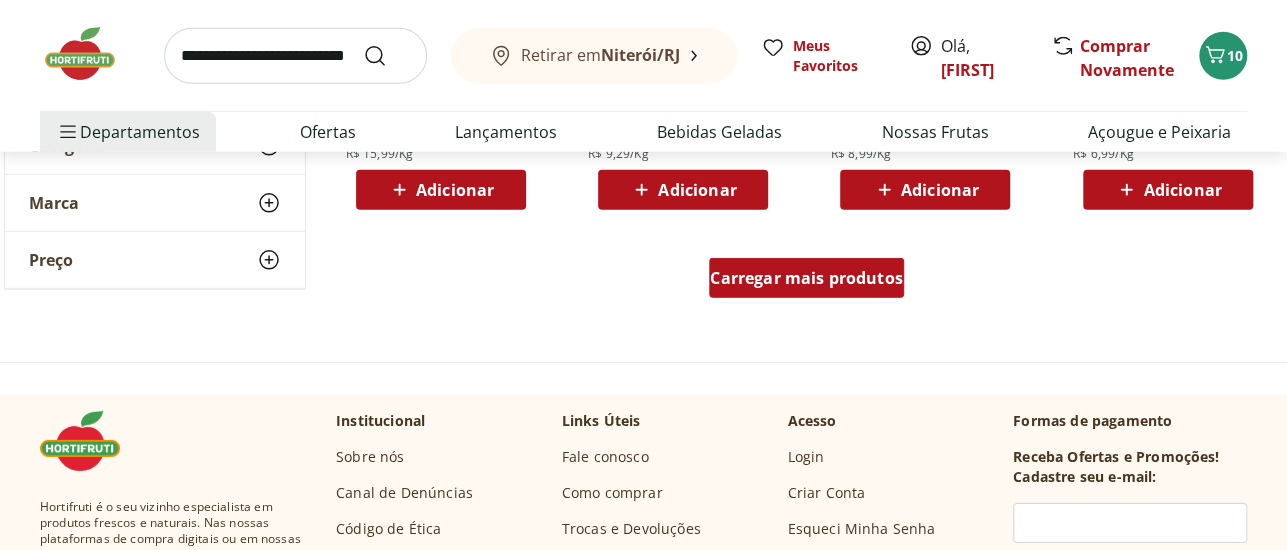 click on "Carregar mais produtos" at bounding box center (806, 278) 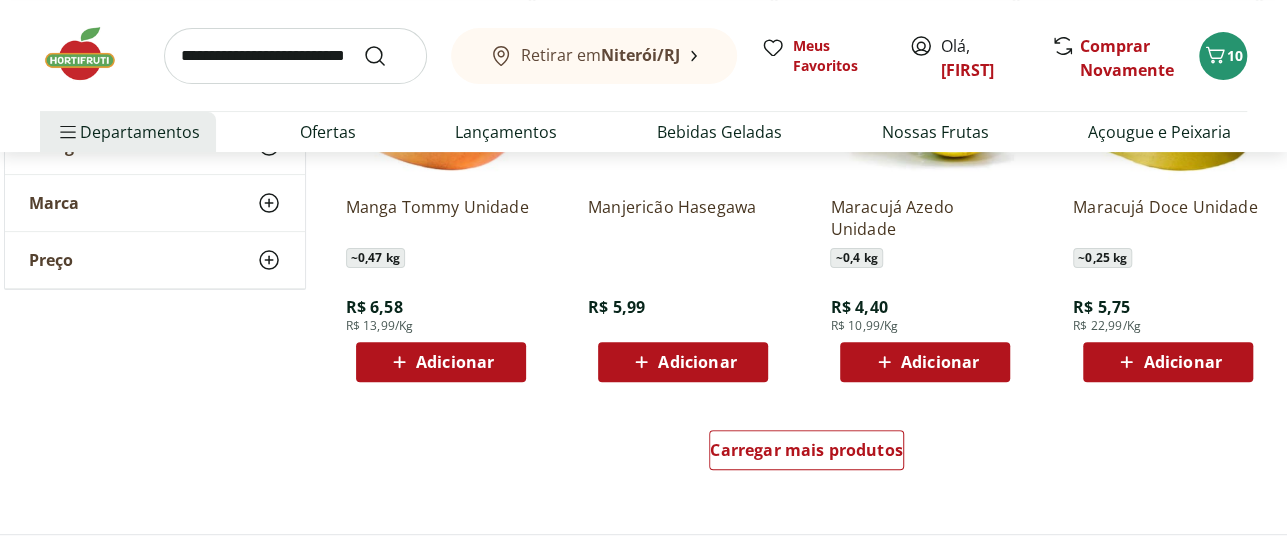 scroll, scrollTop: 19658, scrollLeft: 0, axis: vertical 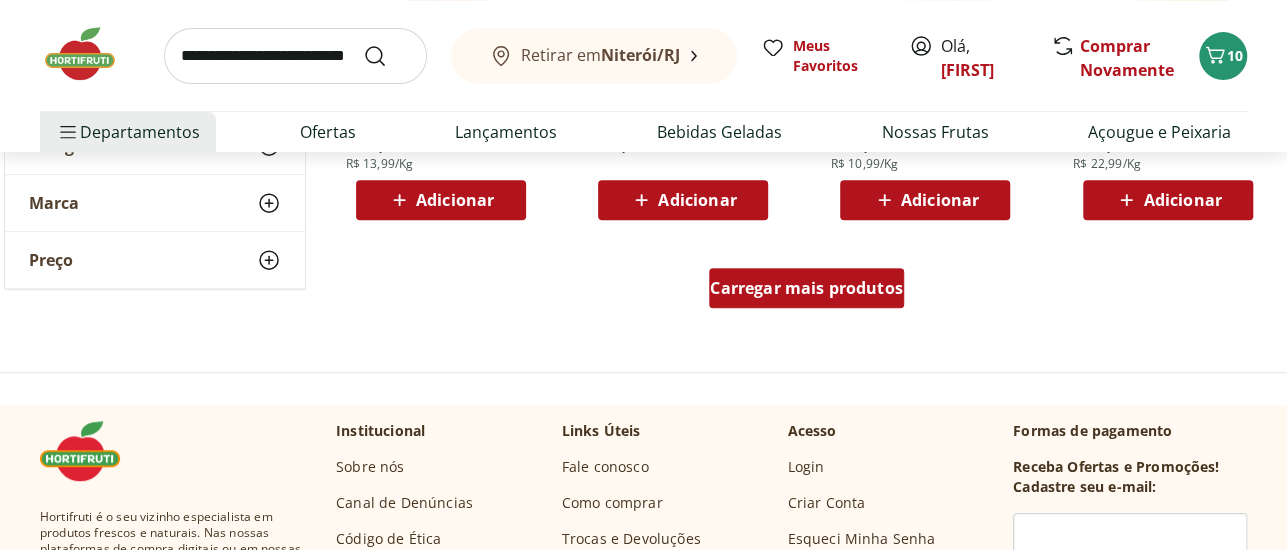 click on "Carregar mais produtos" at bounding box center [806, 288] 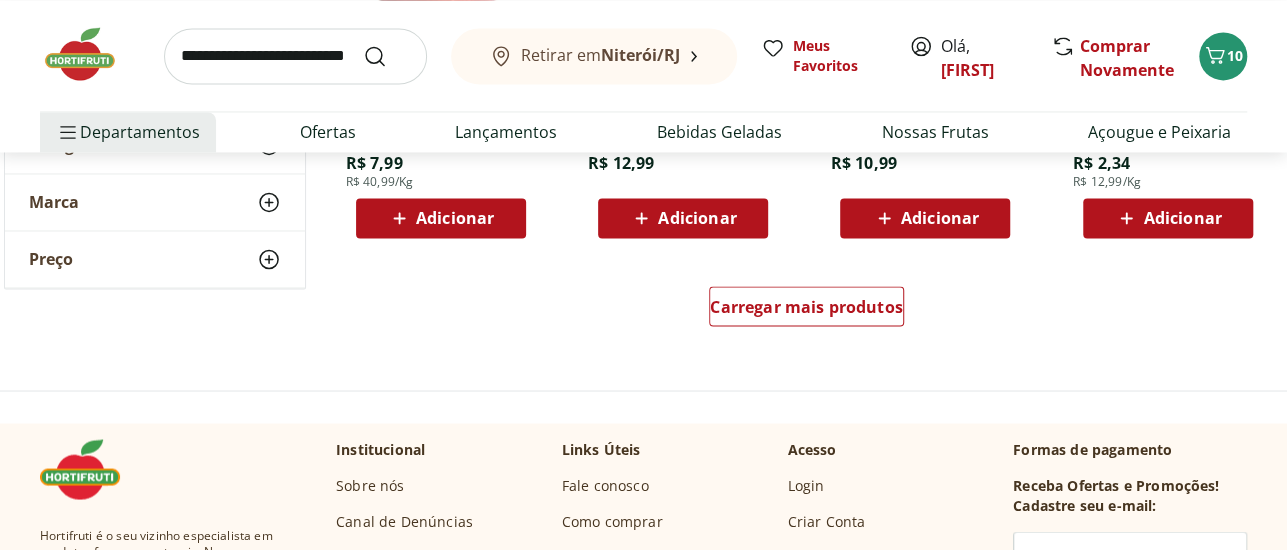 scroll, scrollTop: 20987, scrollLeft: 0, axis: vertical 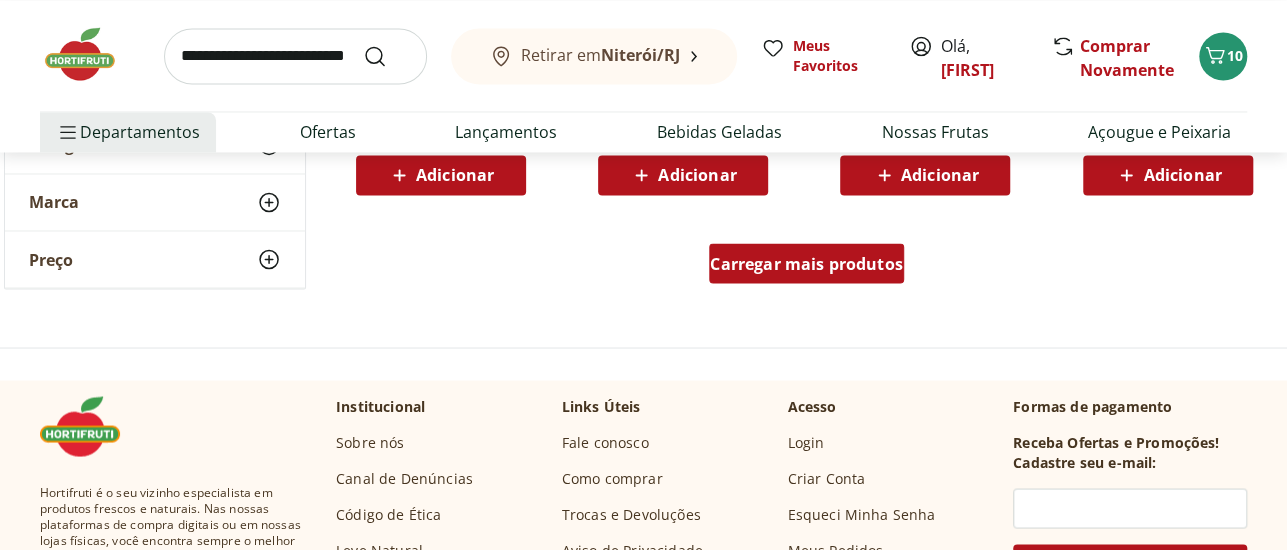 click on "Carregar mais produtos" at bounding box center [806, 263] 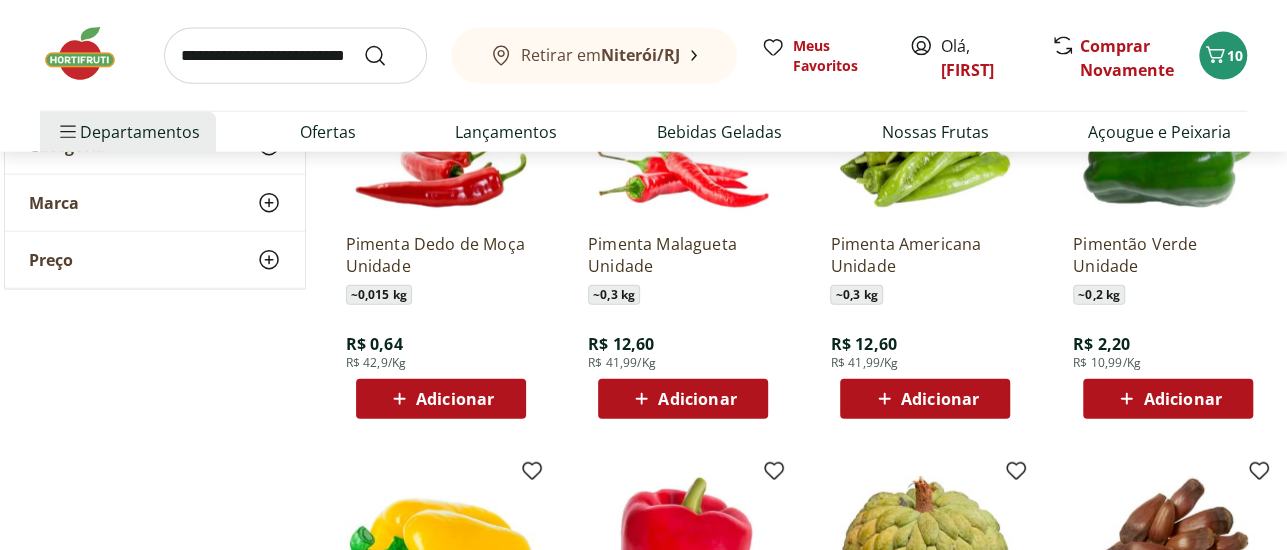 scroll, scrollTop: 21734, scrollLeft: 0, axis: vertical 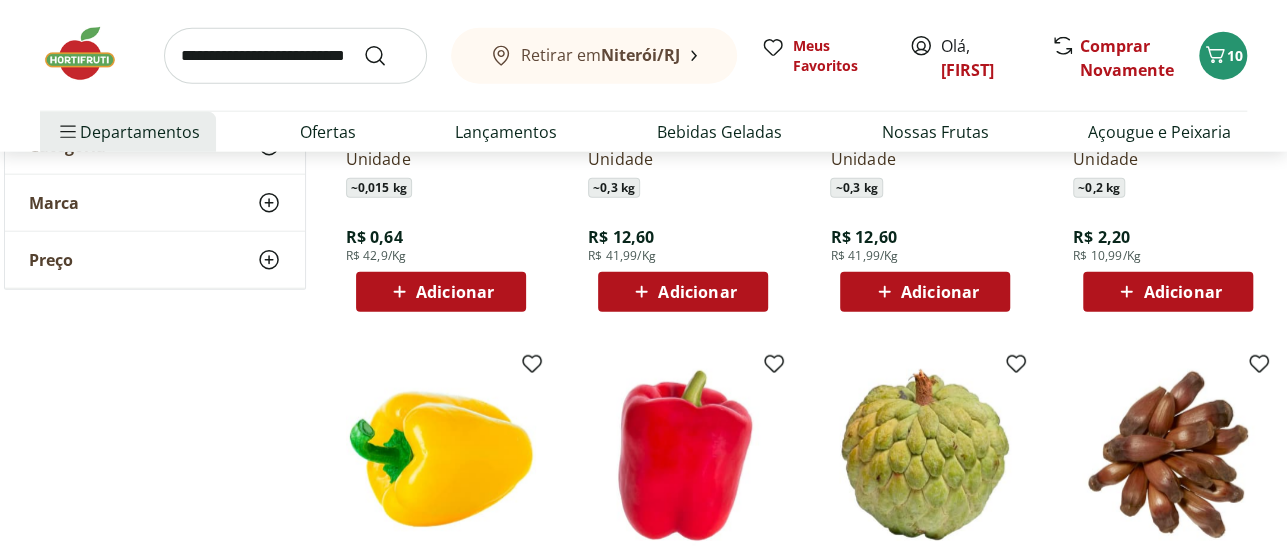click on "Adicionar" at bounding box center (1182, 292) 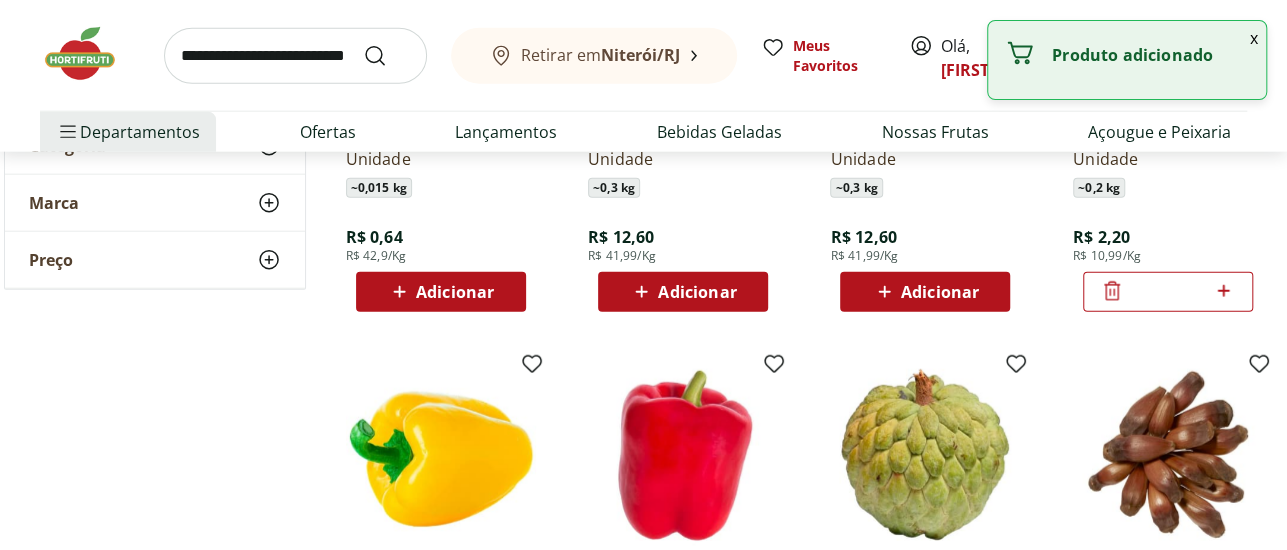 click 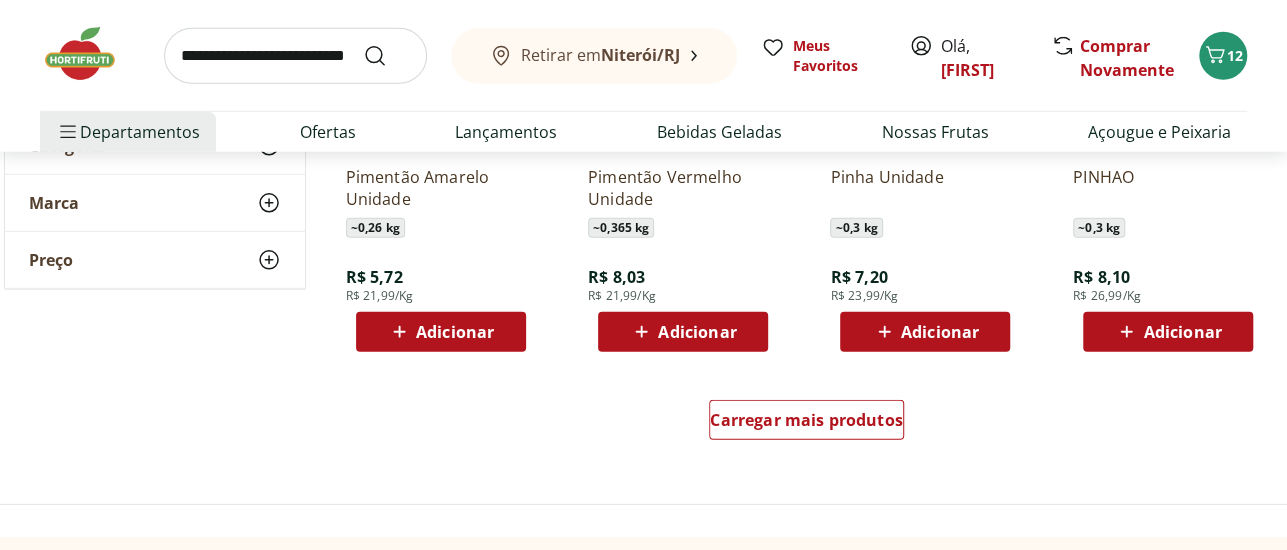 scroll, scrollTop: 22214, scrollLeft: 0, axis: vertical 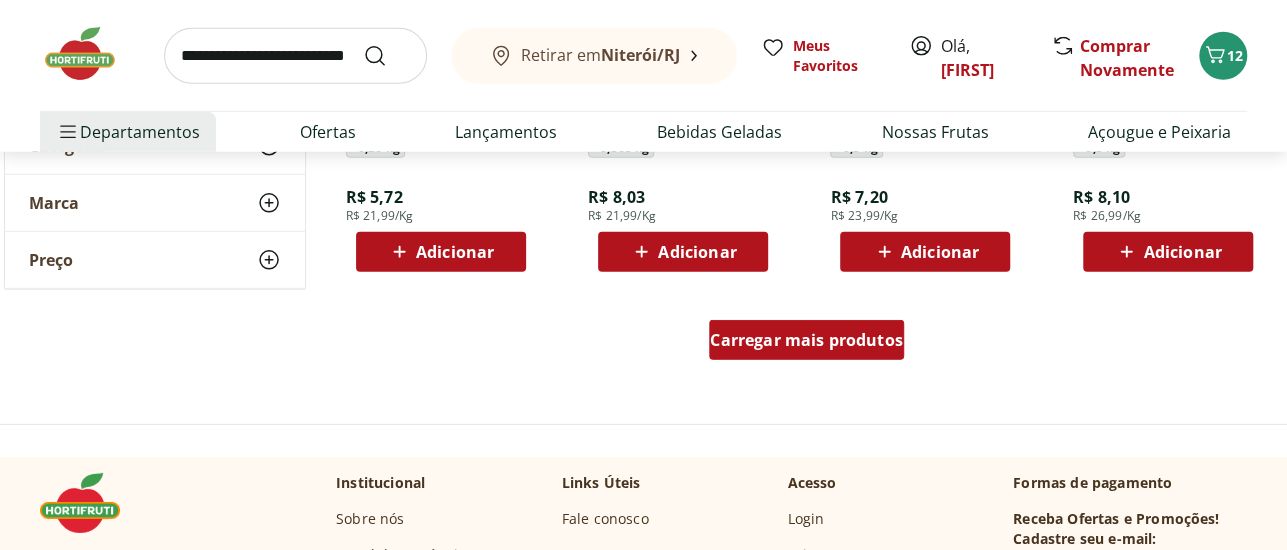 click on "Carregar mais produtos" at bounding box center (806, 340) 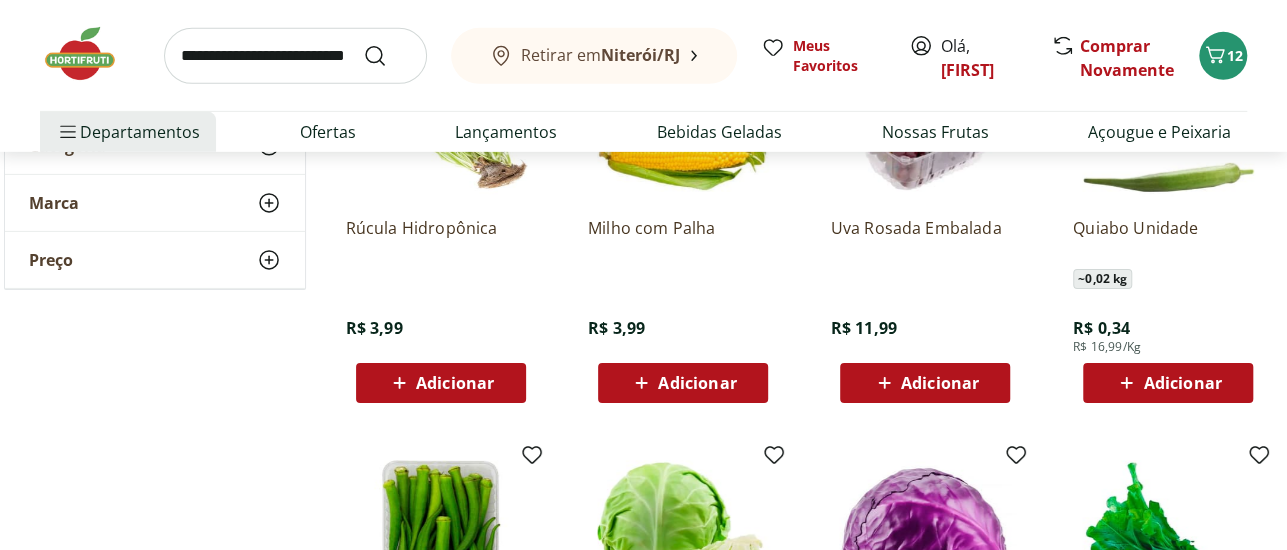scroll, scrollTop: 22574, scrollLeft: 0, axis: vertical 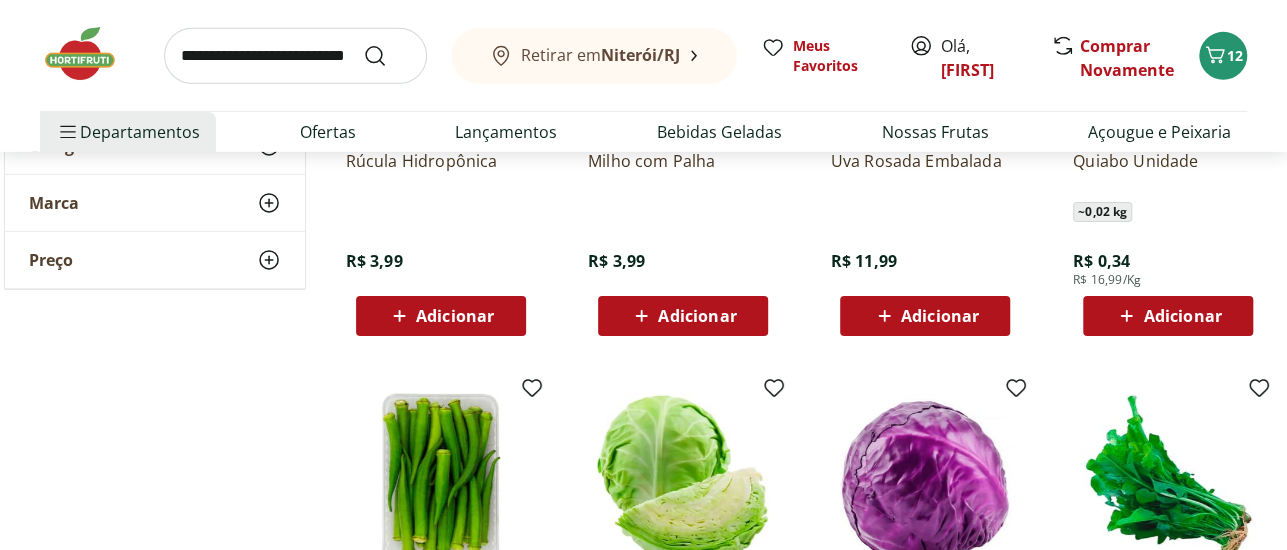 click on "Adicionar" at bounding box center (455, 316) 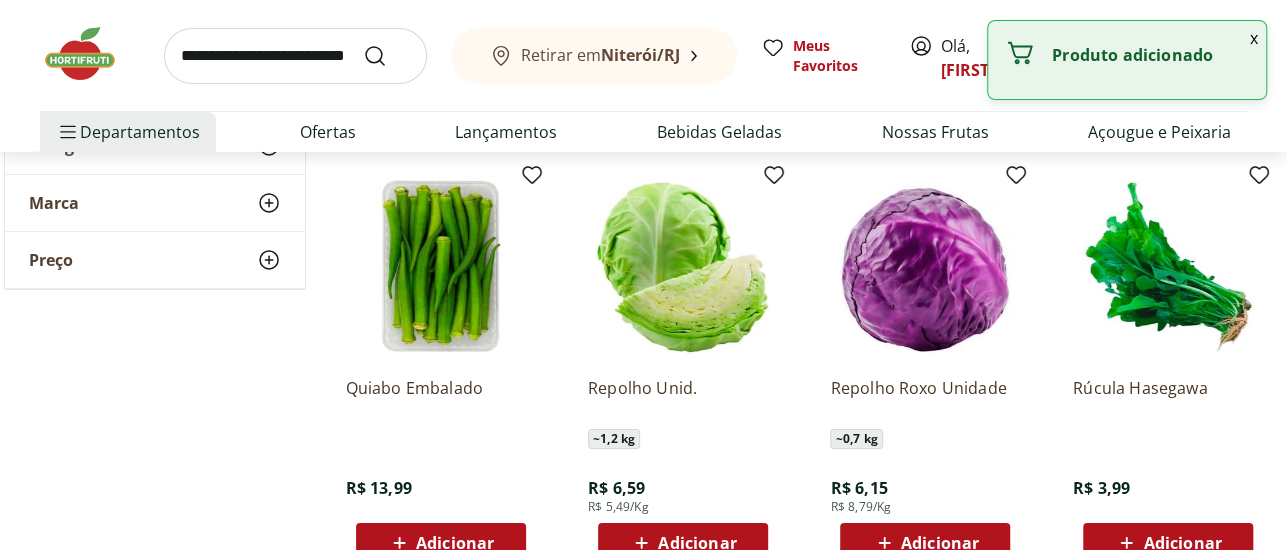 scroll, scrollTop: 22854, scrollLeft: 0, axis: vertical 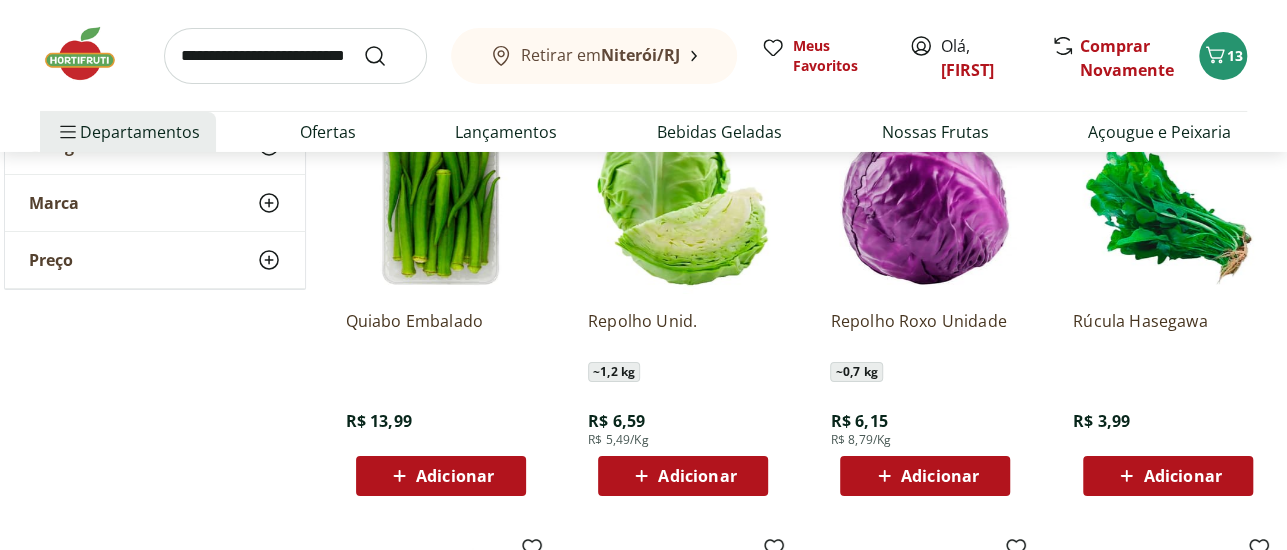 click on "Adicionar" at bounding box center (1182, 476) 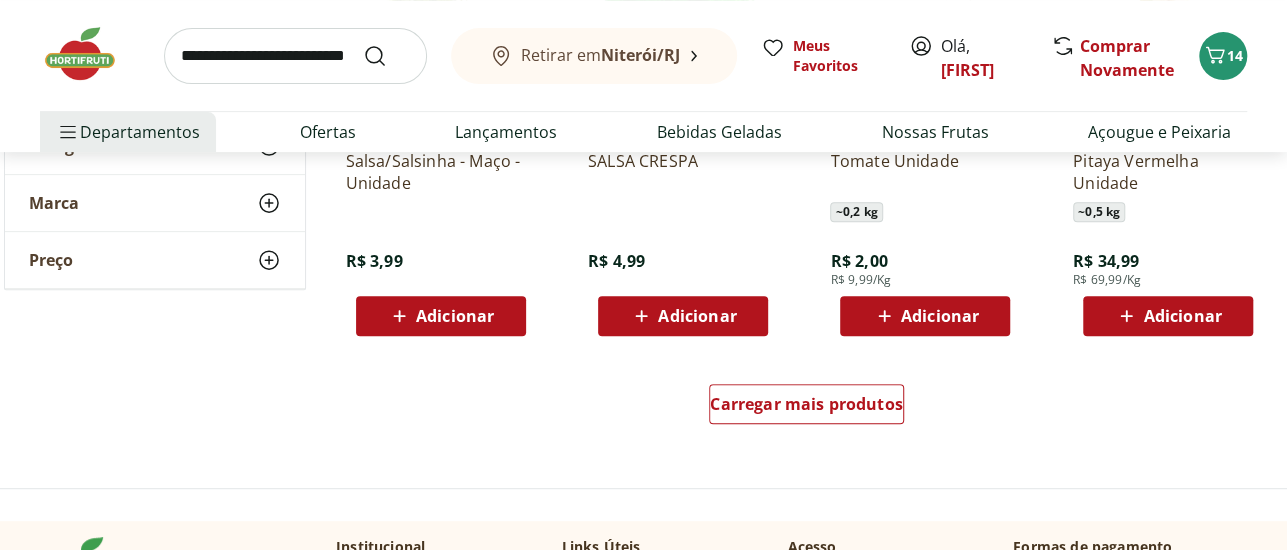 scroll, scrollTop: 23494, scrollLeft: 0, axis: vertical 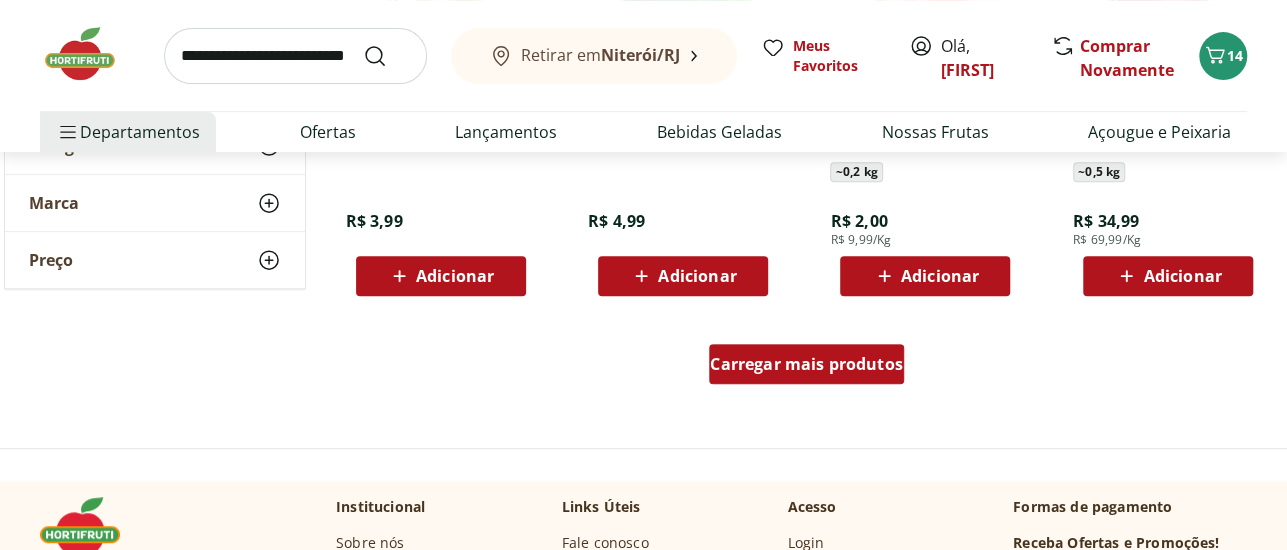 click on "Carregar mais produtos" at bounding box center (806, 364) 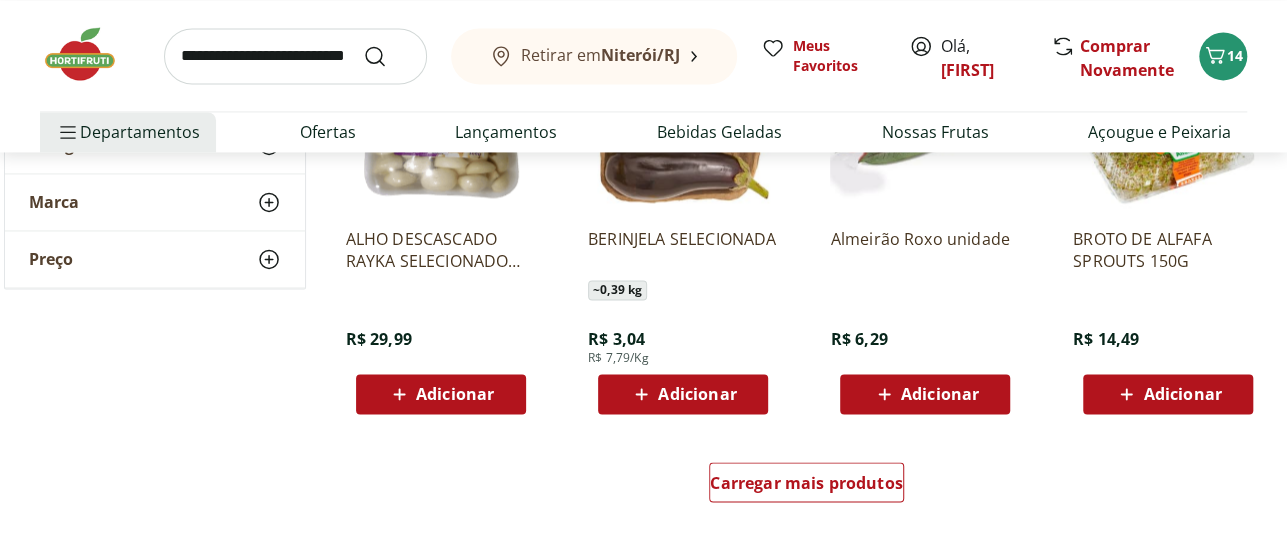 scroll, scrollTop: 24720, scrollLeft: 0, axis: vertical 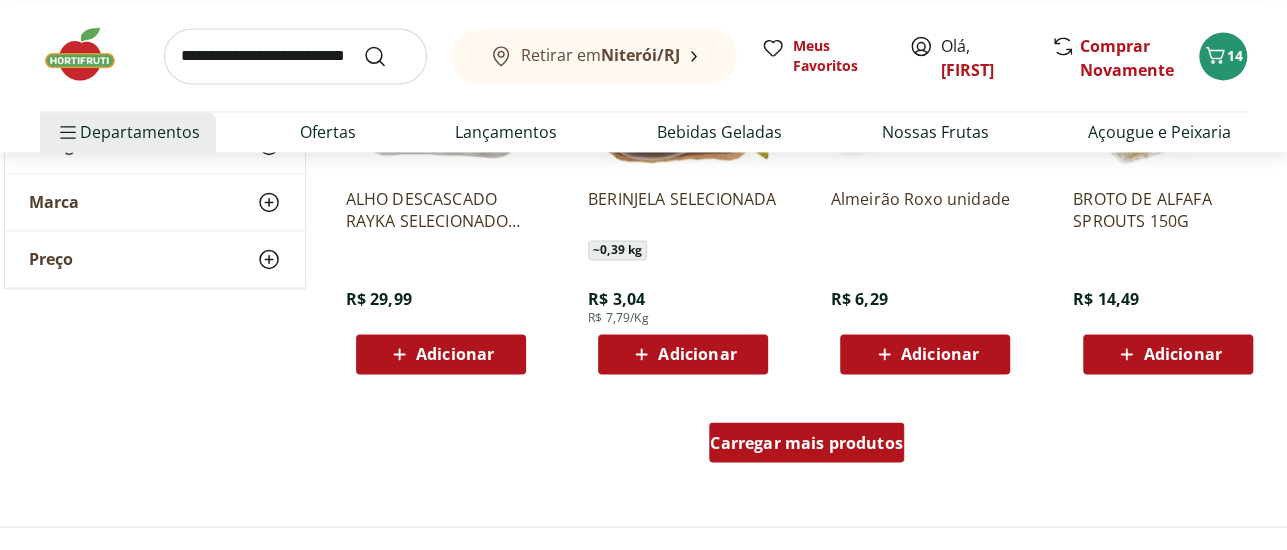 click on "Carregar mais produtos" at bounding box center (806, 442) 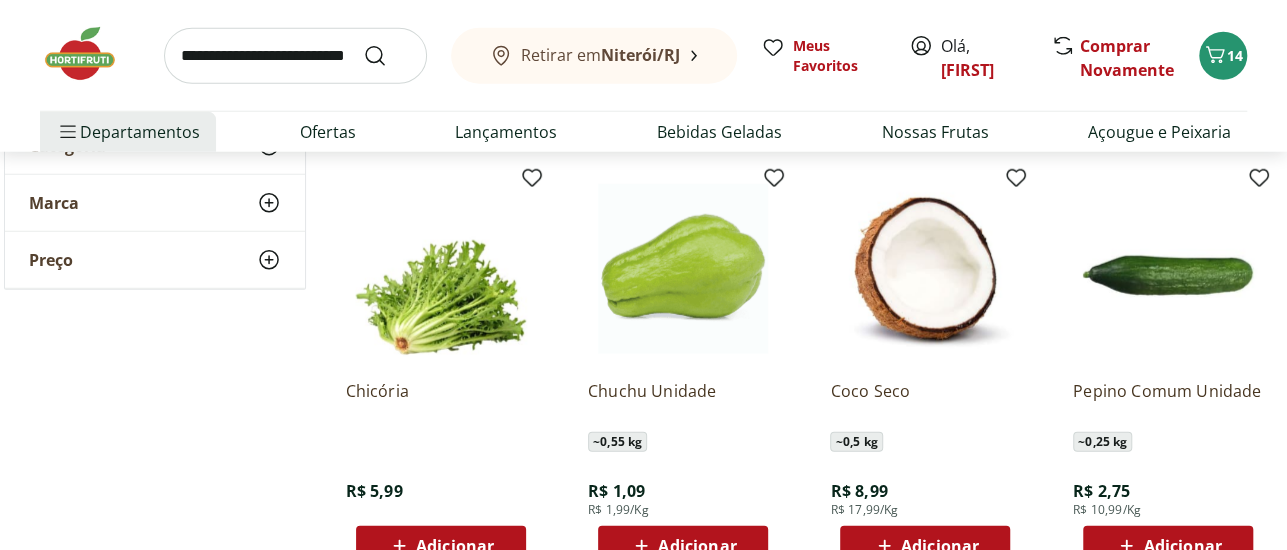 scroll, scrollTop: 25938, scrollLeft: 0, axis: vertical 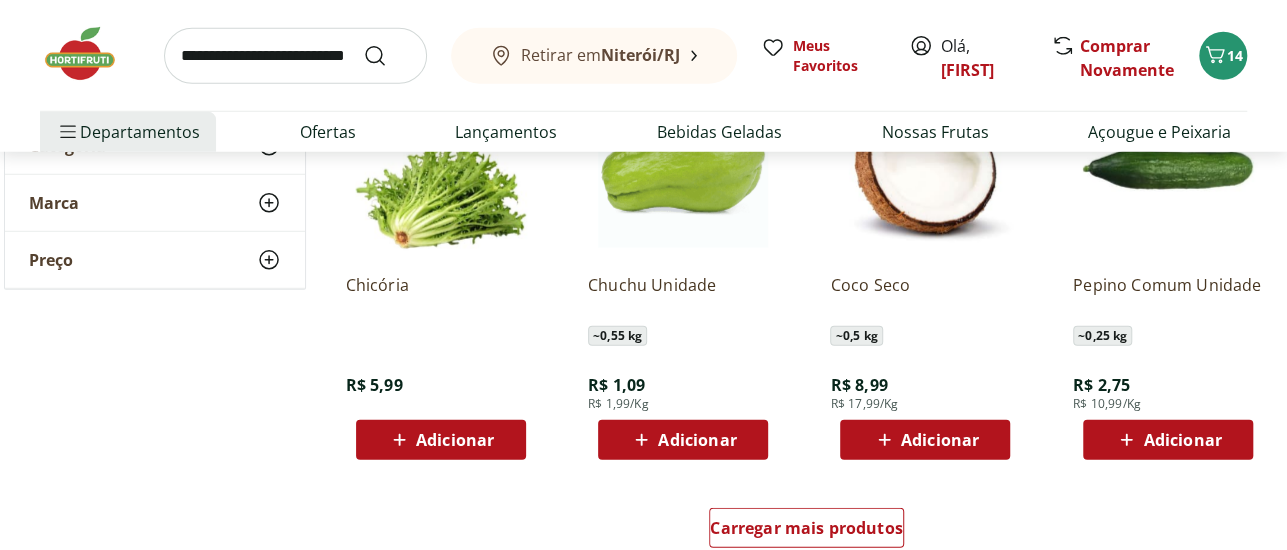 click on "Adicionar" at bounding box center (1182, 440) 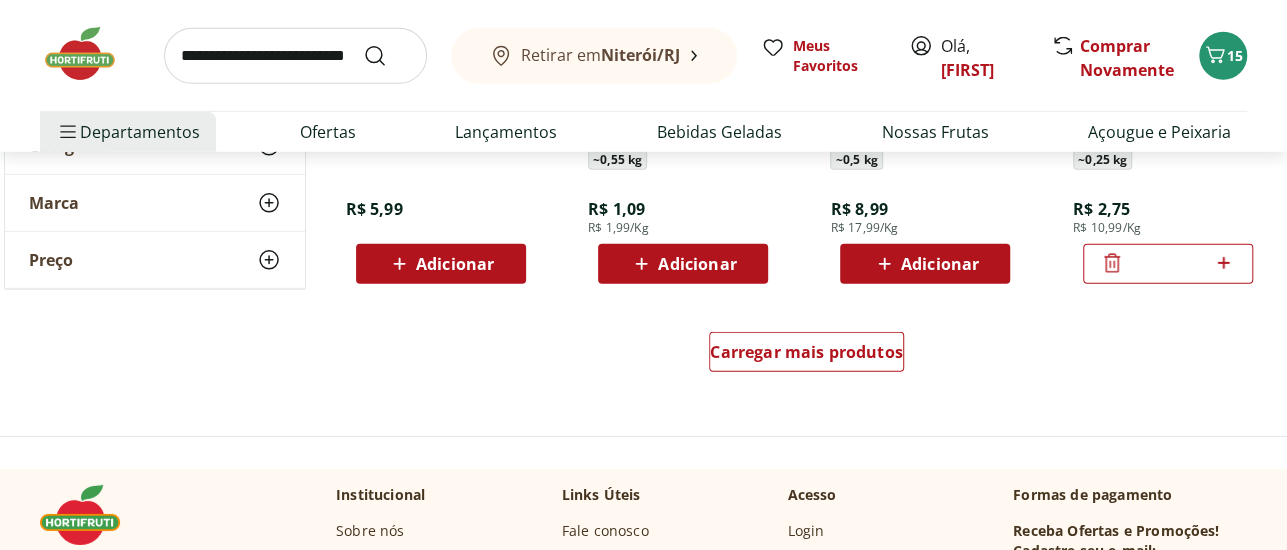 scroll, scrollTop: 26154, scrollLeft: 0, axis: vertical 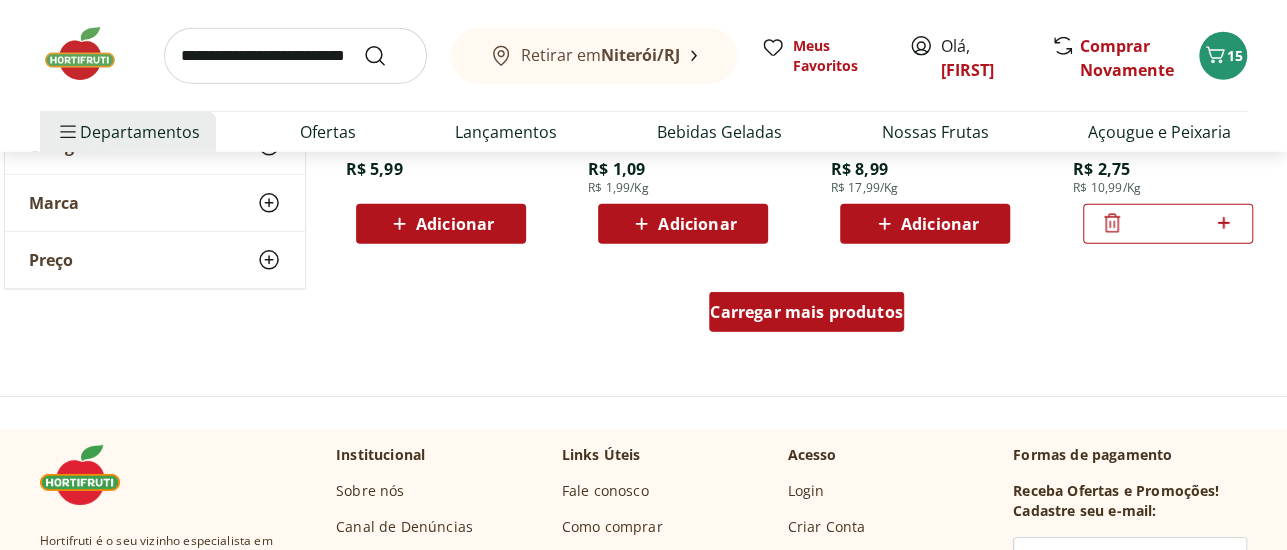 click on "Carregar mais produtos" at bounding box center [806, 312] 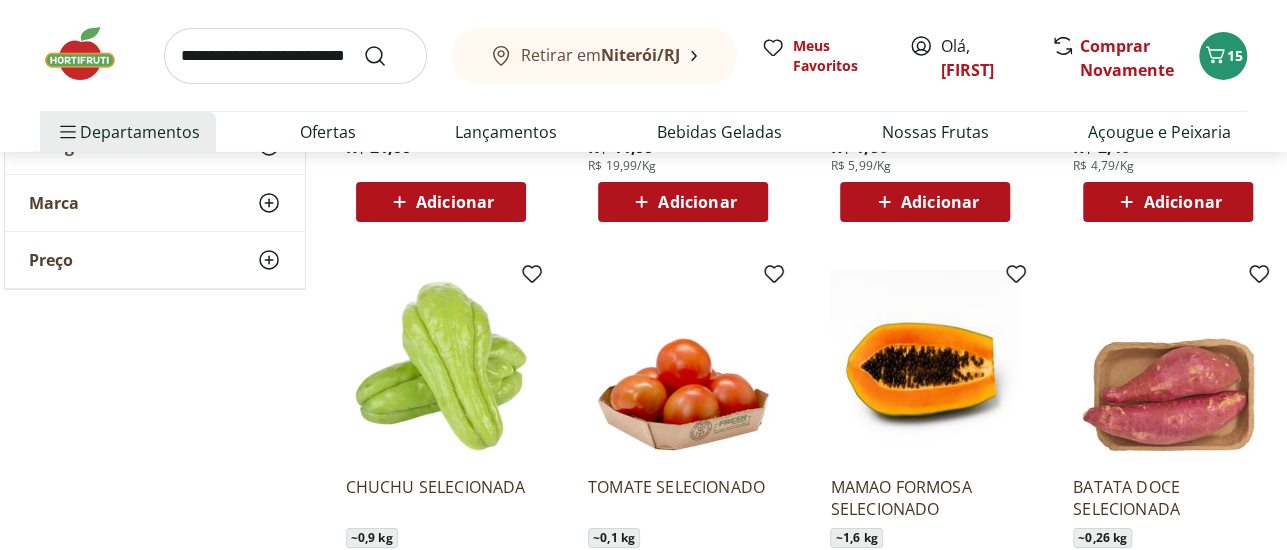 scroll, scrollTop: 26765, scrollLeft: 0, axis: vertical 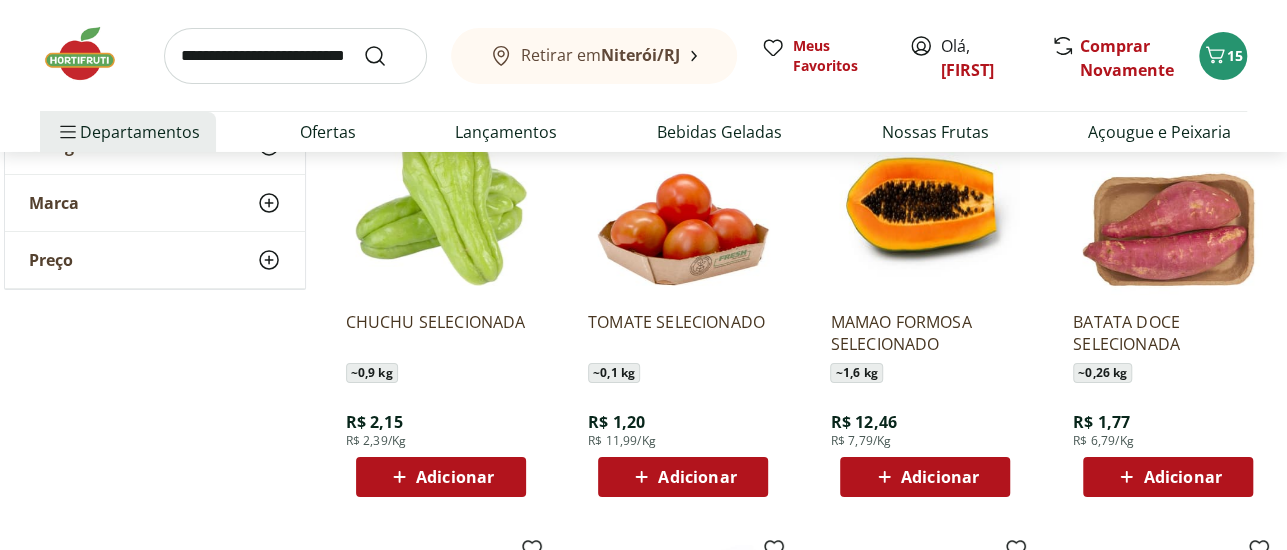 click on "Adicionar" at bounding box center [940, 477] 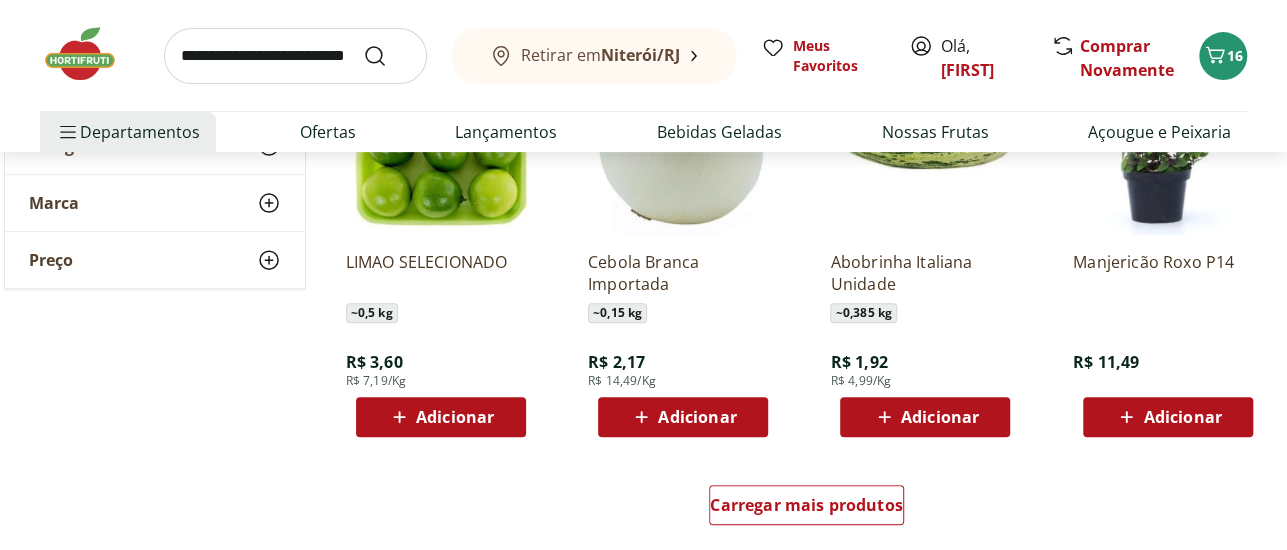 scroll, scrollTop: 27542, scrollLeft: 0, axis: vertical 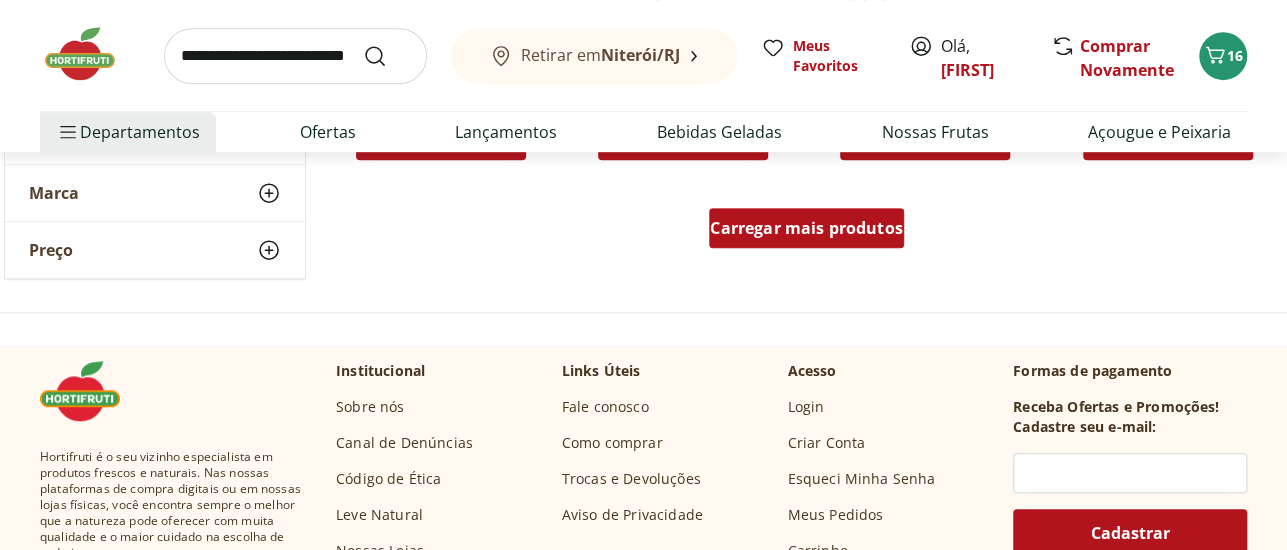 click on "Carregar mais produtos" at bounding box center (806, 228) 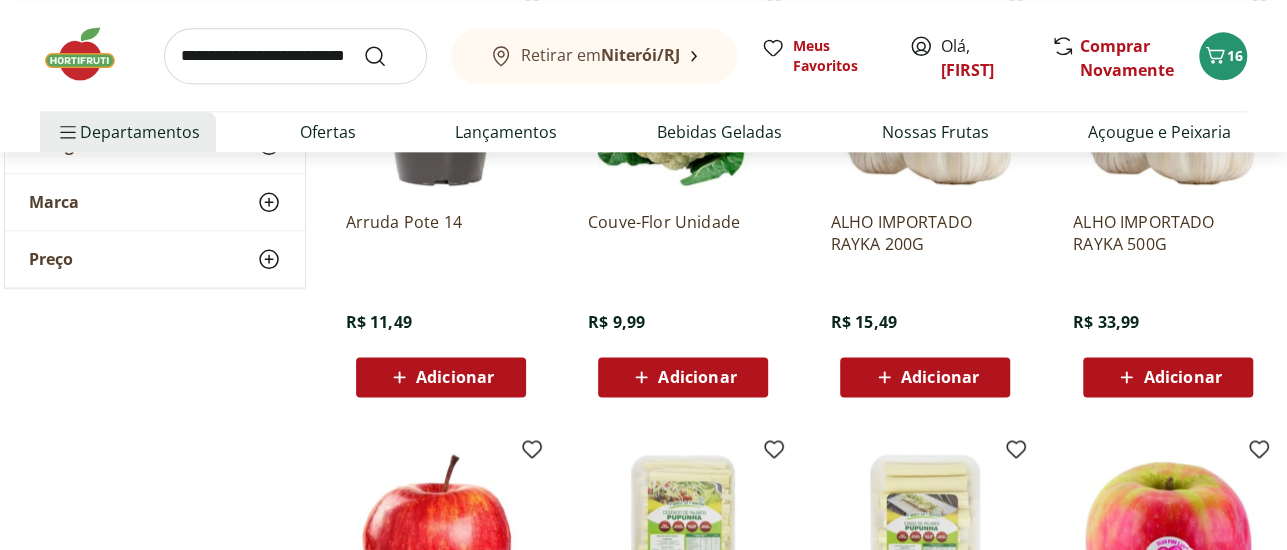 scroll, scrollTop: 28076, scrollLeft: 0, axis: vertical 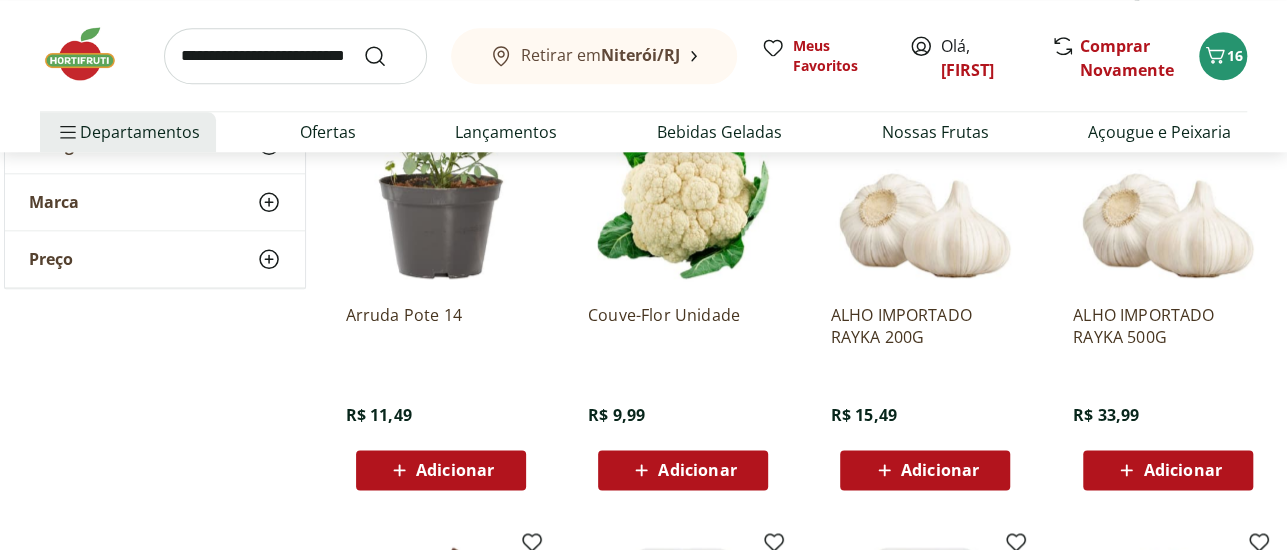 click 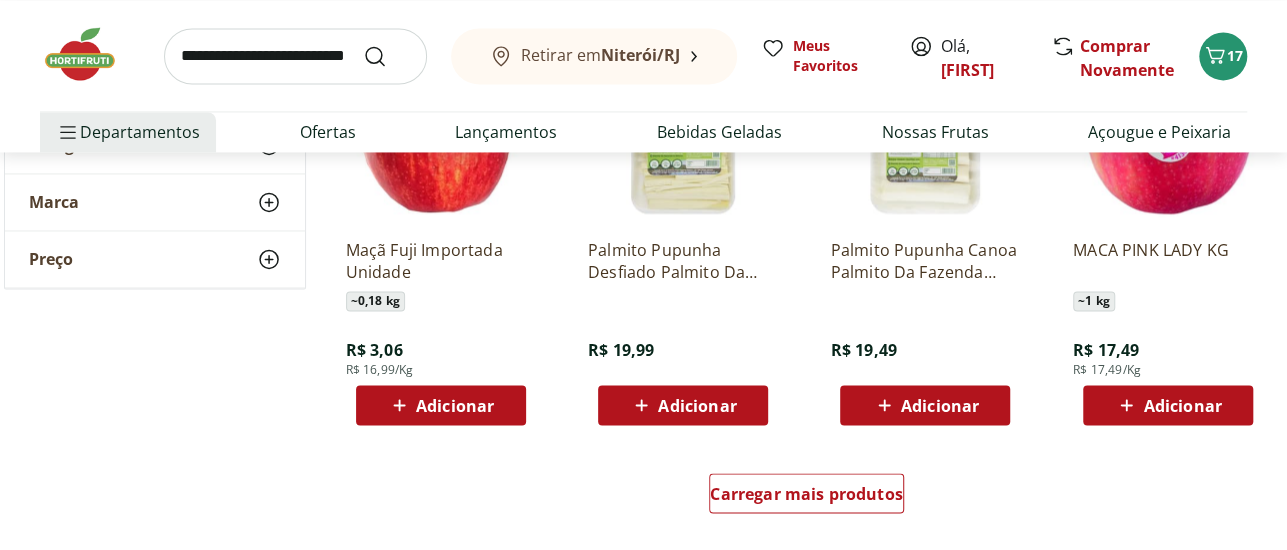 scroll, scrollTop: 28875, scrollLeft: 0, axis: vertical 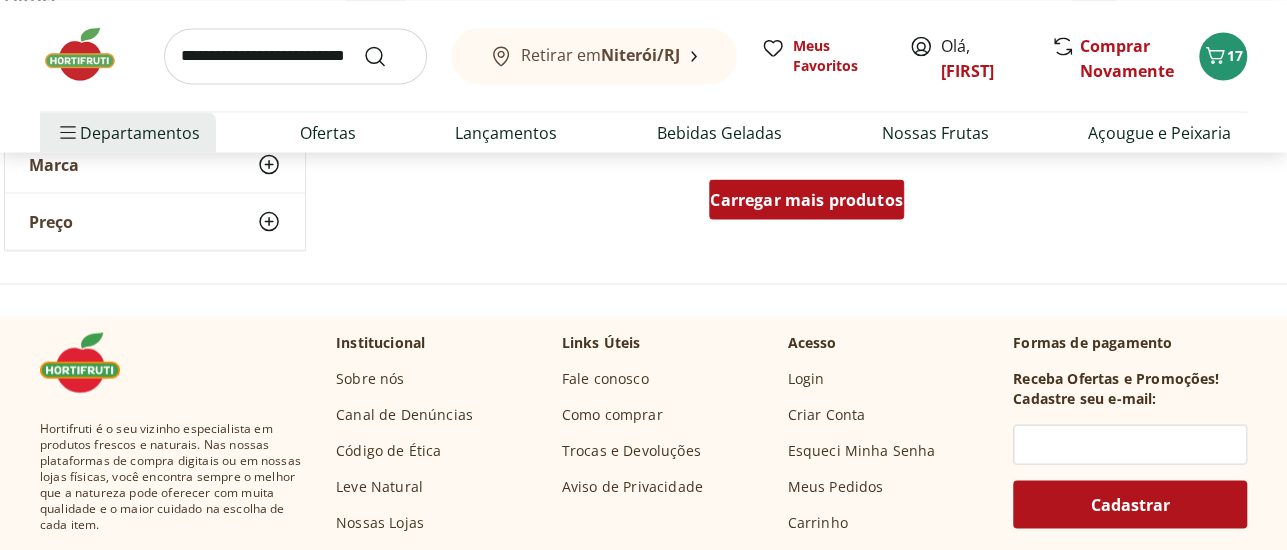 click on "Carregar mais produtos" at bounding box center (806, 199) 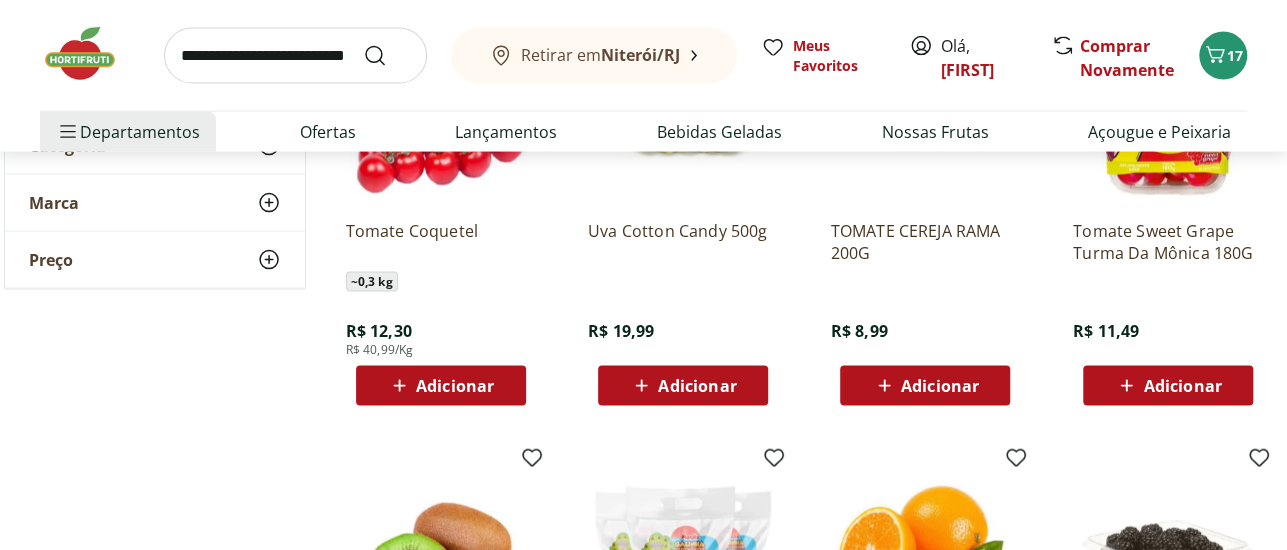 scroll, scrollTop: 29035, scrollLeft: 0, axis: vertical 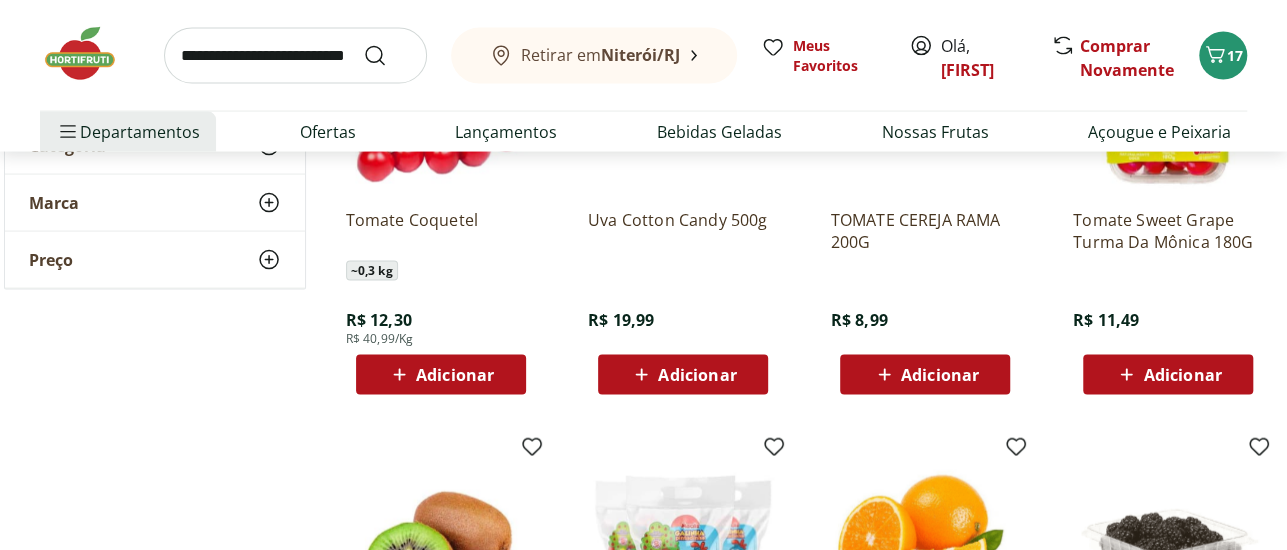 drag, startPoint x: 689, startPoint y: 365, endPoint x: 1300, endPoint y: 492, distance: 624.05927 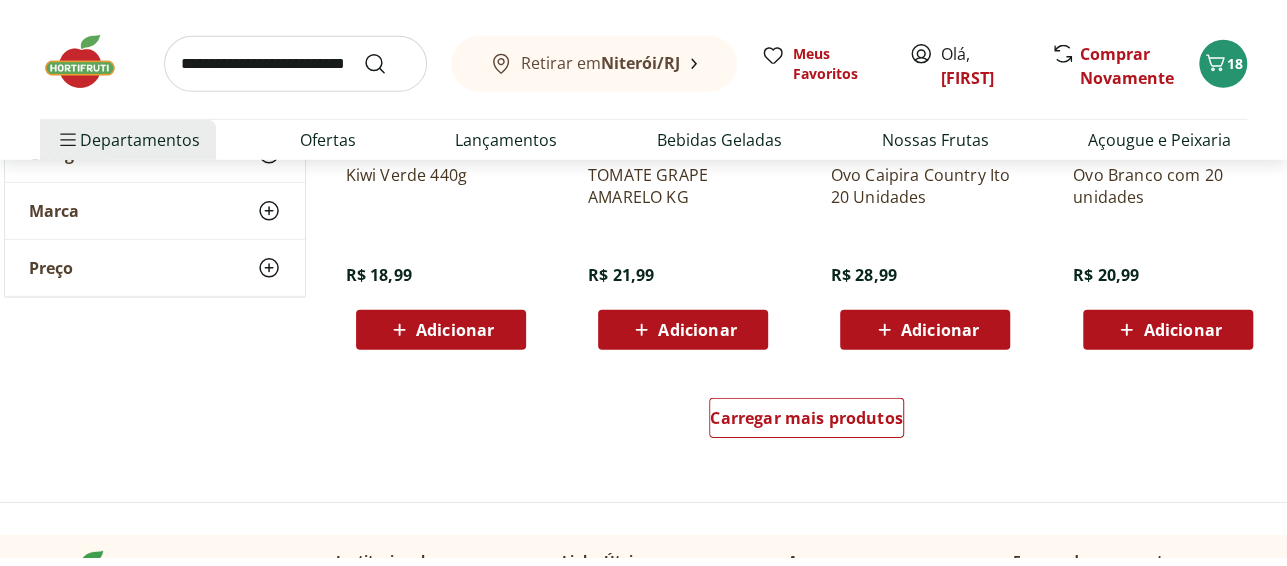 scroll, scrollTop: 30008, scrollLeft: 0, axis: vertical 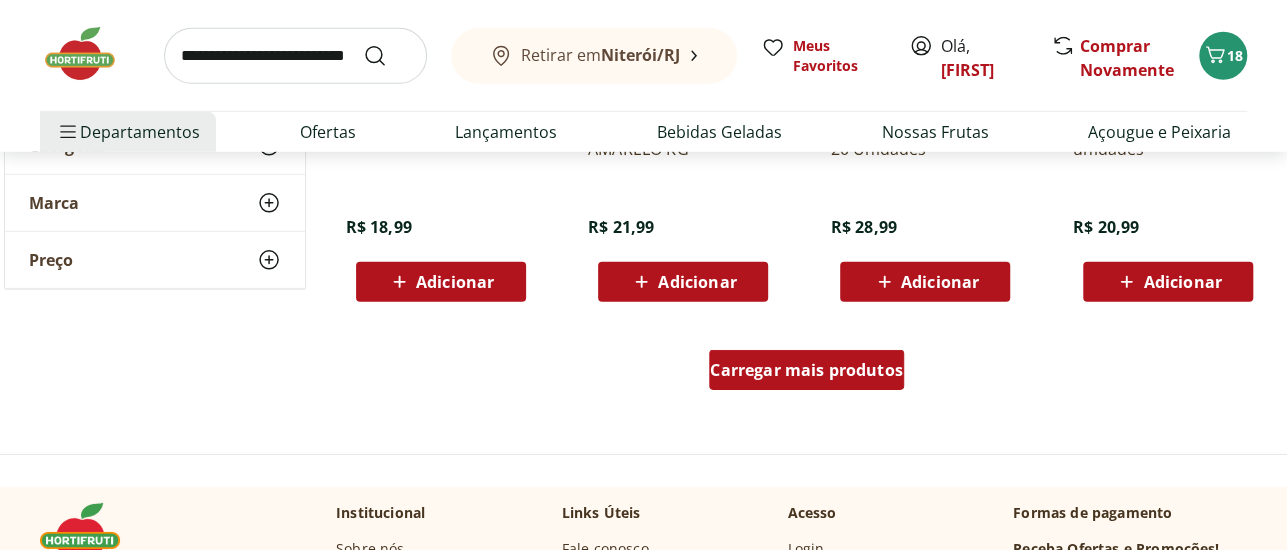 drag, startPoint x: 828, startPoint y: 355, endPoint x: 1300, endPoint y: 558, distance: 513.8025 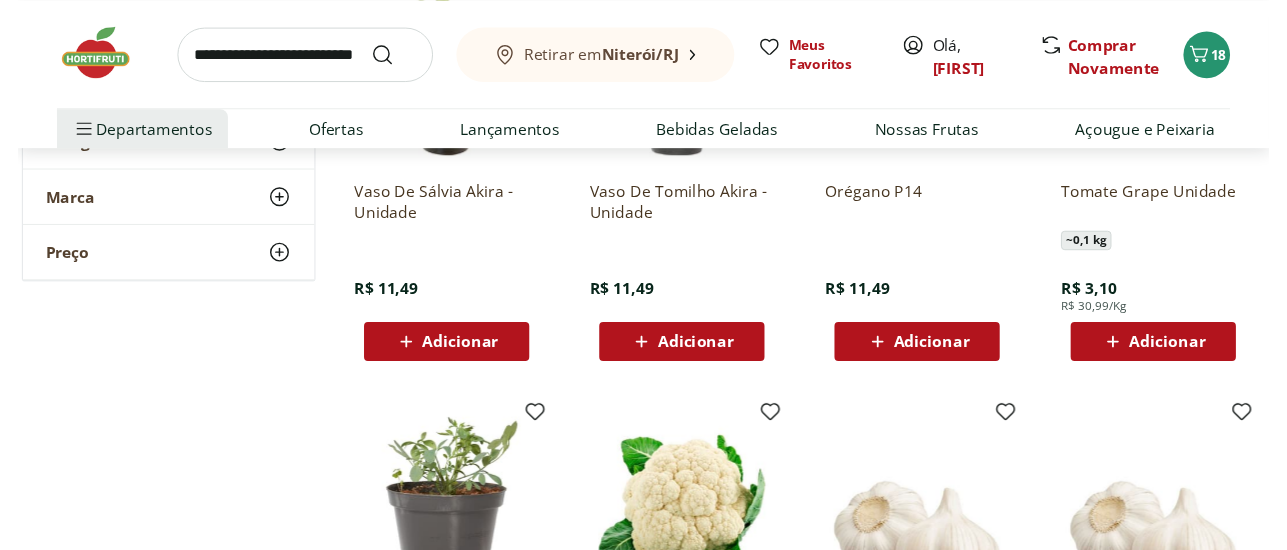 scroll, scrollTop: 0, scrollLeft: 0, axis: both 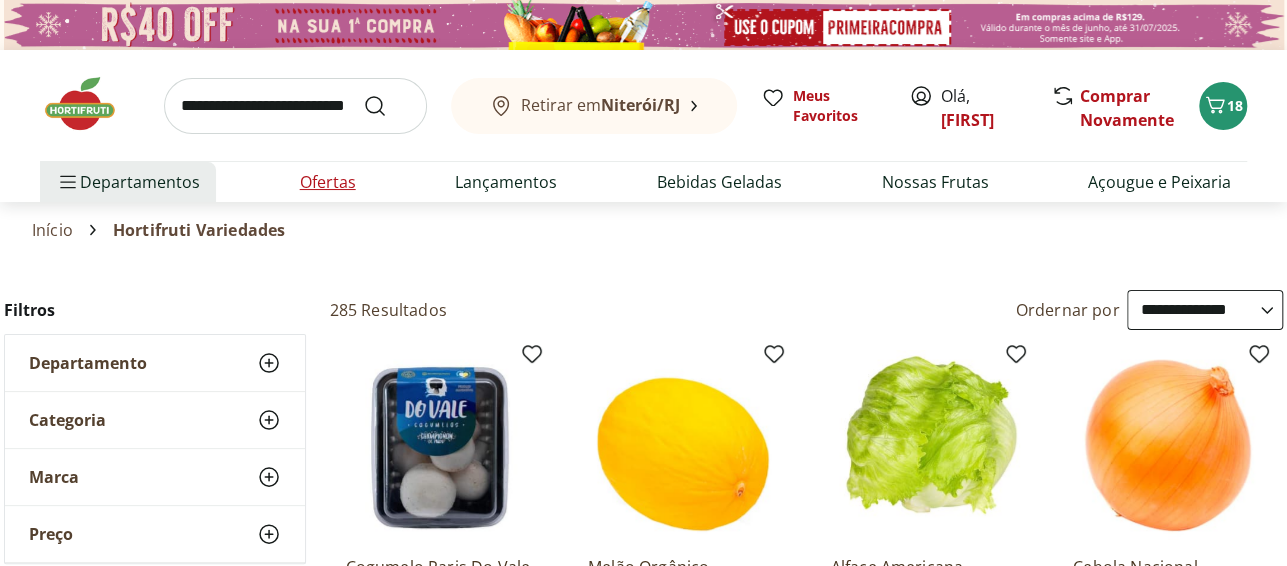 click on "Ofertas" at bounding box center [328, 182] 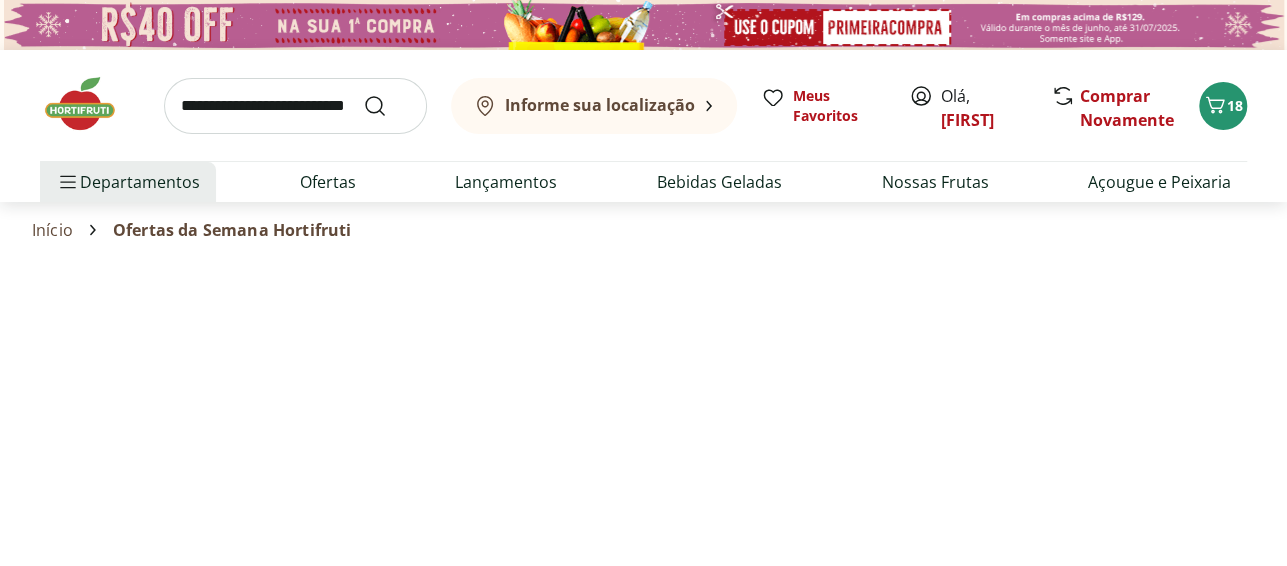select on "**********" 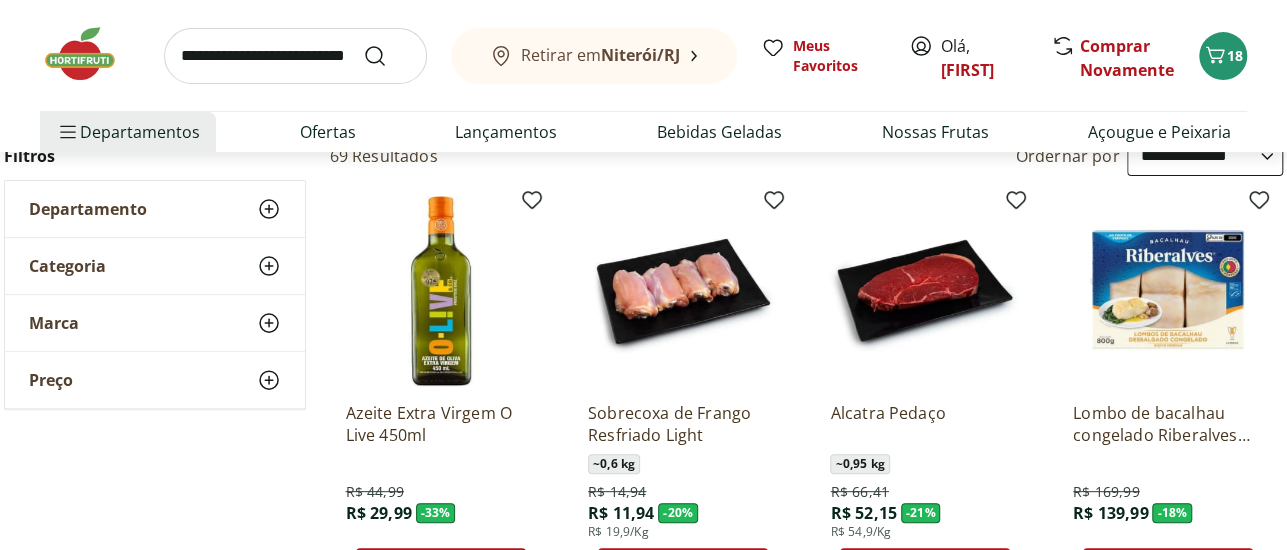 scroll, scrollTop: 241, scrollLeft: 0, axis: vertical 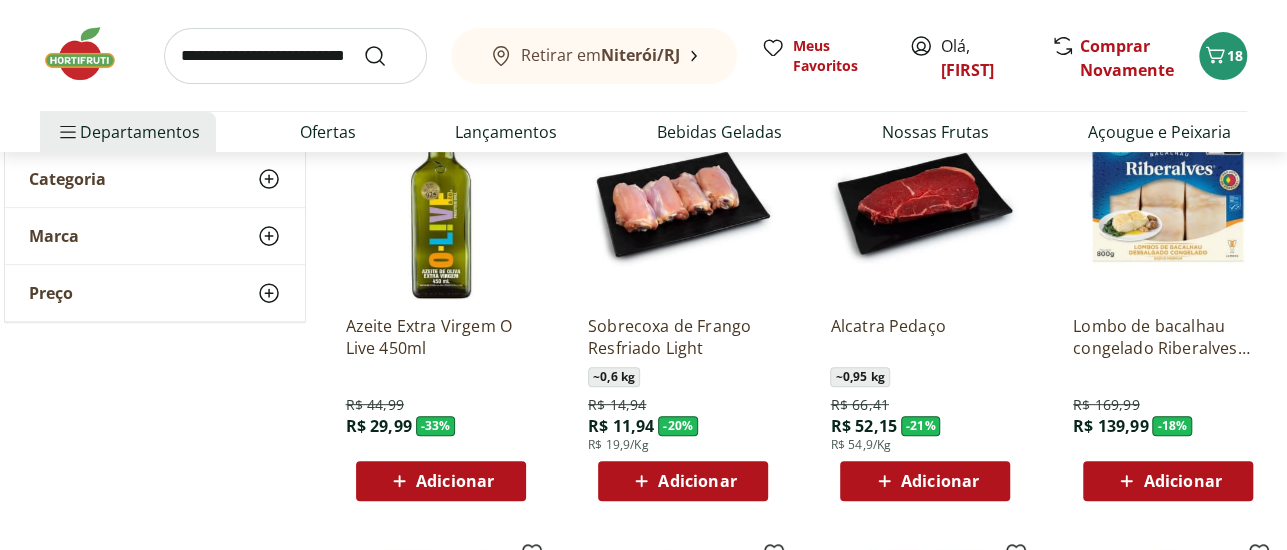 click on "Adicionar" at bounding box center (455, 481) 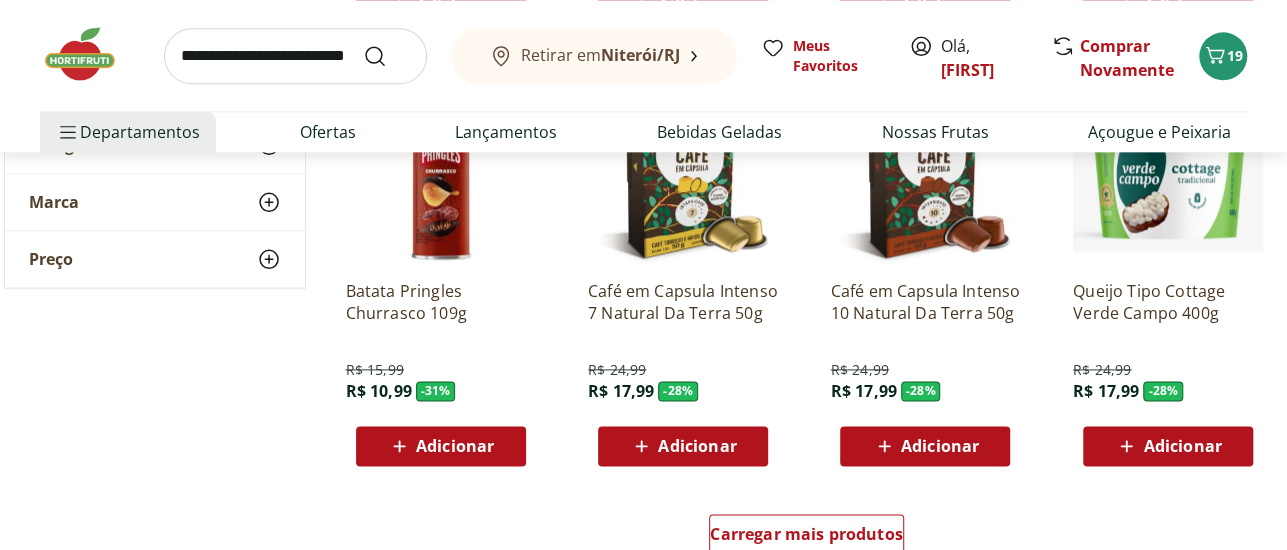 scroll, scrollTop: 1292, scrollLeft: 0, axis: vertical 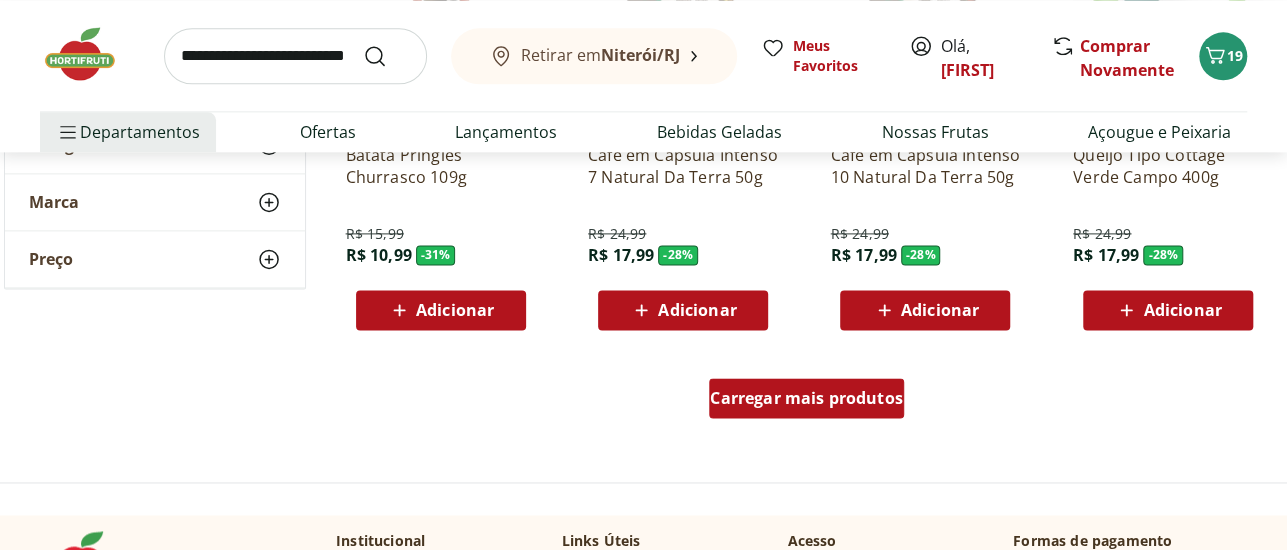 click on "Carregar mais produtos" at bounding box center (806, 398) 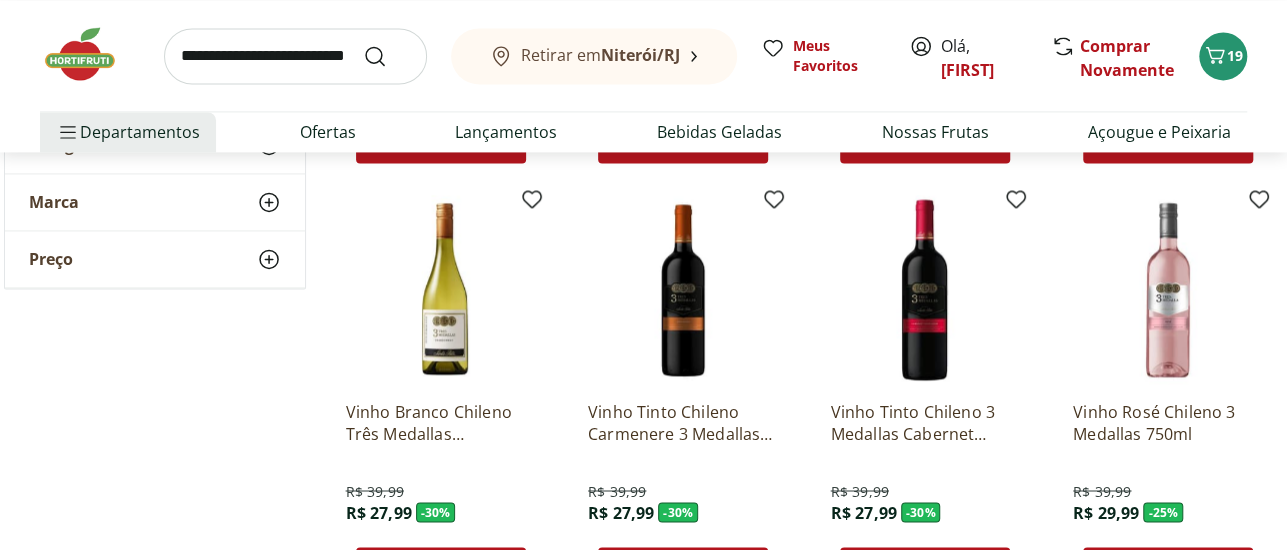 scroll, scrollTop: 1501, scrollLeft: 0, axis: vertical 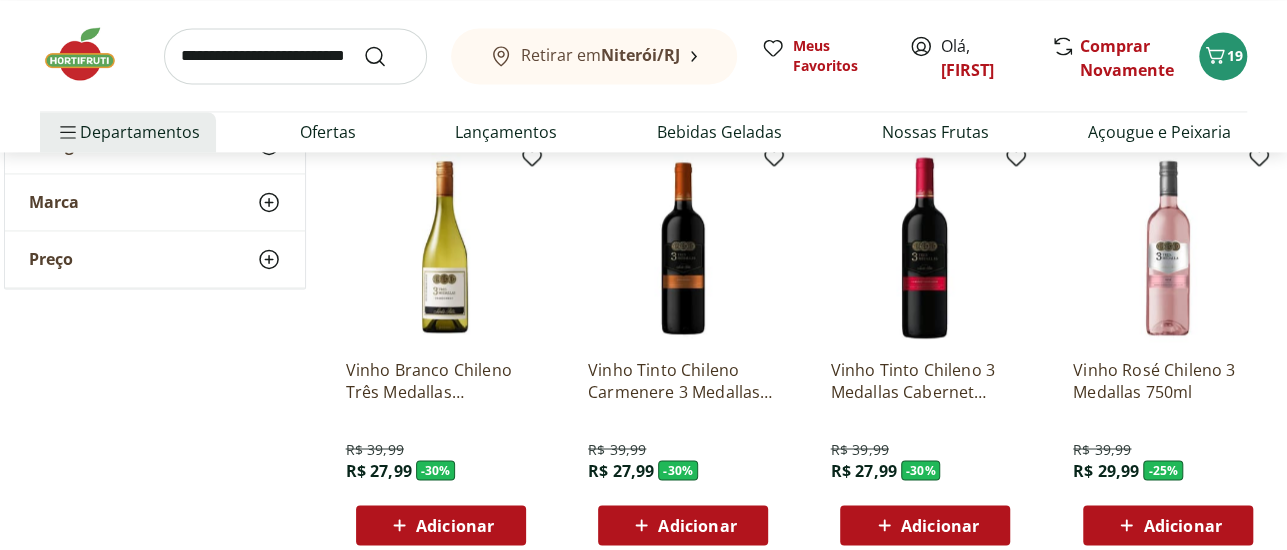 click on "Adicionar" at bounding box center (1182, 525) 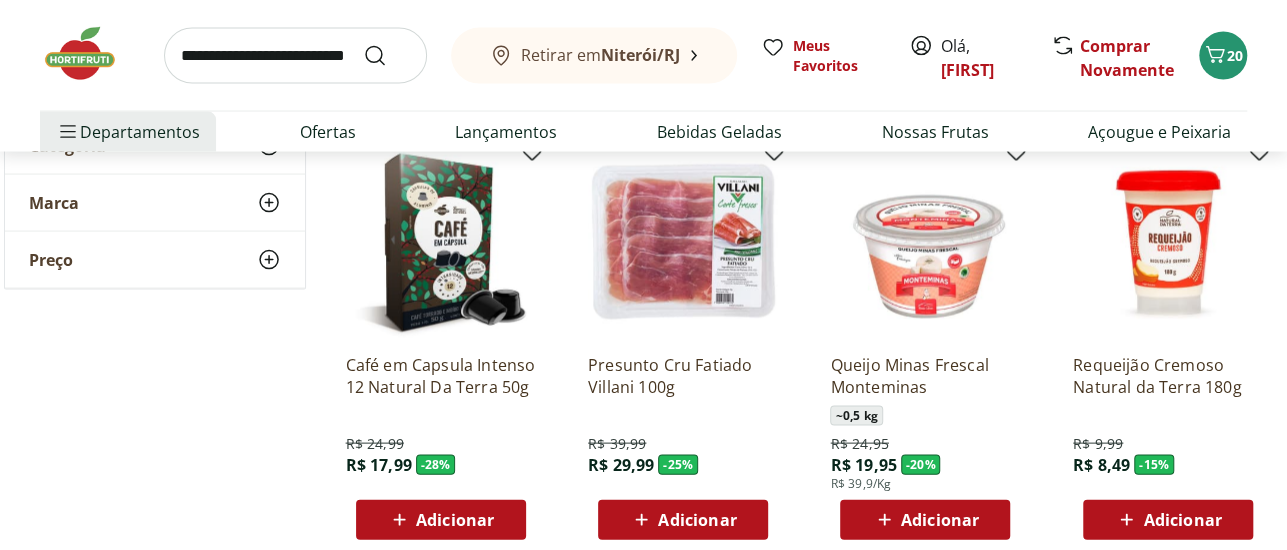 scroll, scrollTop: 1963, scrollLeft: 0, axis: vertical 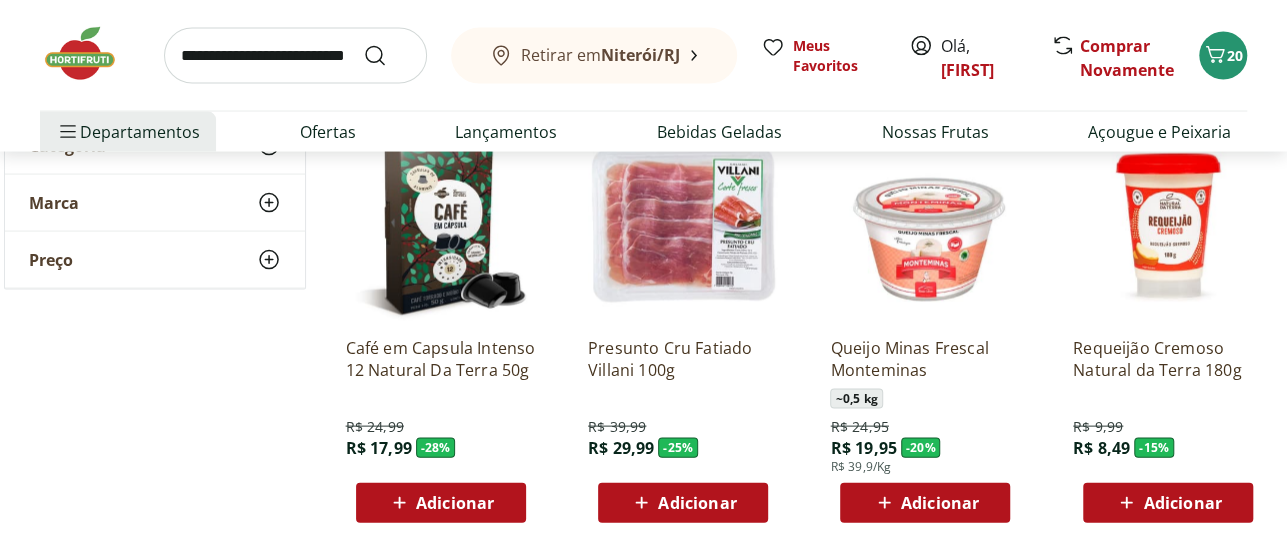 click on "Adicionar" at bounding box center (1182, 503) 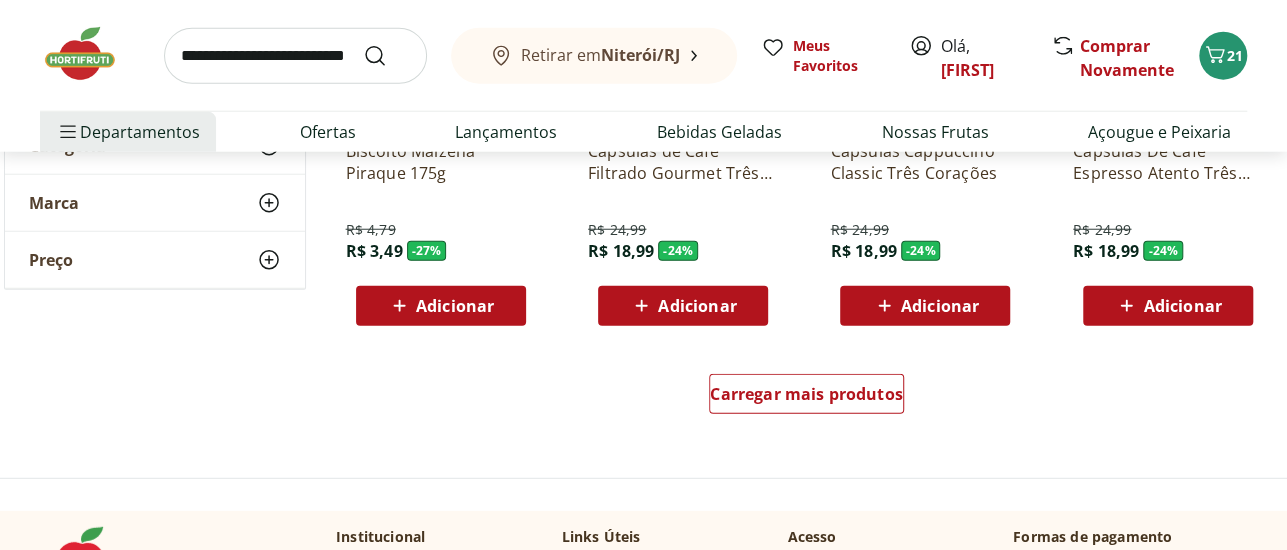 scroll, scrollTop: 2617, scrollLeft: 0, axis: vertical 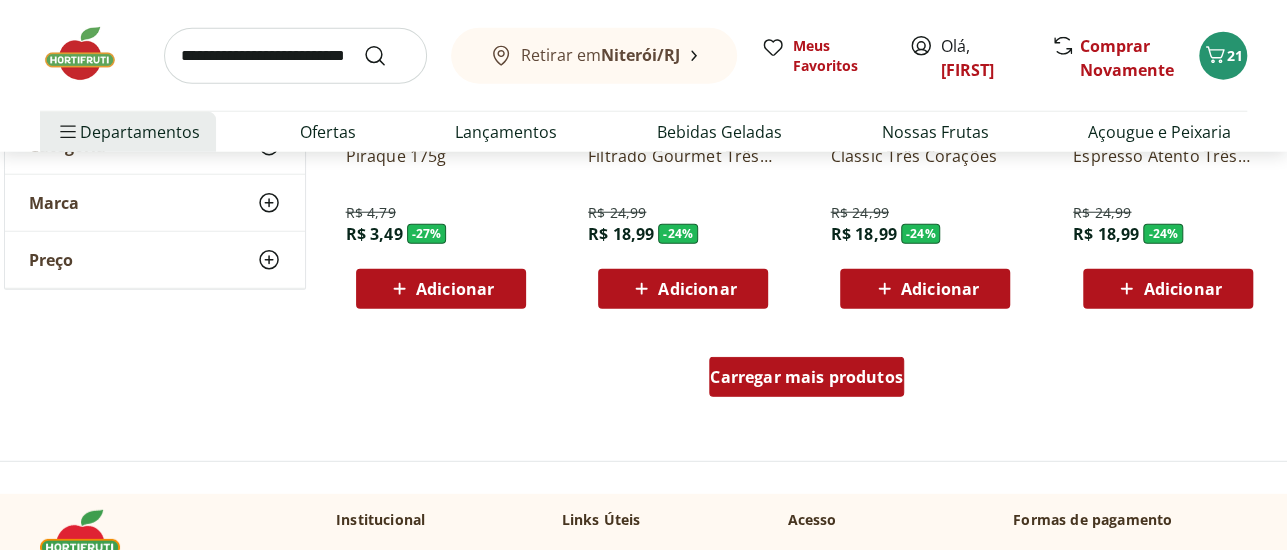 click on "Carregar mais produtos" at bounding box center (806, 377) 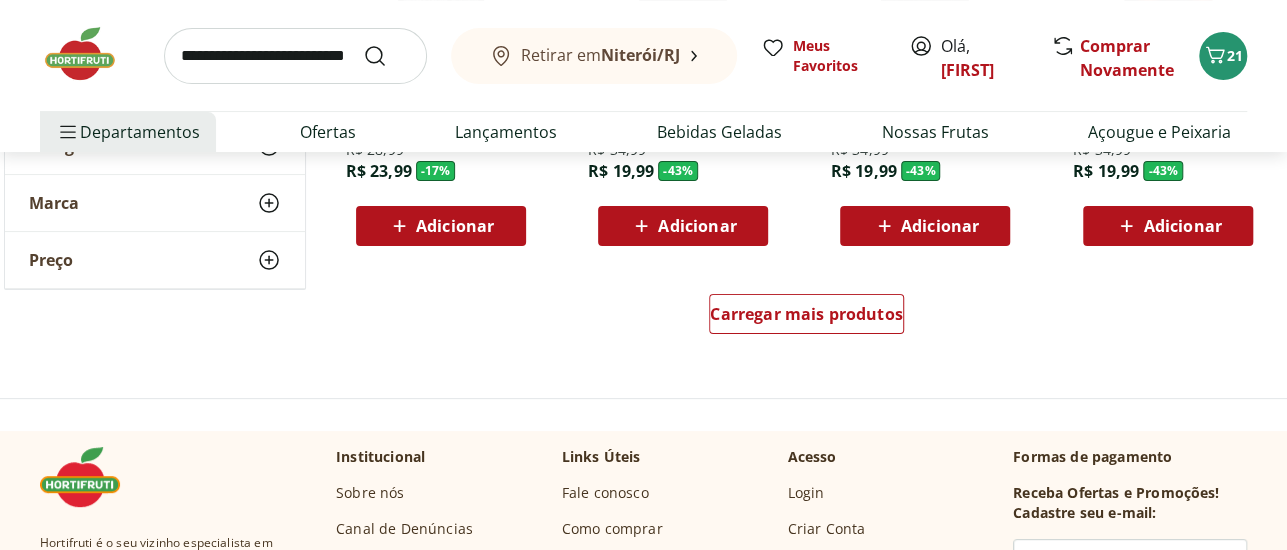 scroll, scrollTop: 3973, scrollLeft: 0, axis: vertical 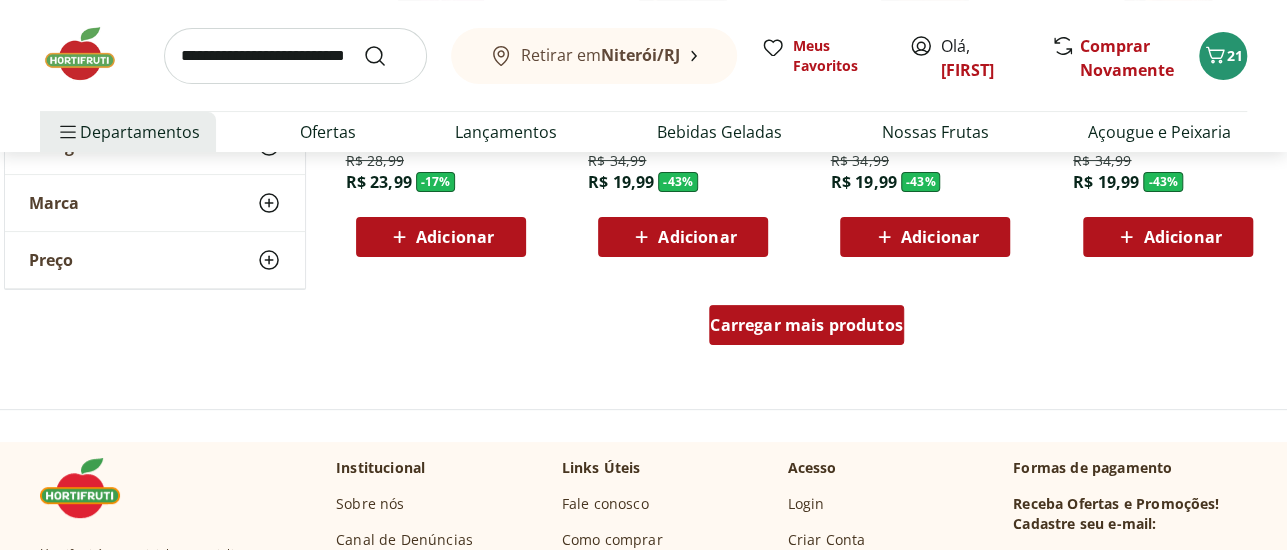 click on "Carregar mais produtos" at bounding box center [806, 325] 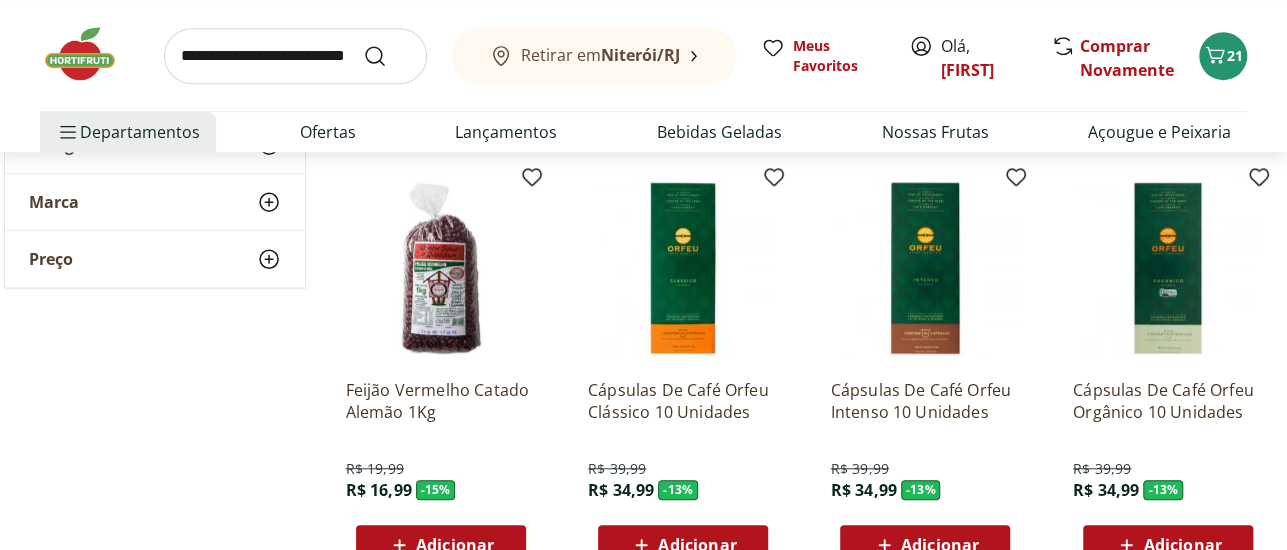 scroll, scrollTop: 4583, scrollLeft: 0, axis: vertical 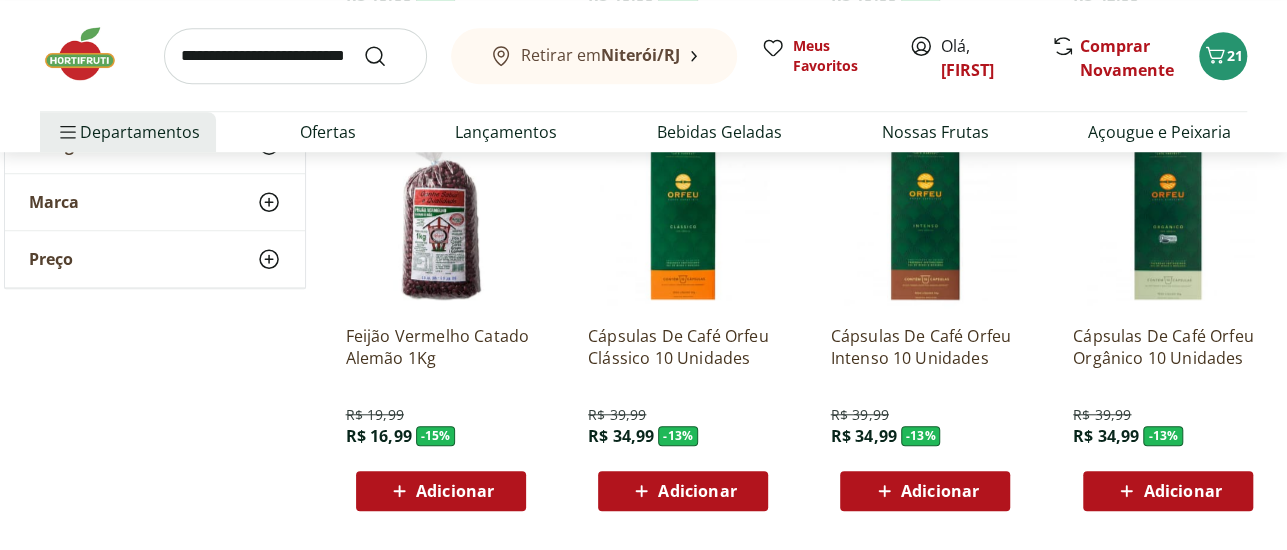 click on "Adicionar" at bounding box center [455, 491] 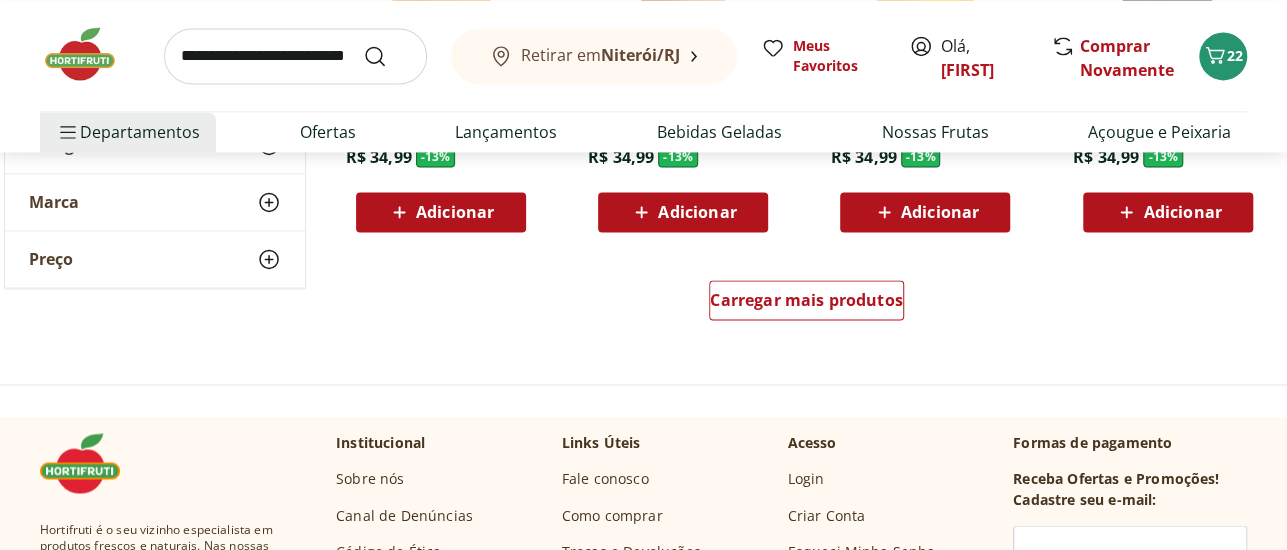 scroll, scrollTop: 5261, scrollLeft: 0, axis: vertical 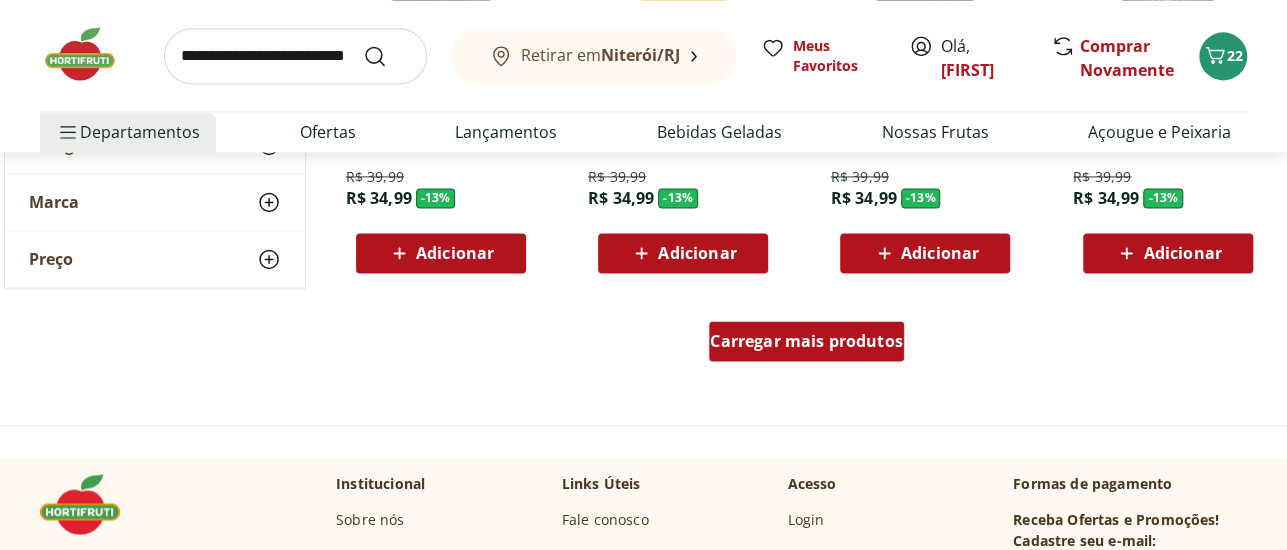click on "Carregar mais produtos" at bounding box center [806, 341] 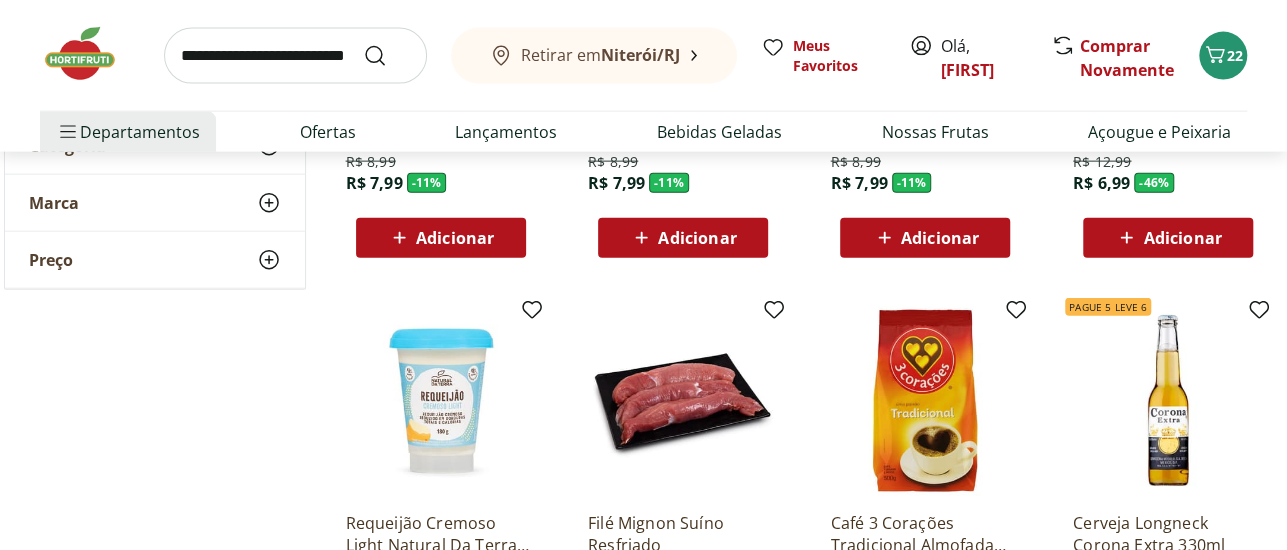 scroll, scrollTop: 6204, scrollLeft: 0, axis: vertical 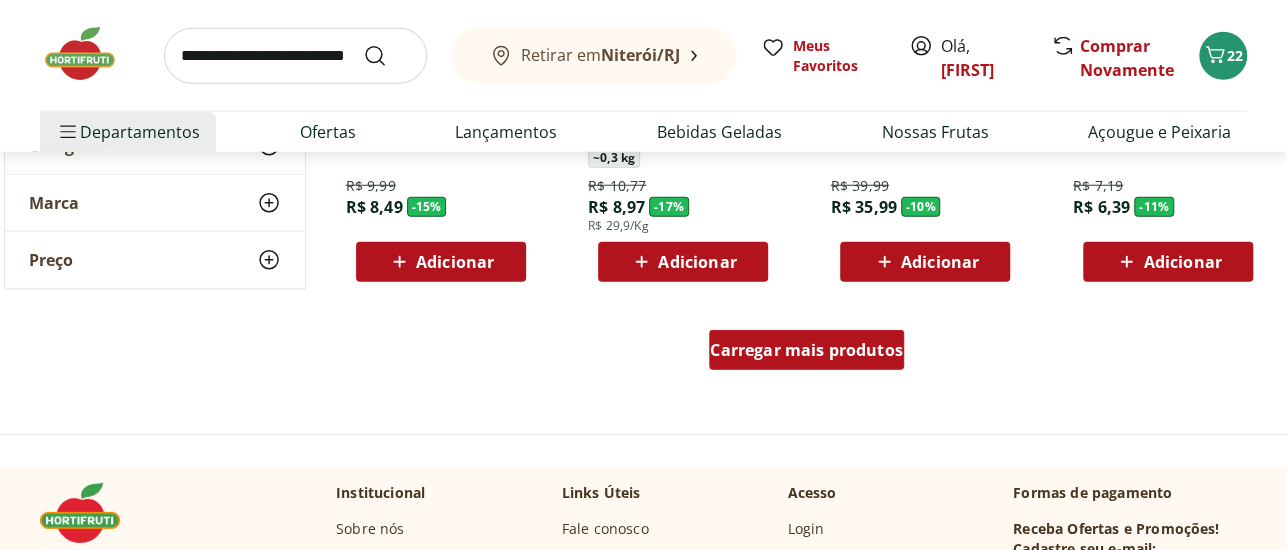 click on "Carregar mais produtos" at bounding box center [806, 350] 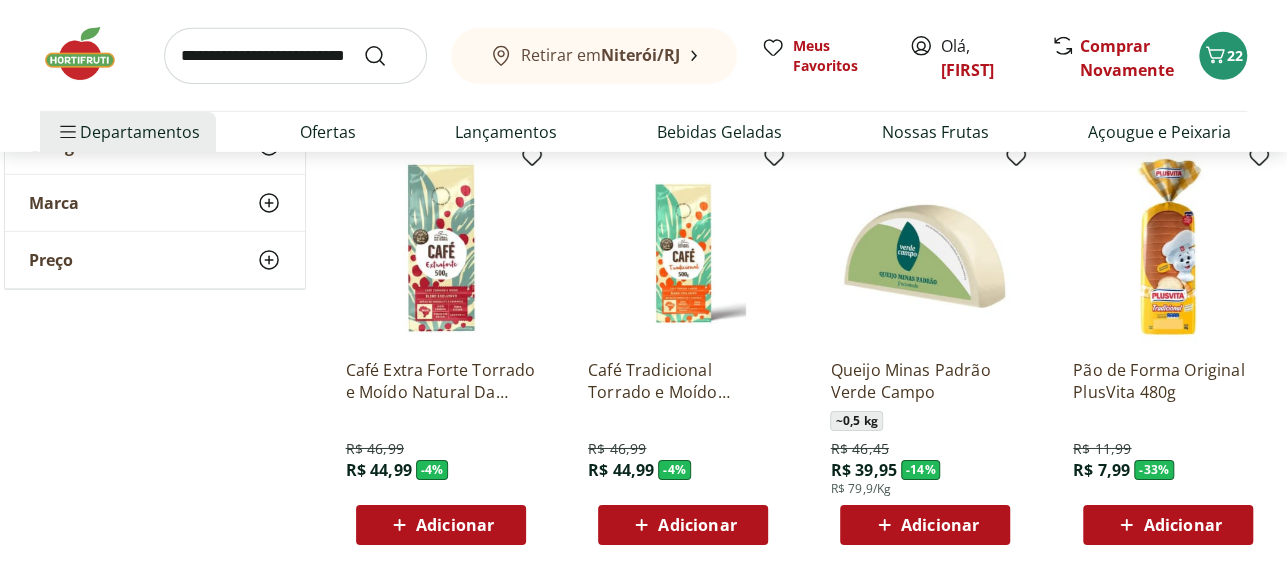 scroll, scrollTop: 7210, scrollLeft: 0, axis: vertical 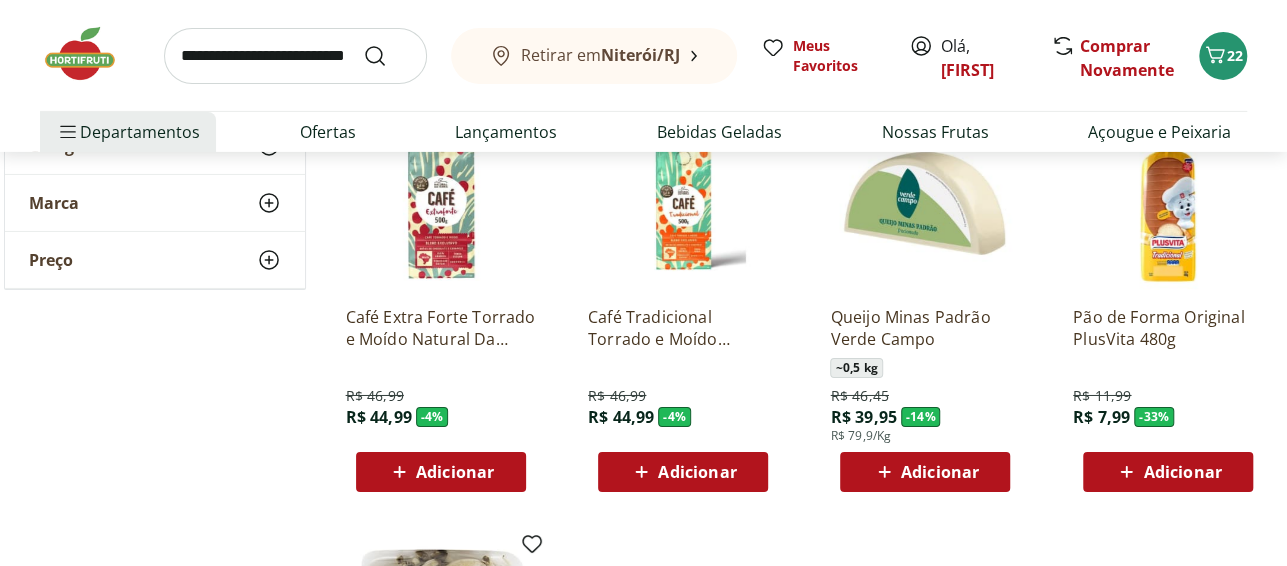 click on "Adicionar" at bounding box center [940, 472] 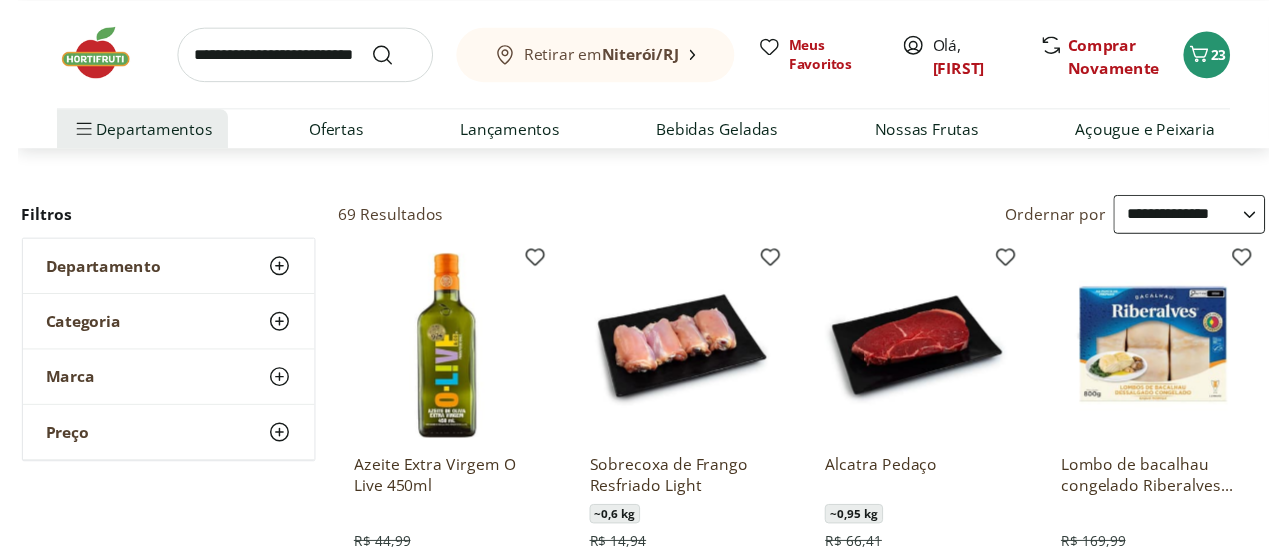 scroll, scrollTop: 141, scrollLeft: 0, axis: vertical 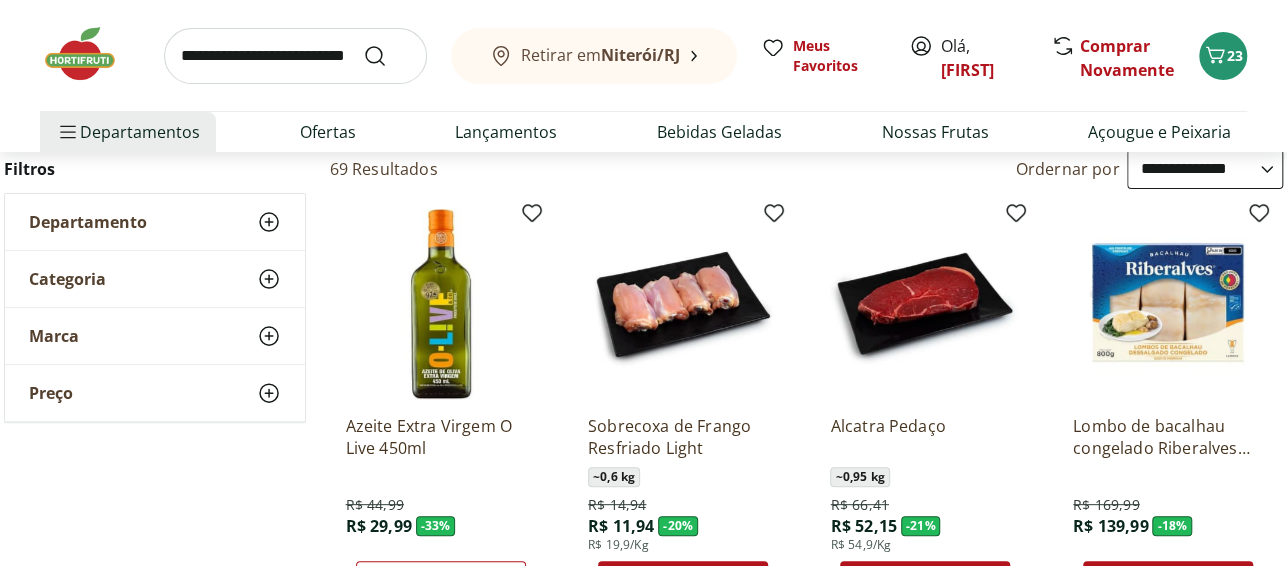 click 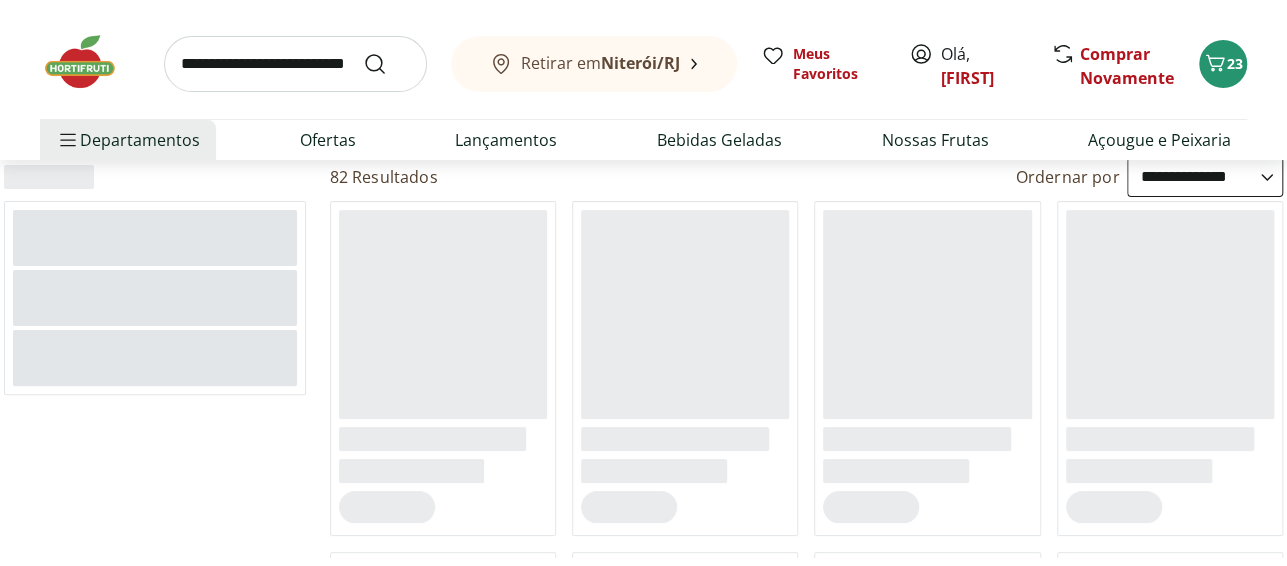 scroll, scrollTop: 0, scrollLeft: 0, axis: both 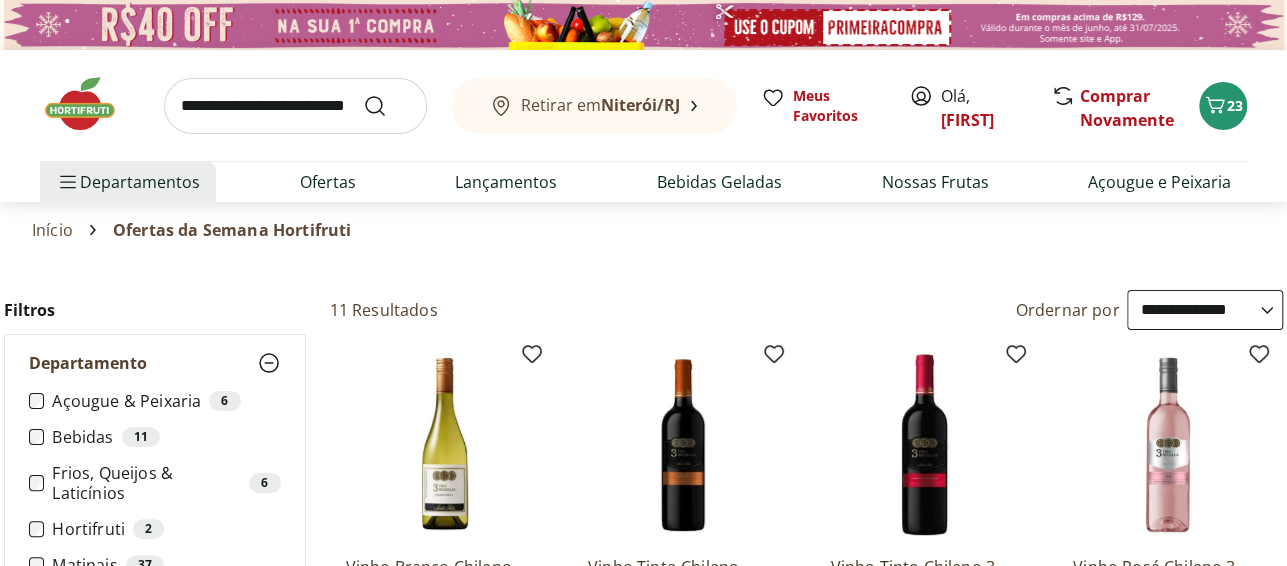click at bounding box center (295, 106) 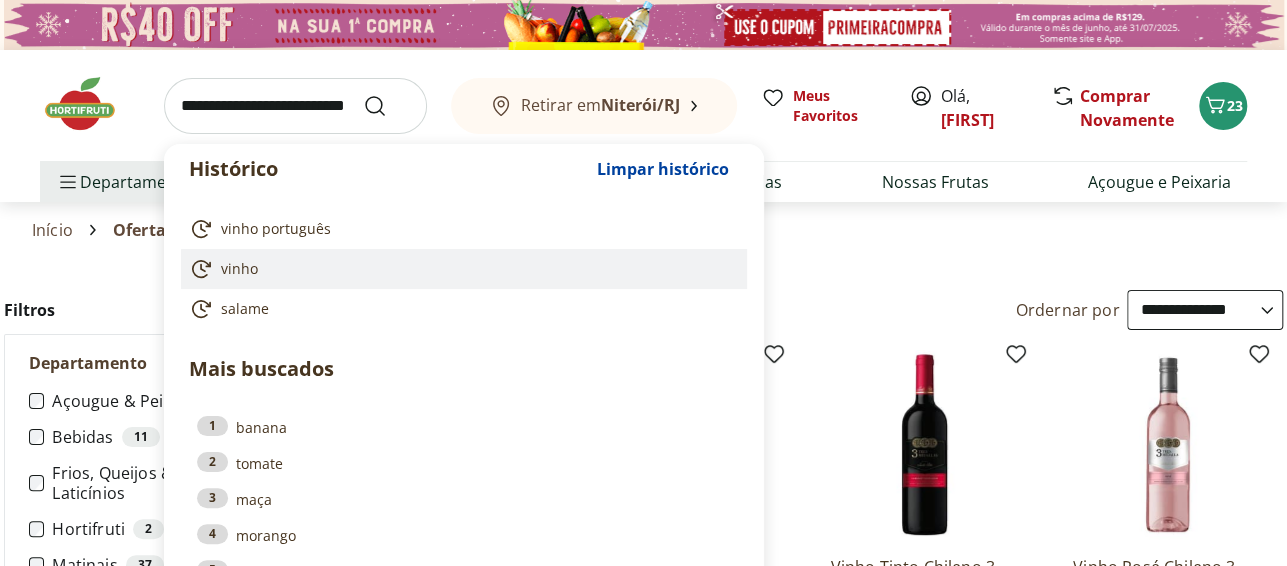 click on "vinho" at bounding box center [460, 269] 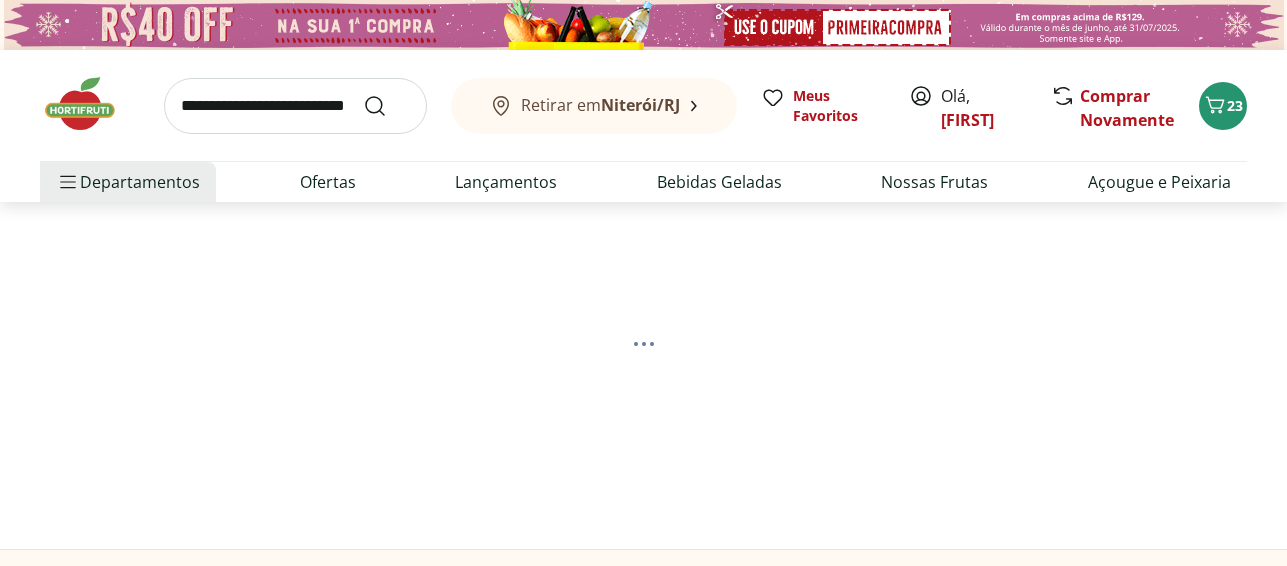scroll, scrollTop: 0, scrollLeft: 0, axis: both 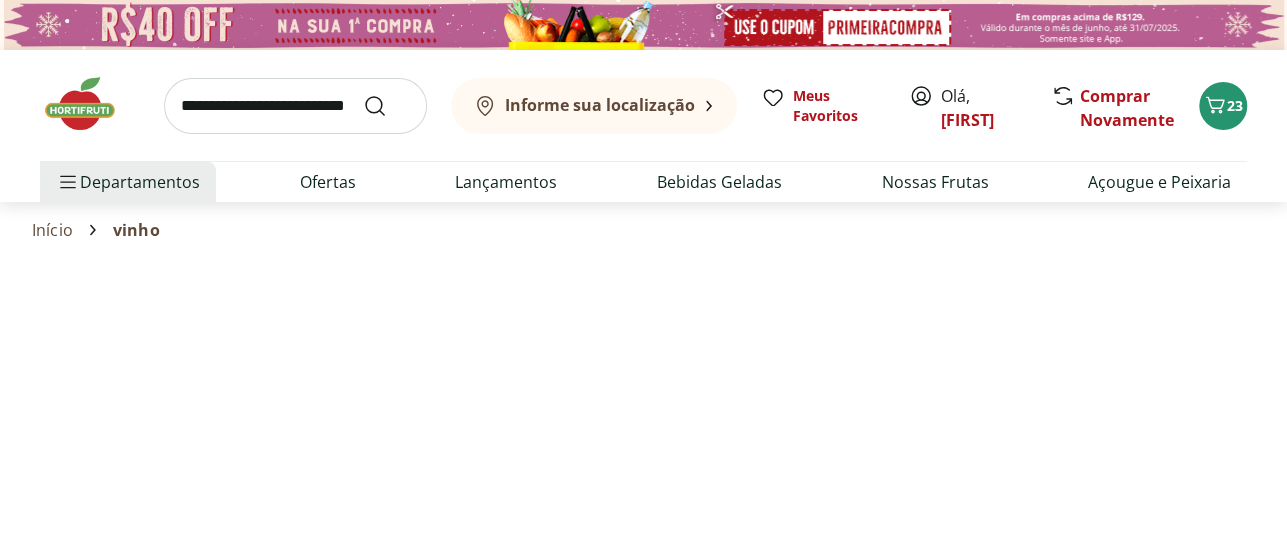 select on "**********" 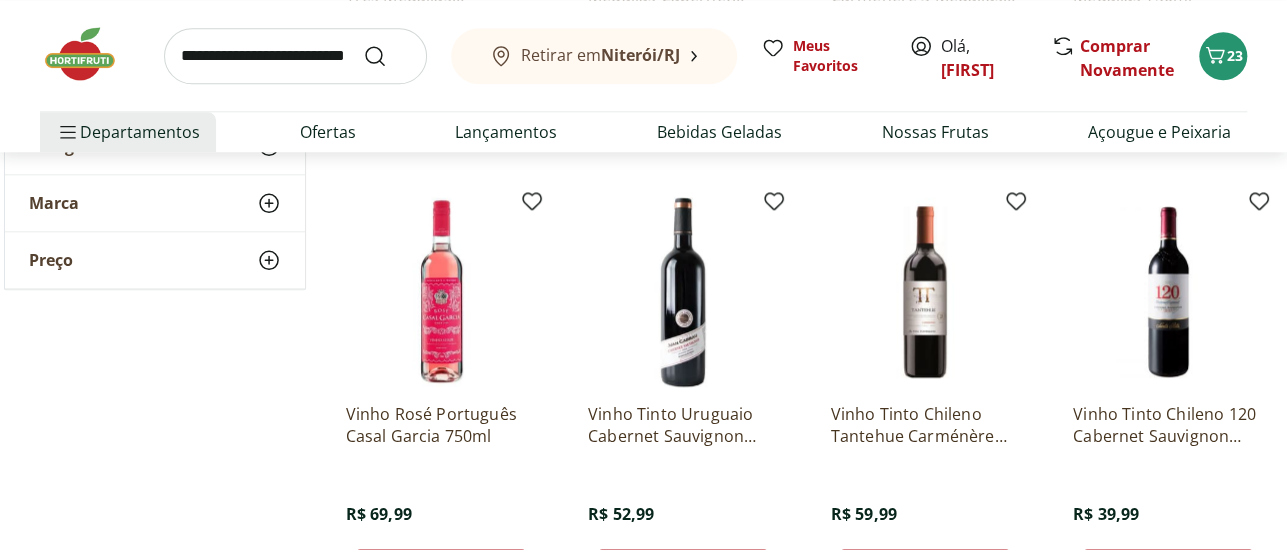 scroll, scrollTop: 1144, scrollLeft: 0, axis: vertical 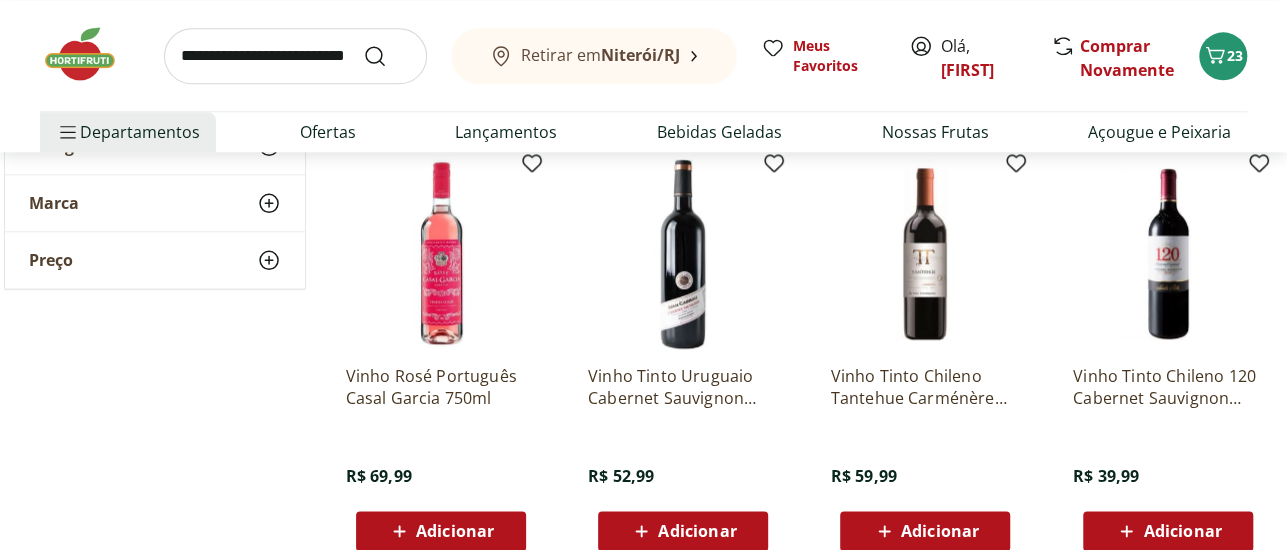 click on "Adicionar" at bounding box center (455, 531) 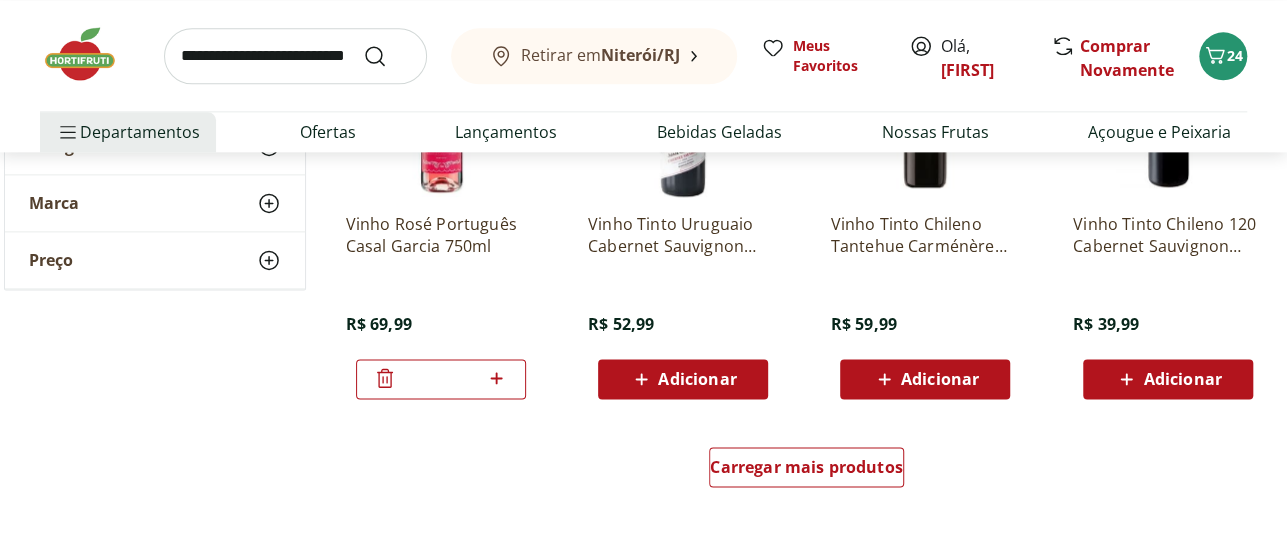 scroll, scrollTop: 1324, scrollLeft: 0, axis: vertical 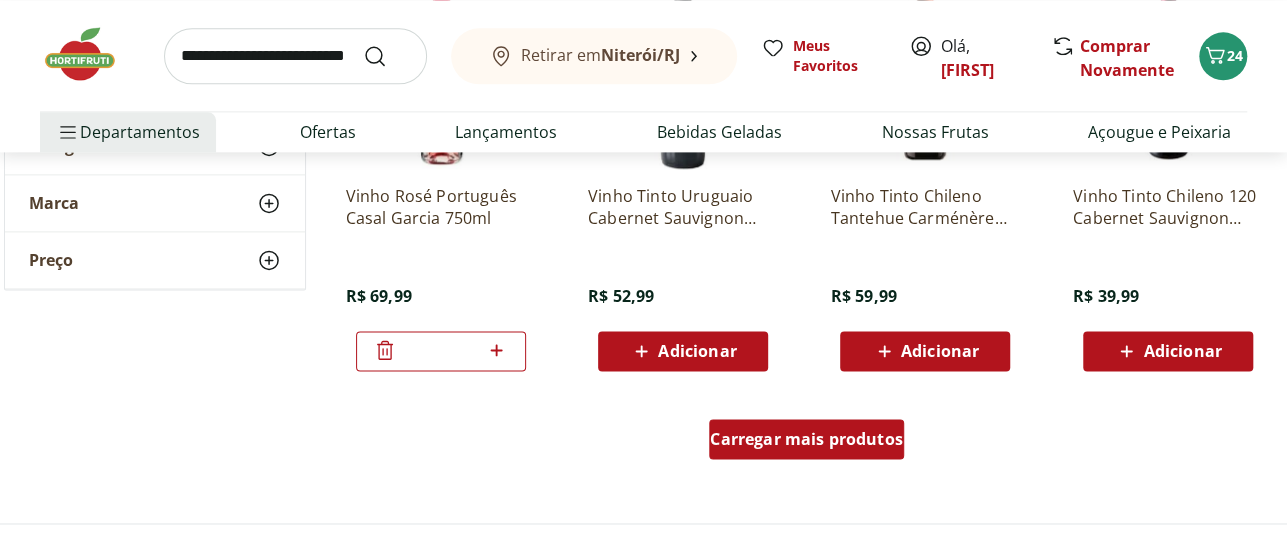 click on "Carregar mais produtos" at bounding box center (806, 439) 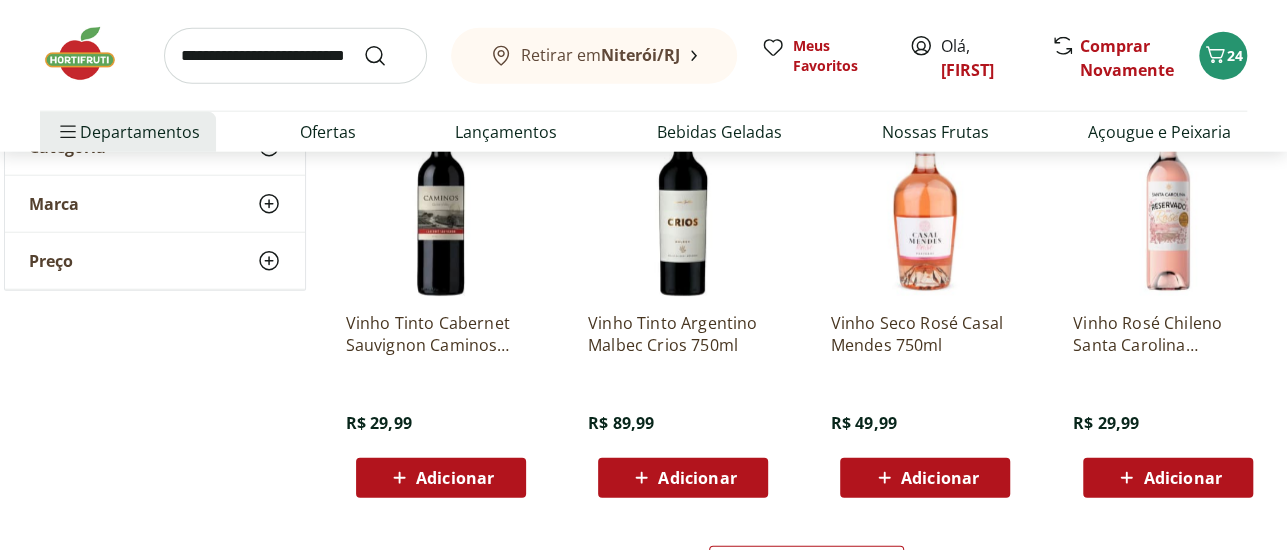 scroll, scrollTop: 2549, scrollLeft: 0, axis: vertical 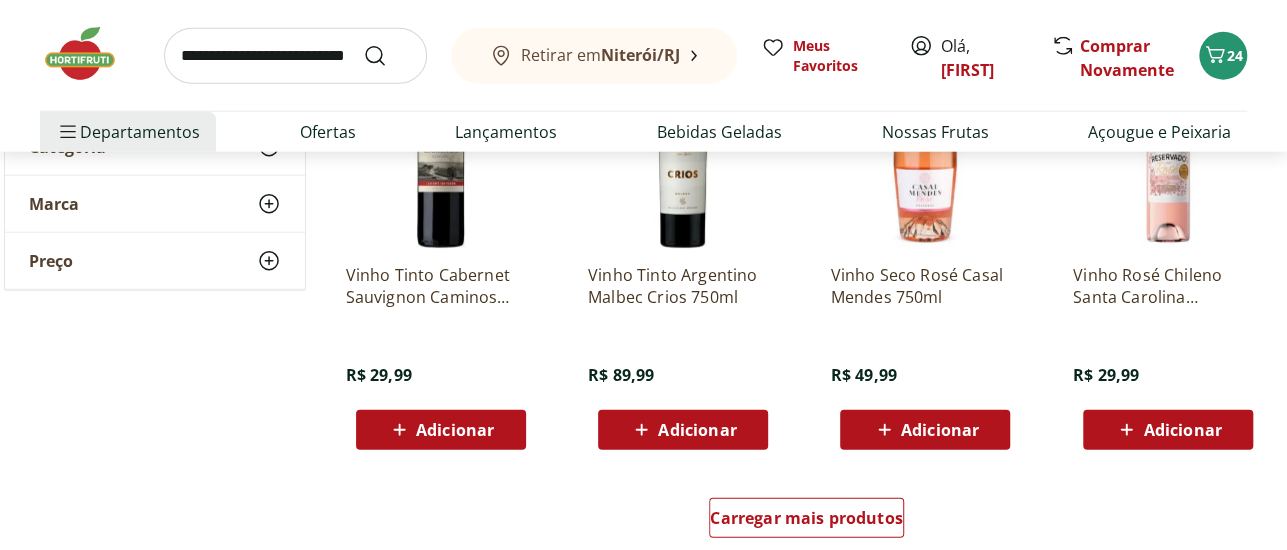 click on "Adicionar" at bounding box center (1167, 430) 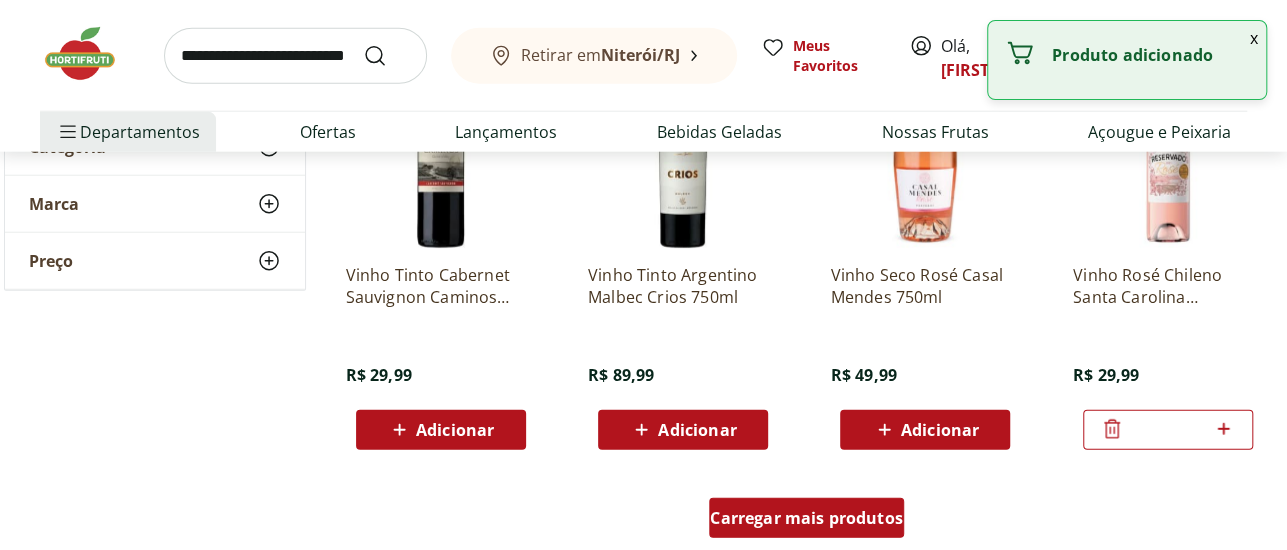 click on "Carregar mais produtos" at bounding box center [806, 518] 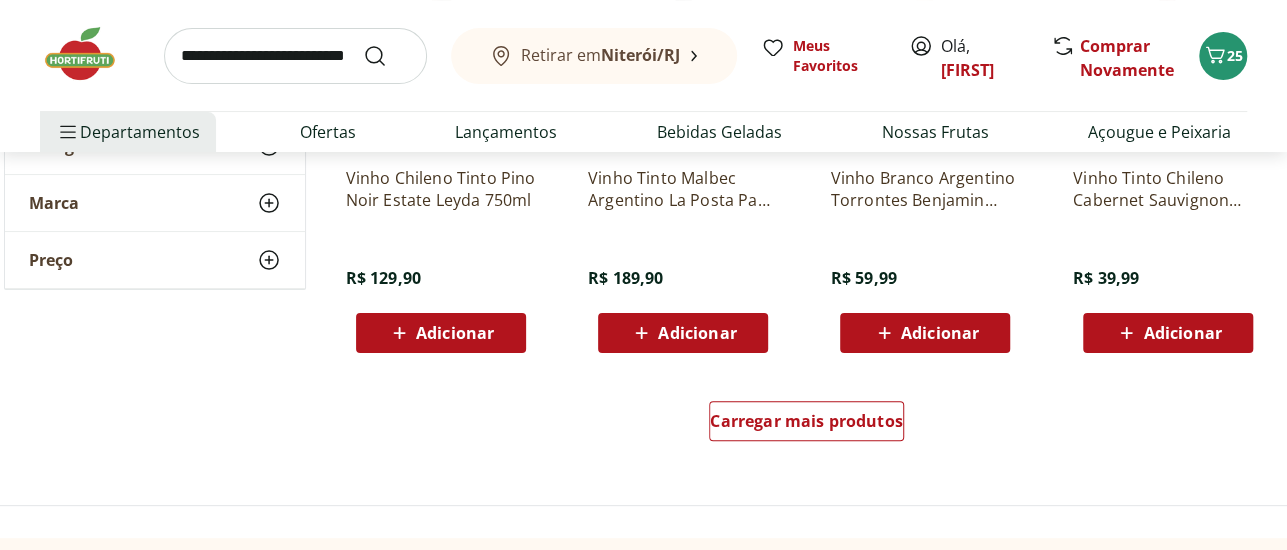 scroll, scrollTop: 4029, scrollLeft: 0, axis: vertical 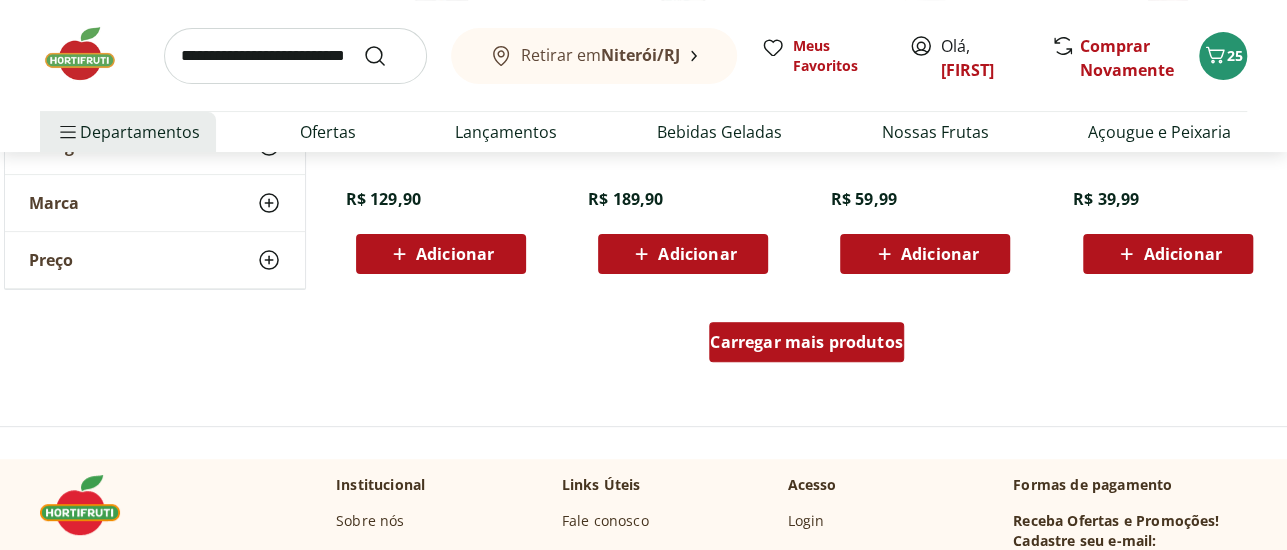 click on "Carregar mais produtos" at bounding box center [806, 342] 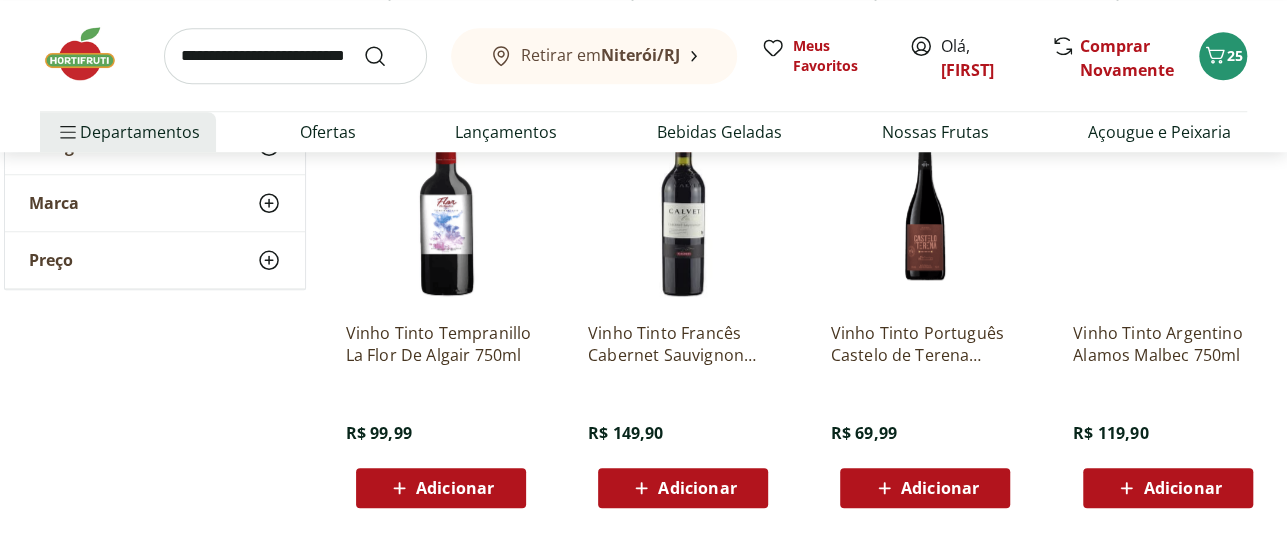 scroll, scrollTop: 5014, scrollLeft: 0, axis: vertical 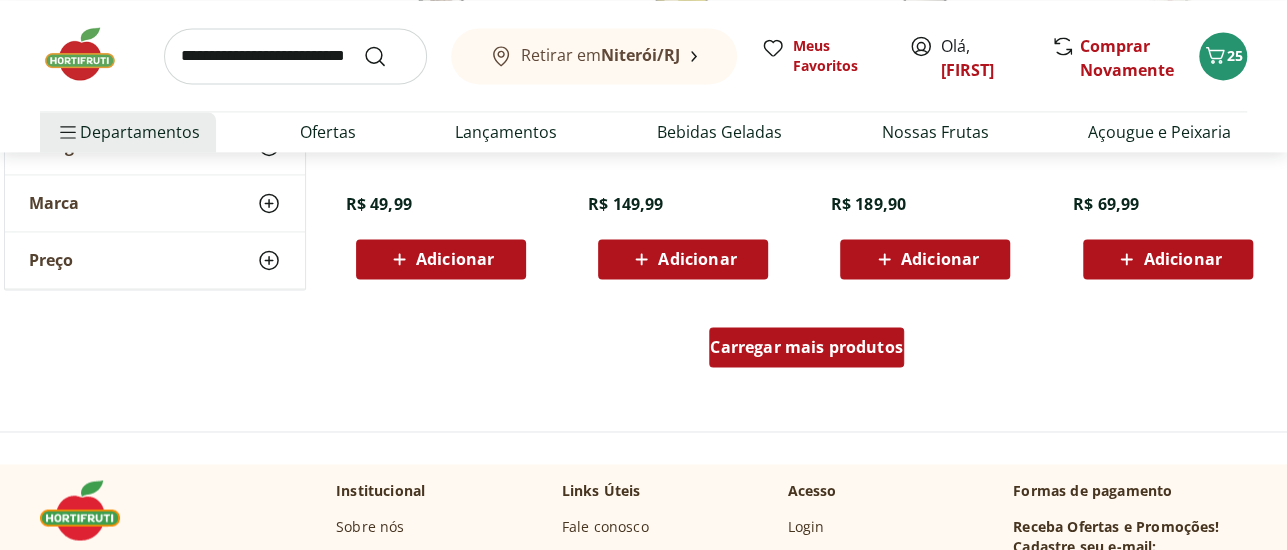click on "Carregar mais produtos" at bounding box center (806, 347) 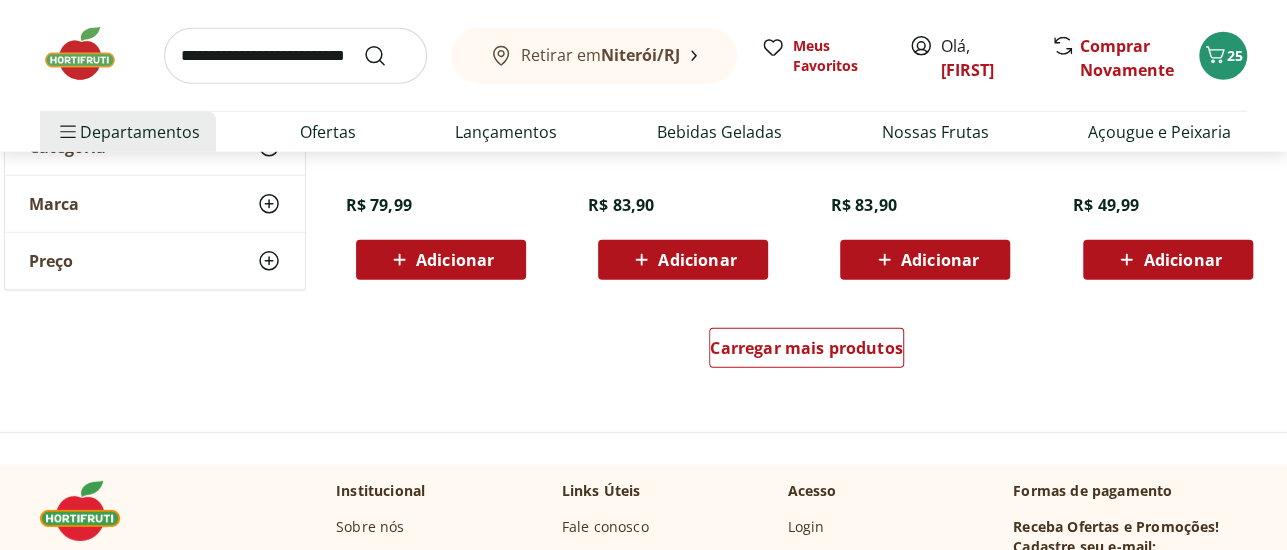 scroll, scrollTop: 6647, scrollLeft: 0, axis: vertical 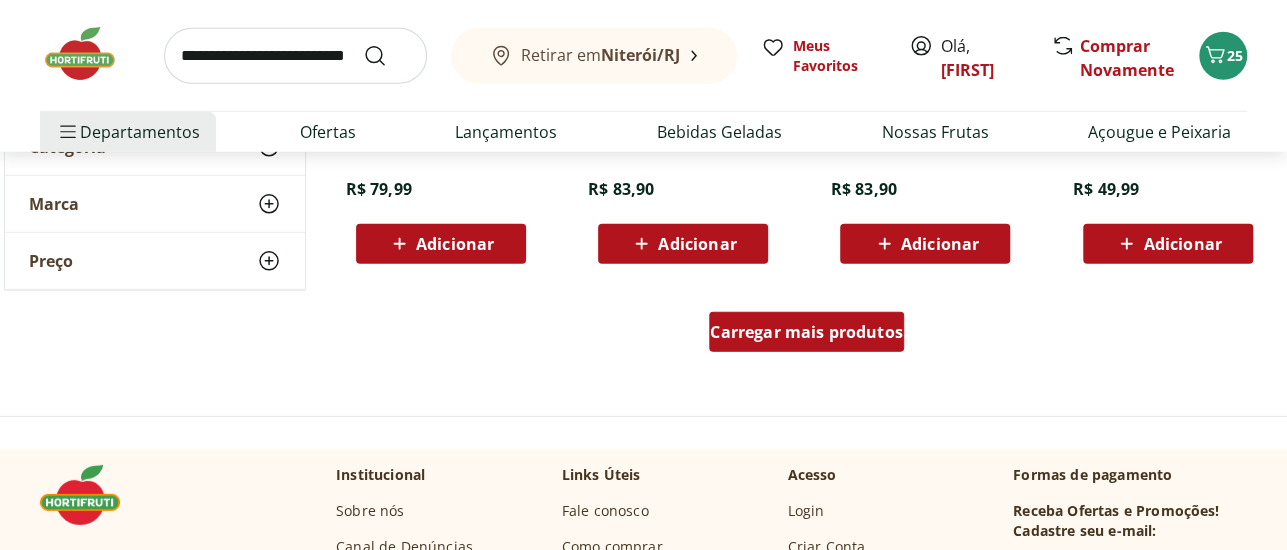 drag, startPoint x: 803, startPoint y: 316, endPoint x: 1297, endPoint y: 411, distance: 503.0517 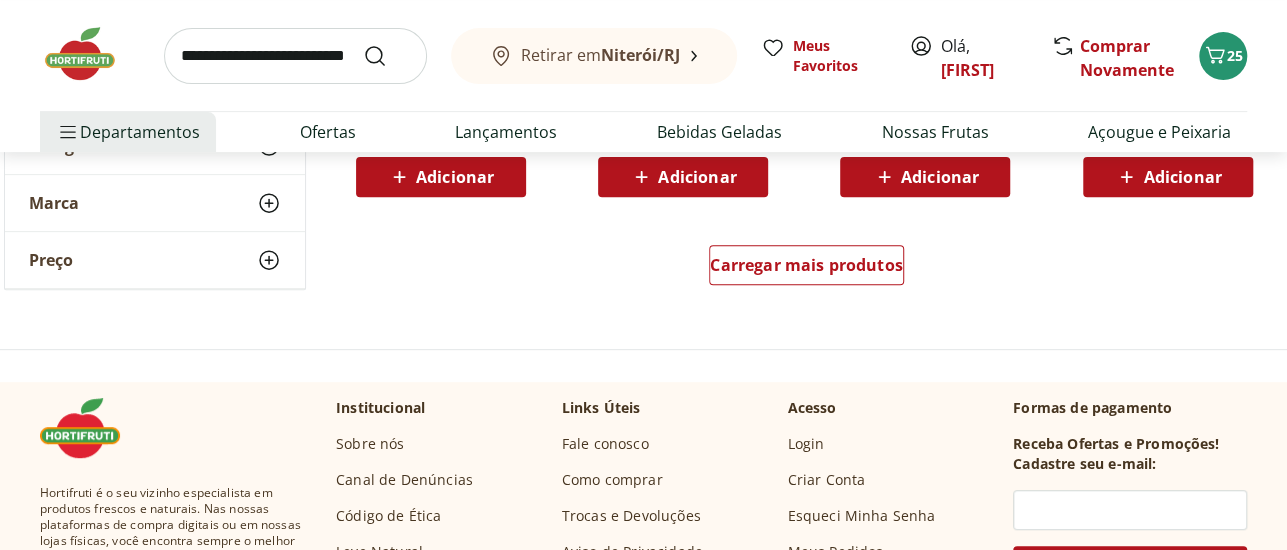 scroll, scrollTop: 8055, scrollLeft: 0, axis: vertical 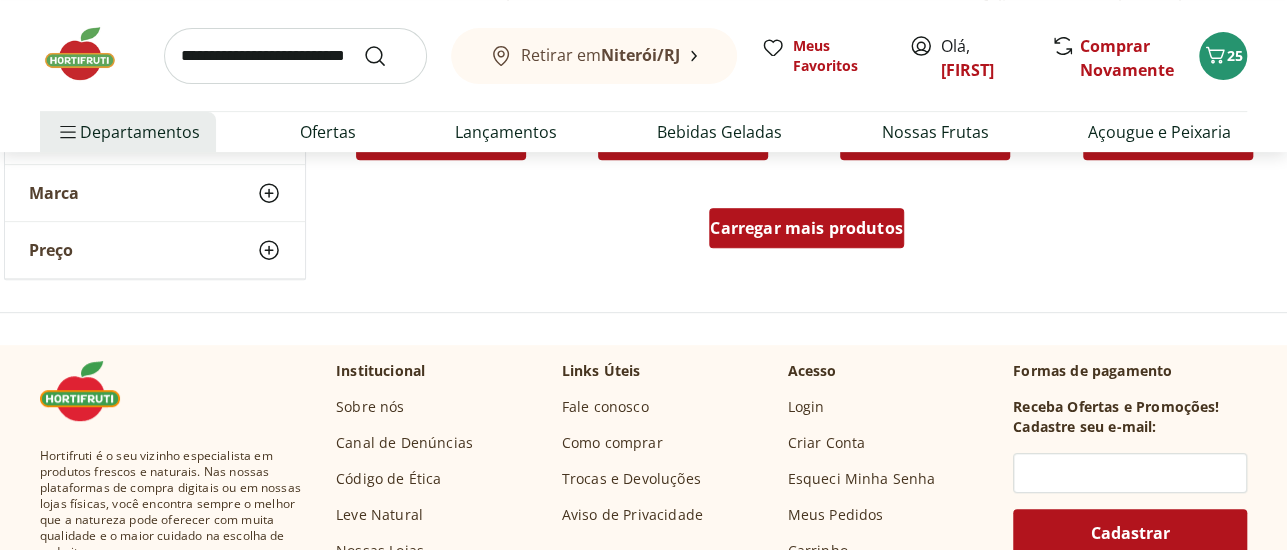 click on "Carregar mais produtos" at bounding box center [806, 228] 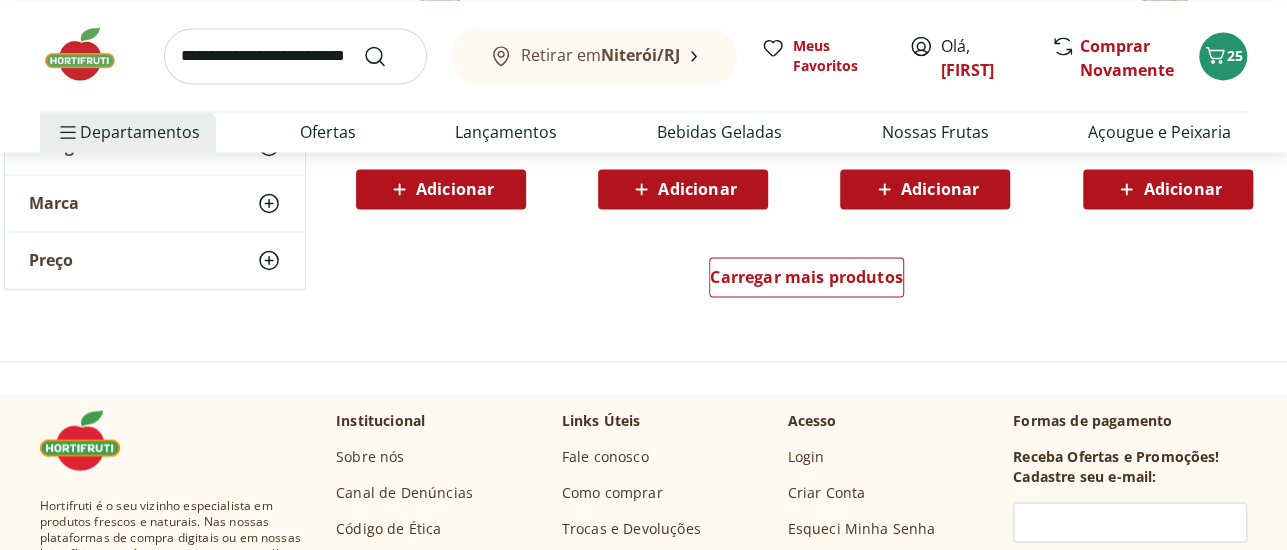 scroll, scrollTop: 9226, scrollLeft: 0, axis: vertical 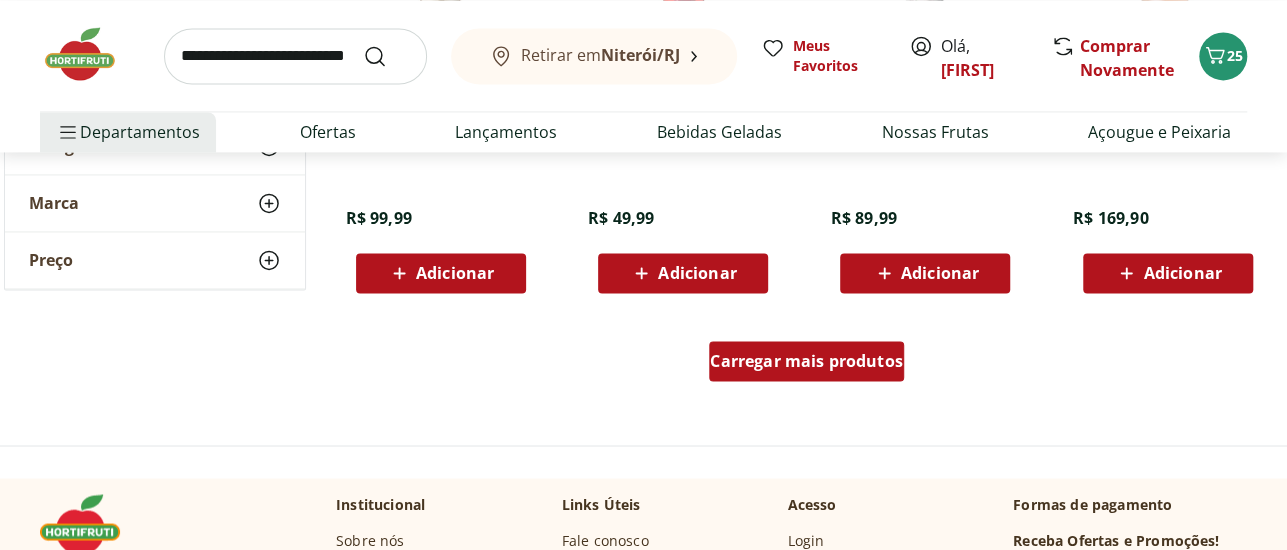 click on "Carregar mais produtos" at bounding box center (806, 361) 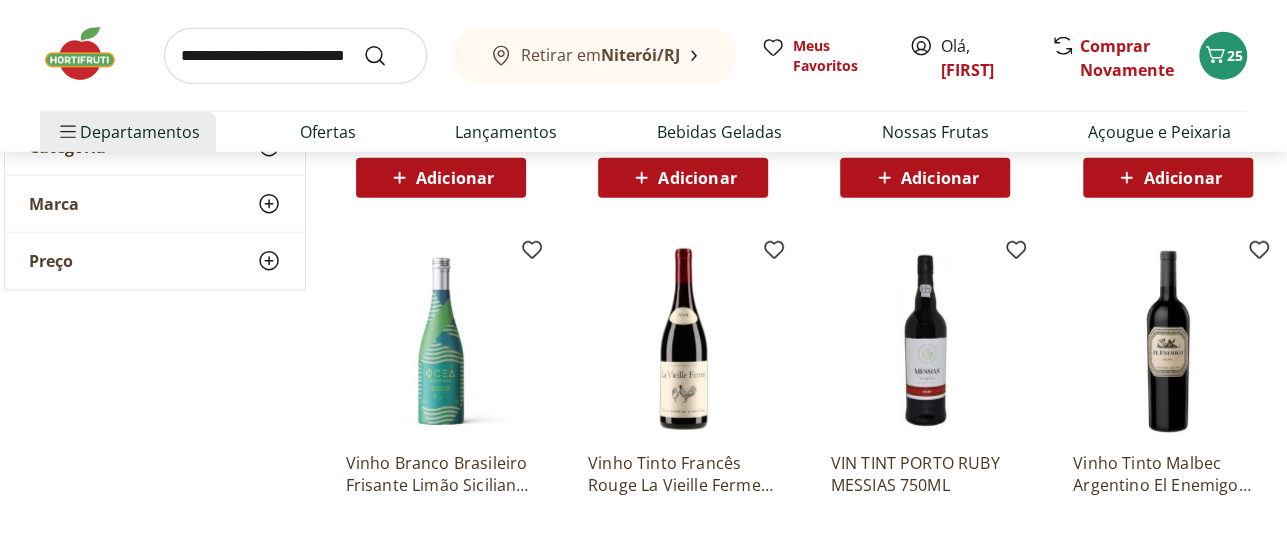 scroll, scrollTop: 10512, scrollLeft: 0, axis: vertical 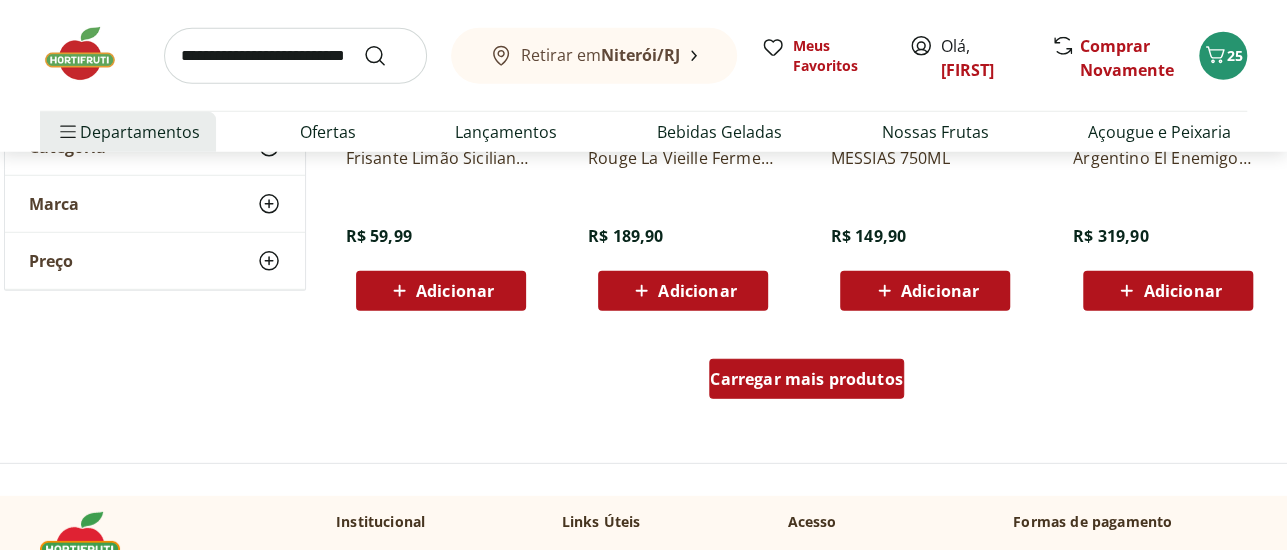 click on "Carregar mais produtos" at bounding box center [806, 379] 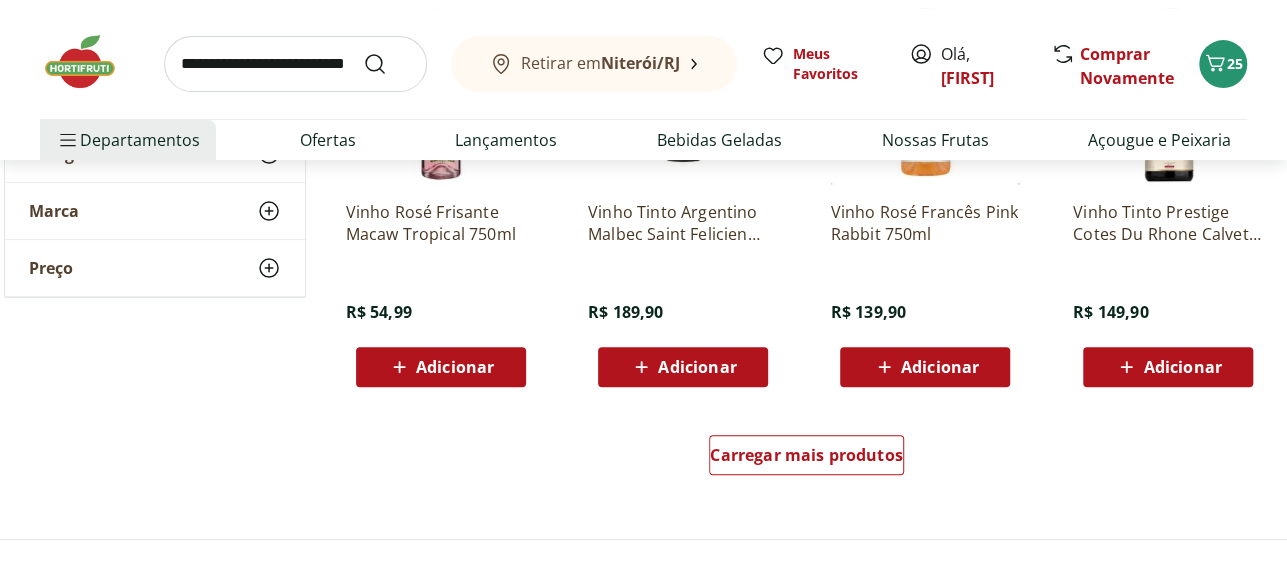 scroll, scrollTop: 11902, scrollLeft: 0, axis: vertical 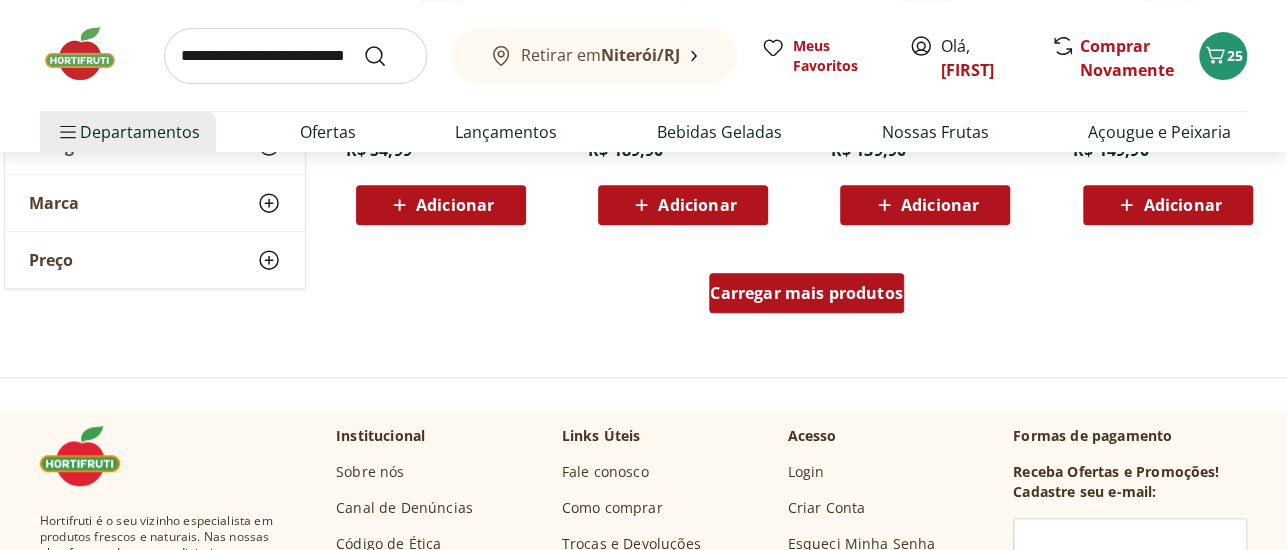 click on "Carregar mais produtos" at bounding box center [806, 293] 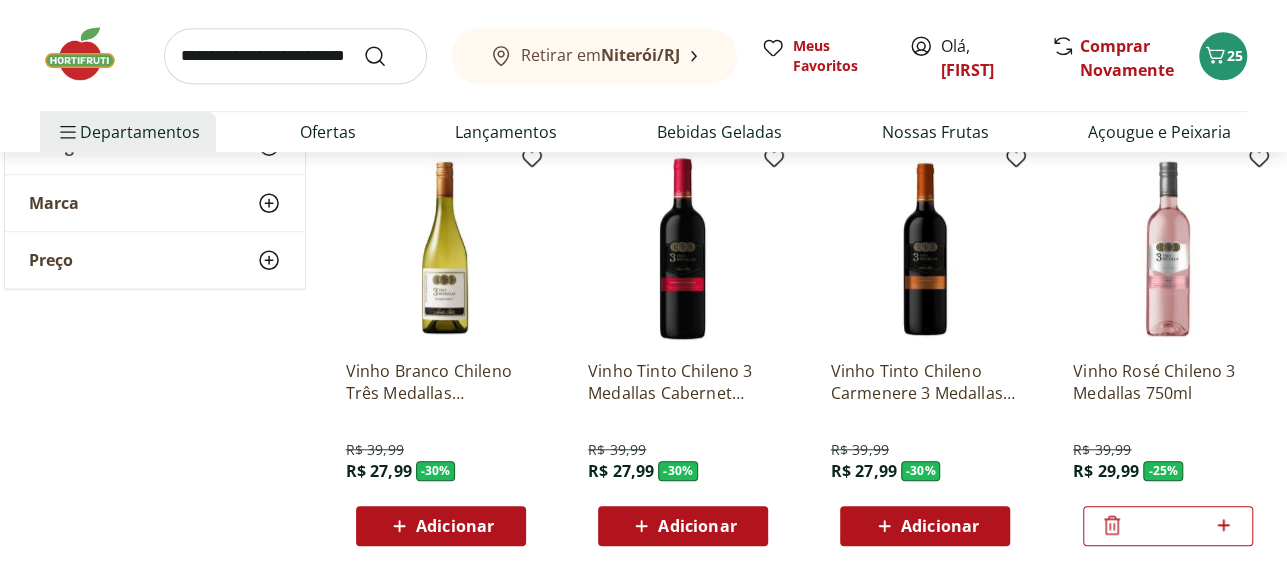 scroll, scrollTop: 0, scrollLeft: 0, axis: both 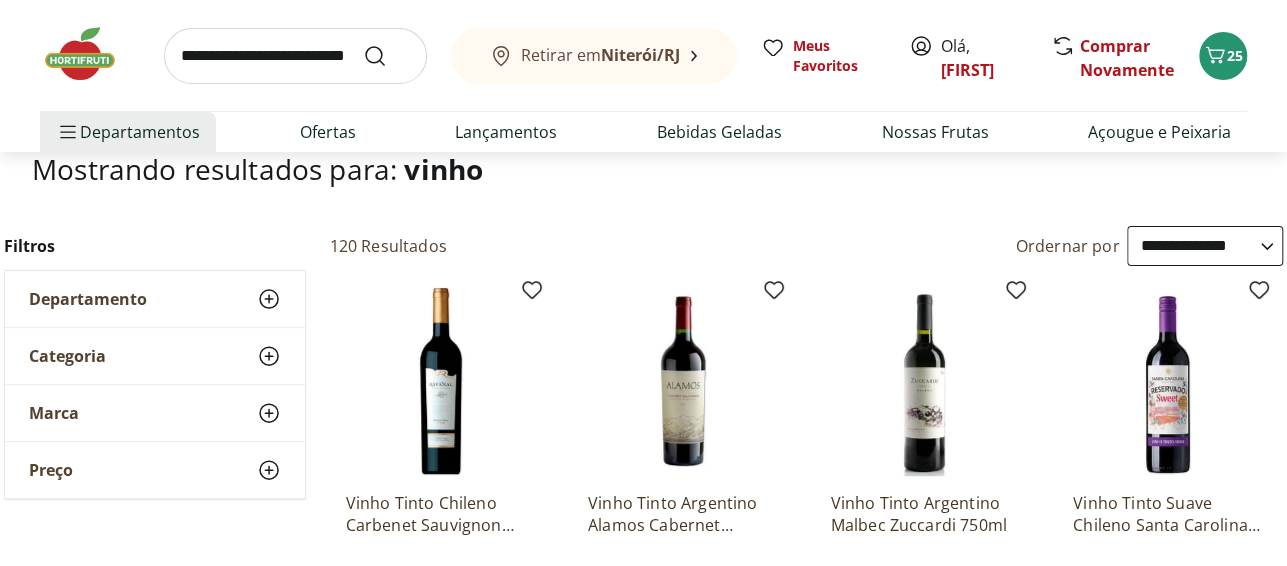 click 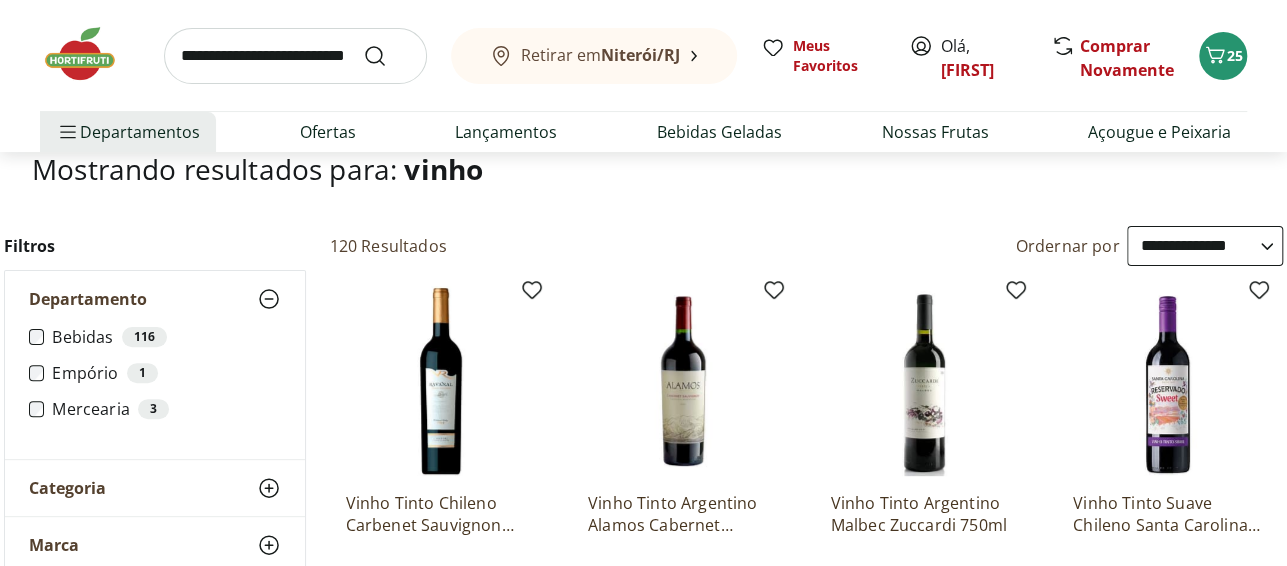click 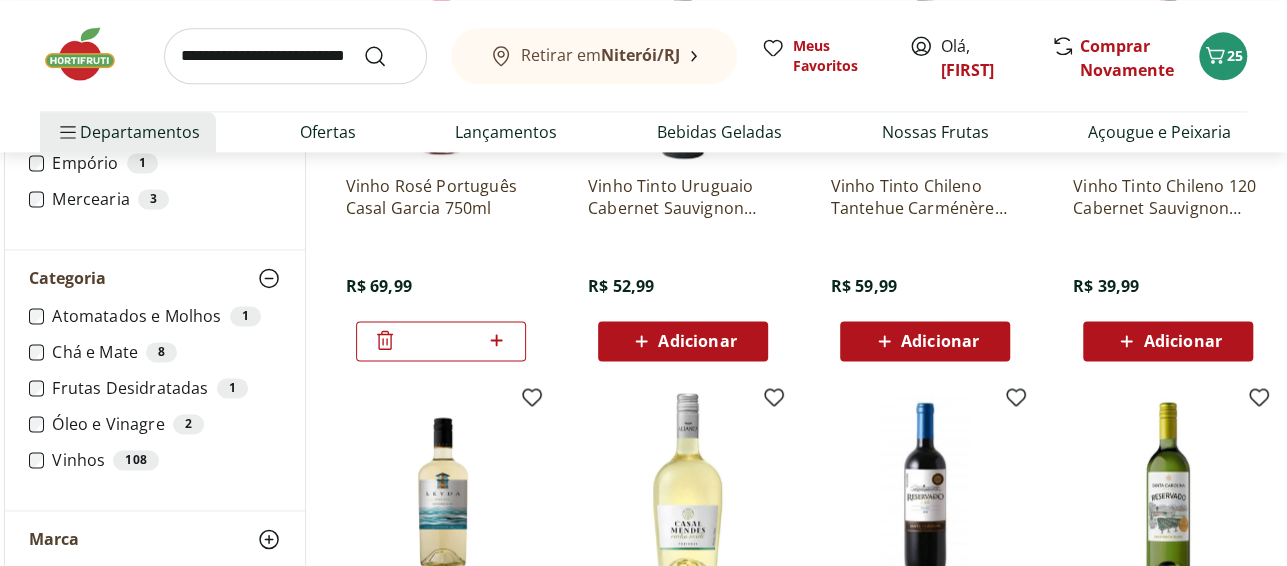 scroll, scrollTop: 1660, scrollLeft: 0, axis: vertical 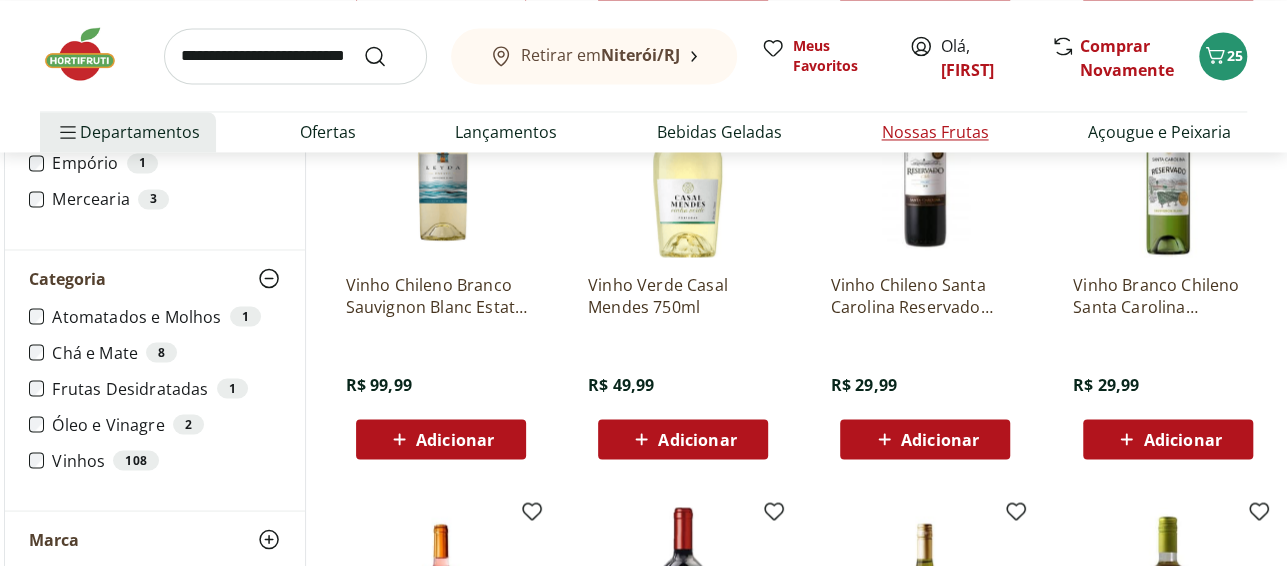 click on "Nossas Frutas" at bounding box center [934, 132] 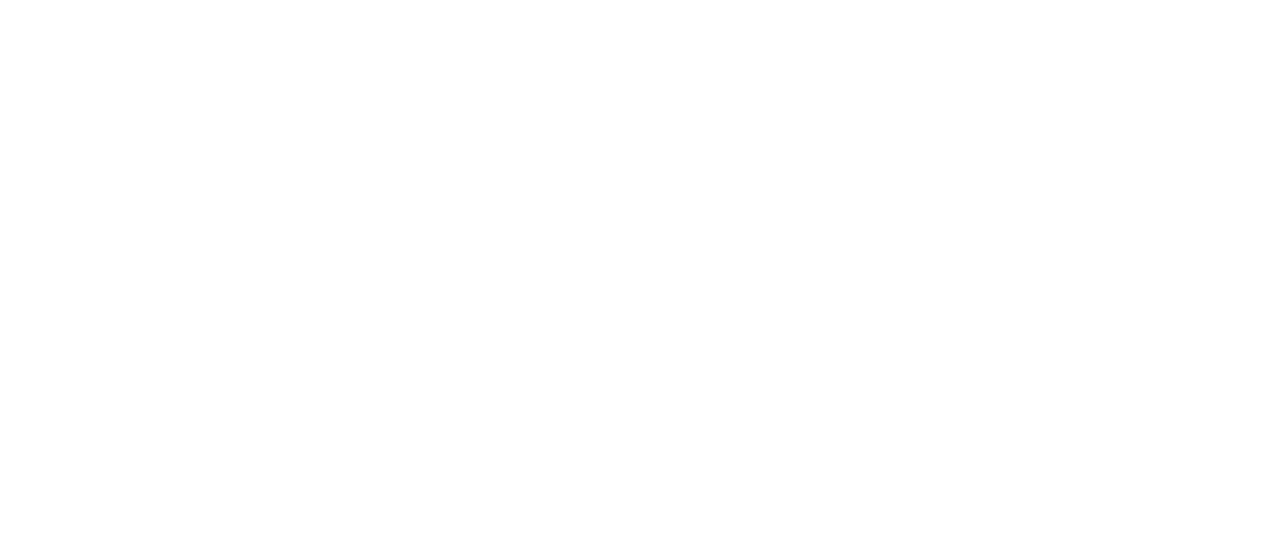 scroll, scrollTop: 0, scrollLeft: 0, axis: both 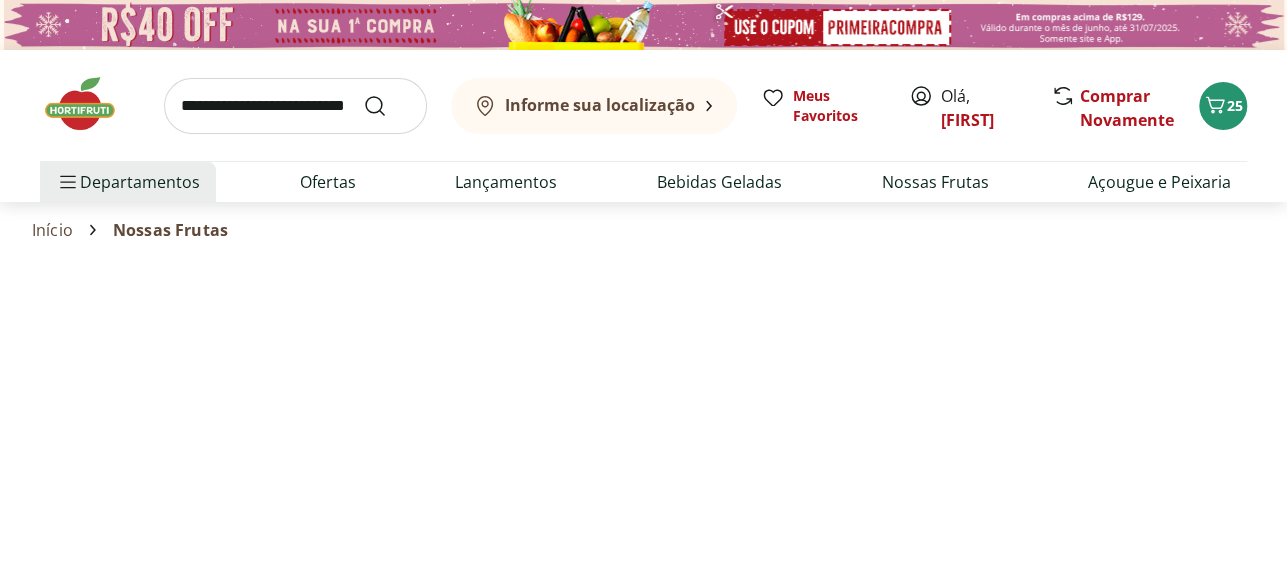select on "**********" 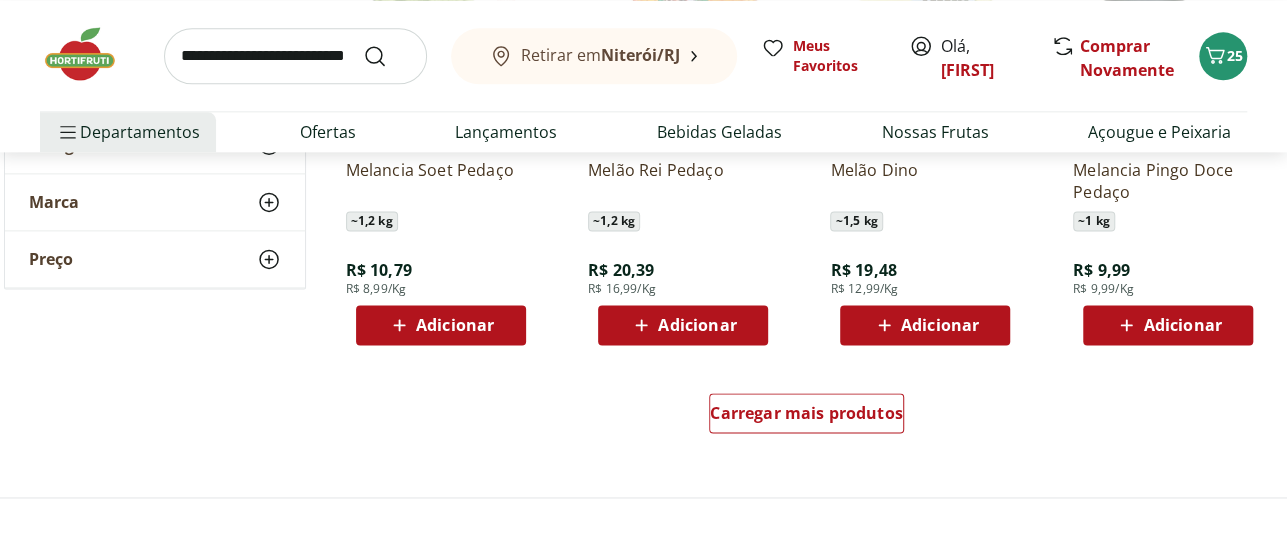 scroll, scrollTop: 1301, scrollLeft: 0, axis: vertical 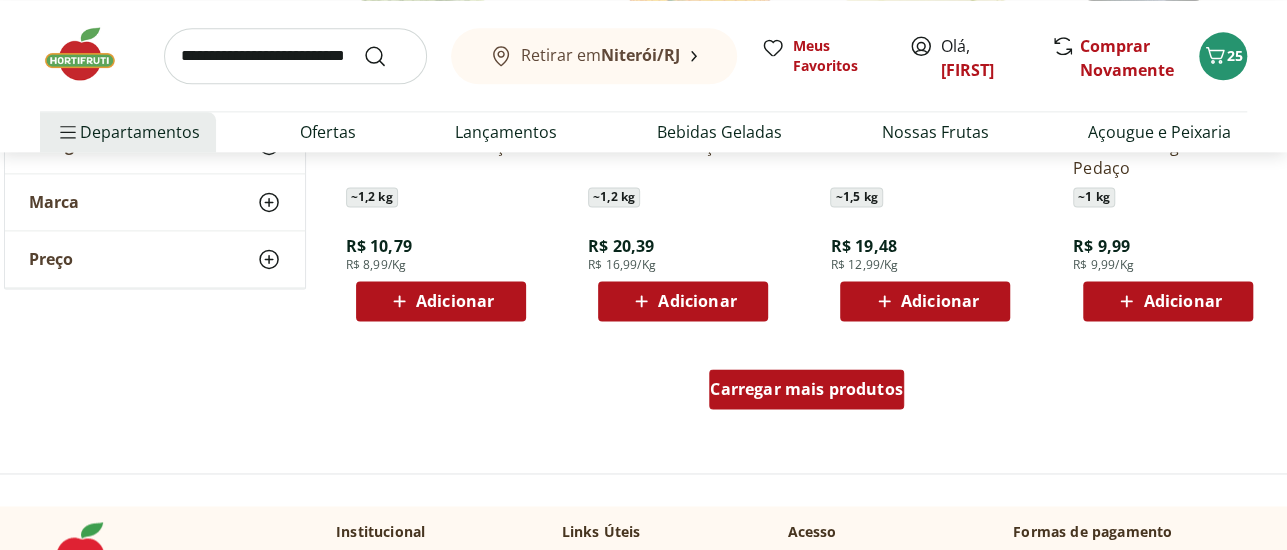 click on "Carregar mais produtos" at bounding box center [806, 389] 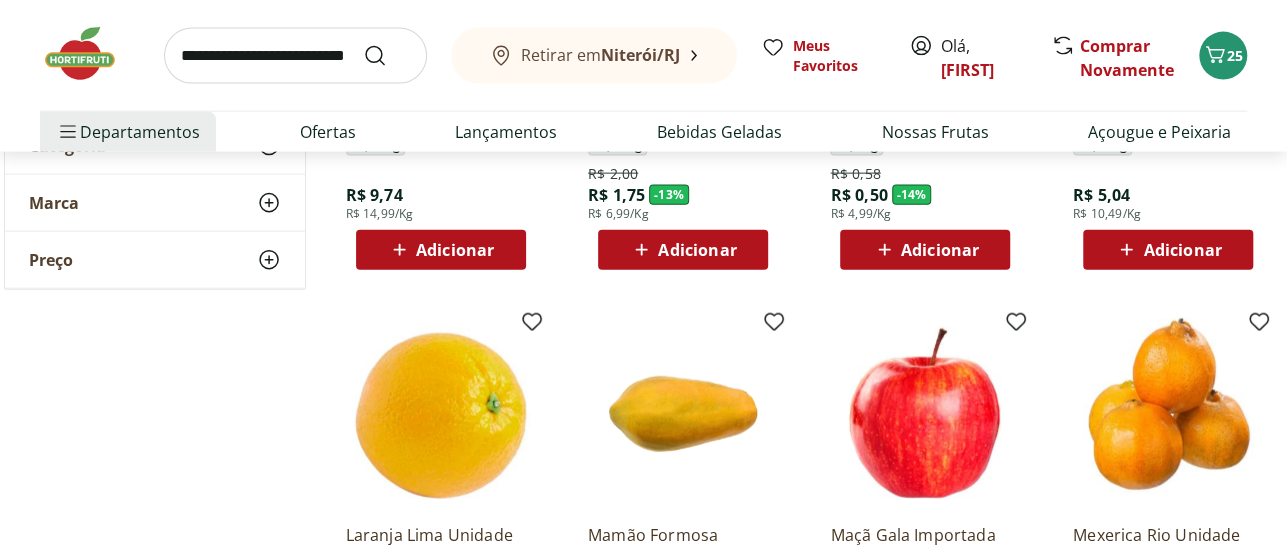 scroll, scrollTop: 2242, scrollLeft: 0, axis: vertical 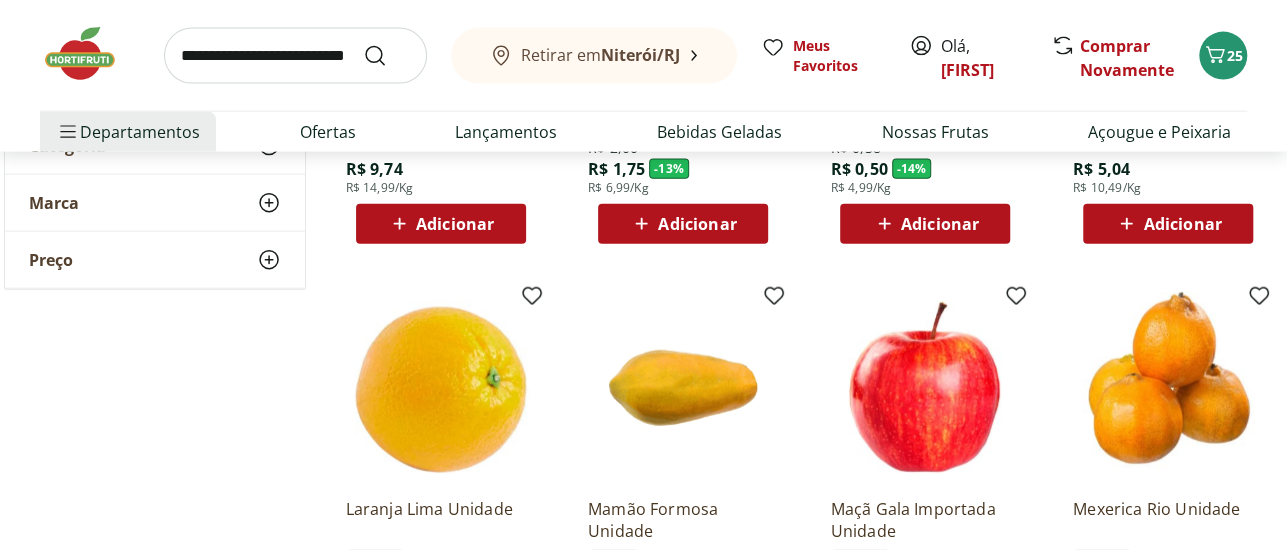 drag, startPoint x: 925, startPoint y: 227, endPoint x: 1174, endPoint y: 277, distance: 253.97047 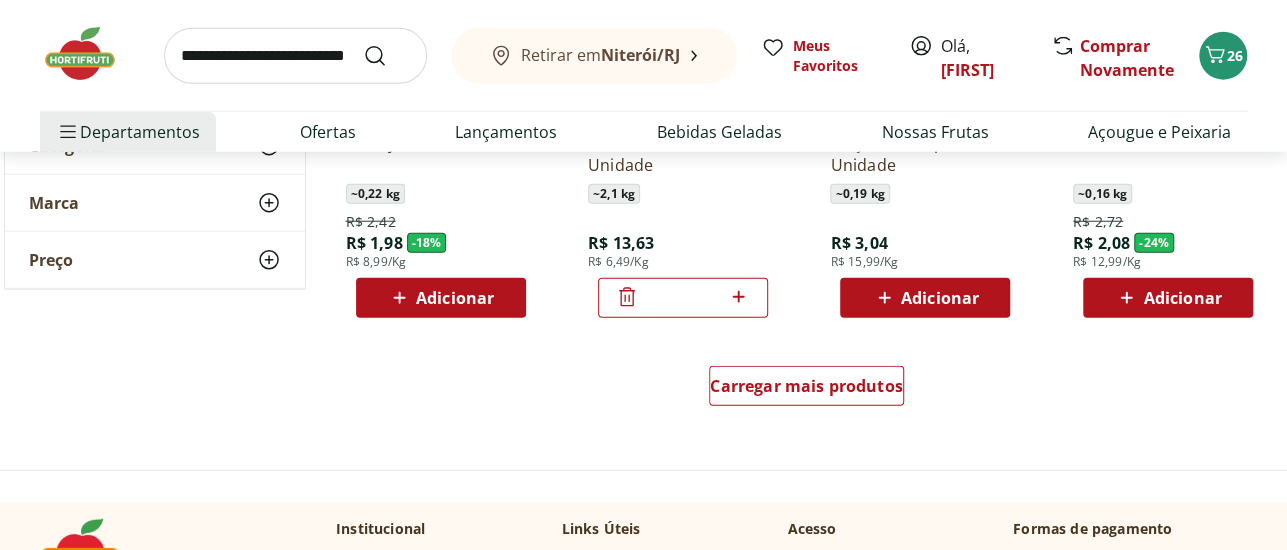 scroll, scrollTop: 2635, scrollLeft: 0, axis: vertical 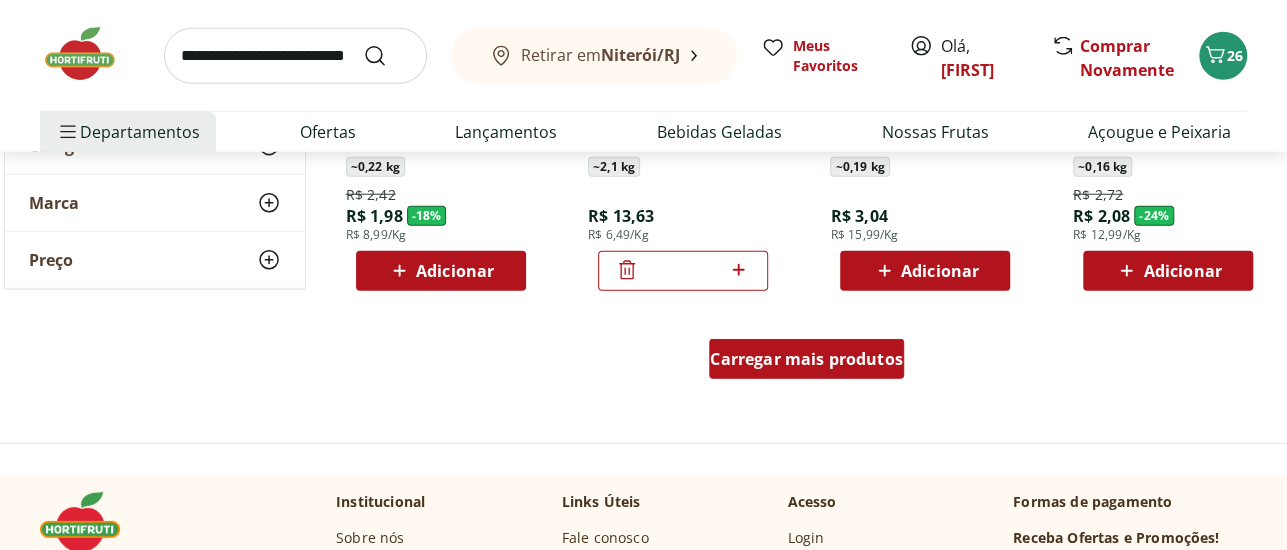 click on "Carregar mais produtos" at bounding box center (806, 359) 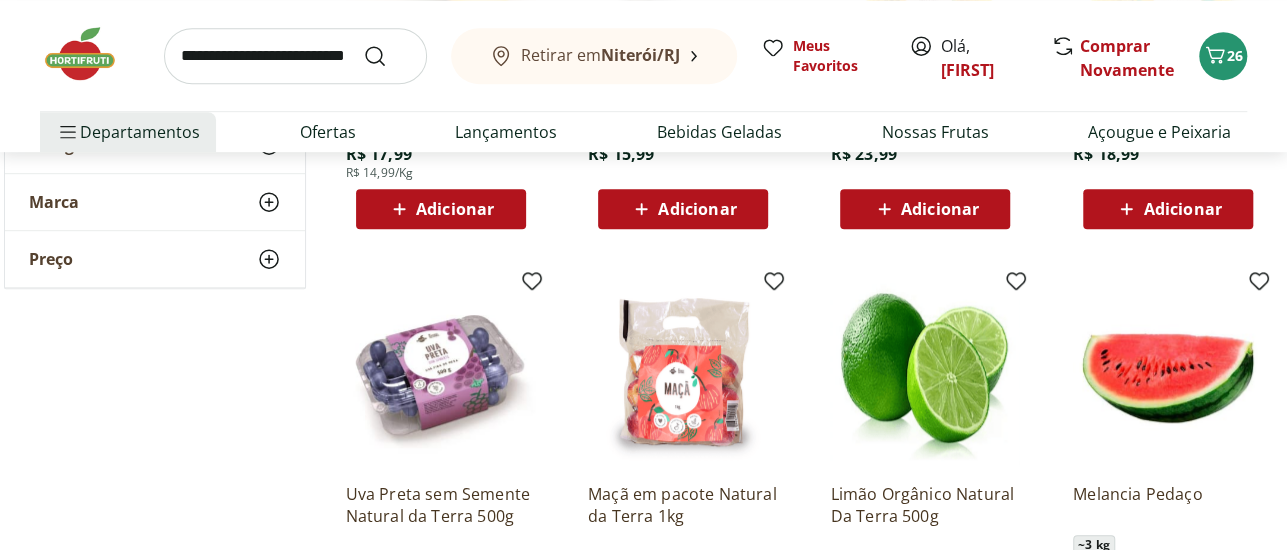 scroll, scrollTop: 0, scrollLeft: 0, axis: both 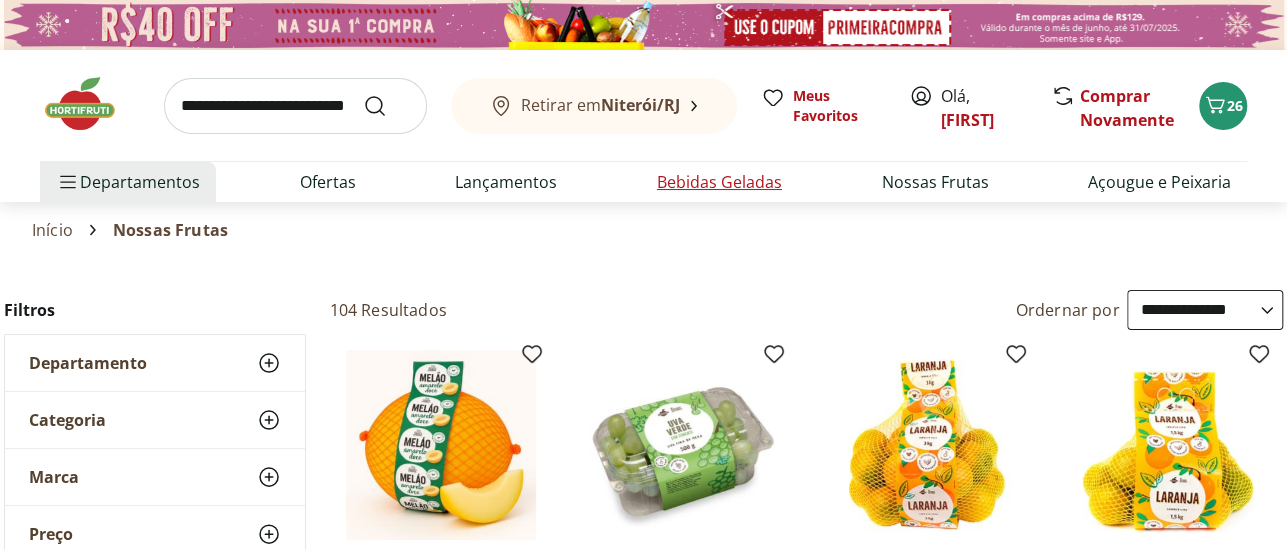 click on "Bebidas Geladas" at bounding box center (719, 182) 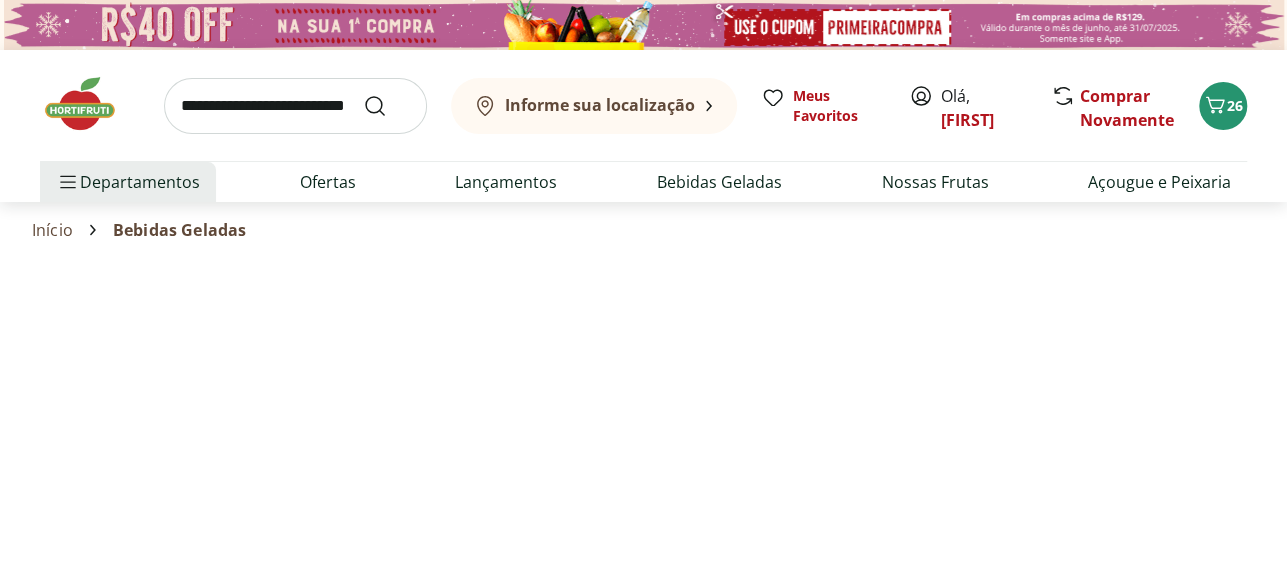 select on "**********" 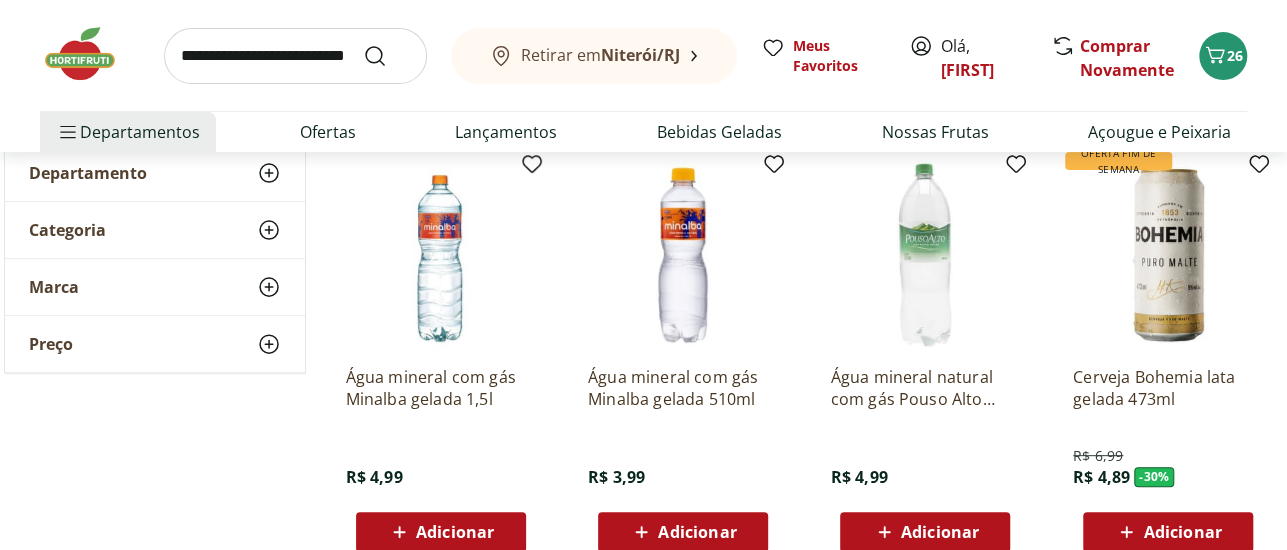 scroll, scrollTop: 0, scrollLeft: 0, axis: both 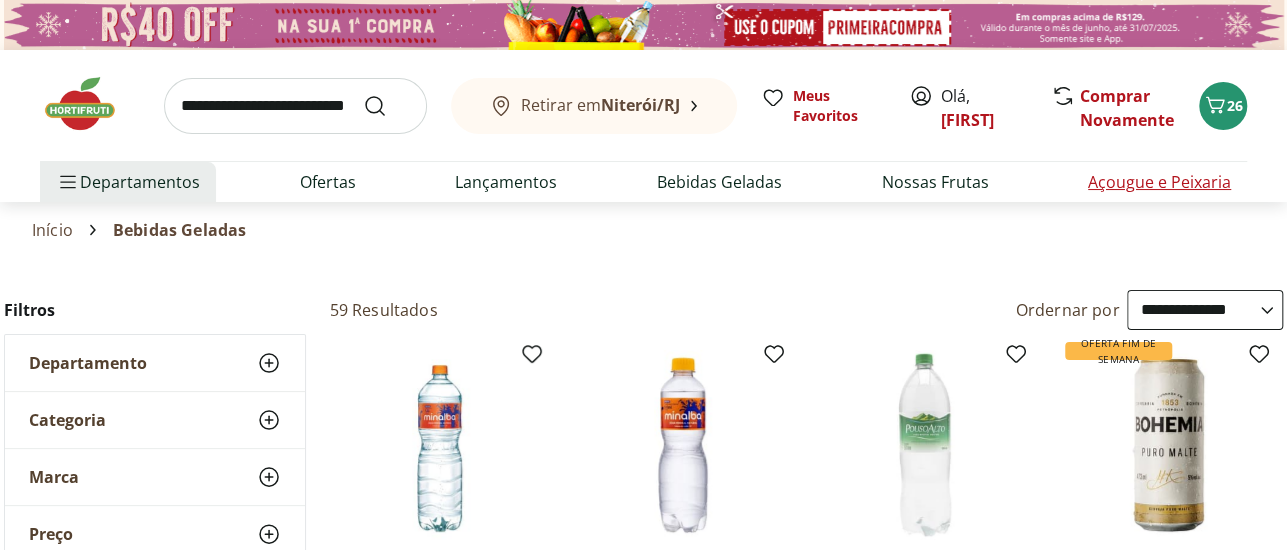 click on "Açougue e Peixaria" at bounding box center (1159, 182) 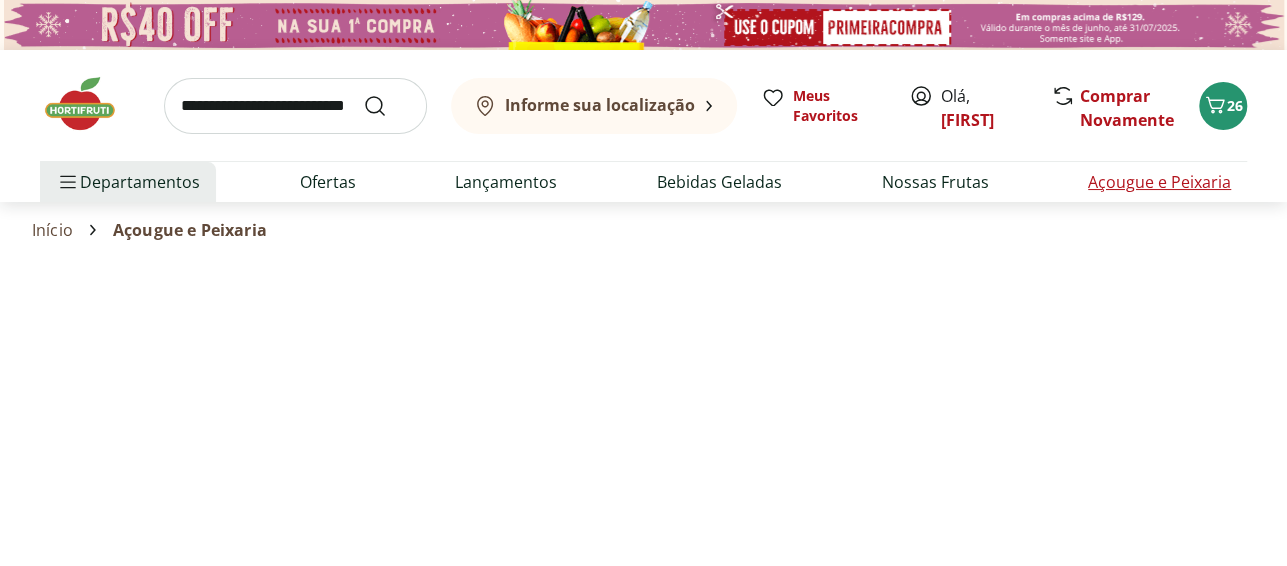 select on "**********" 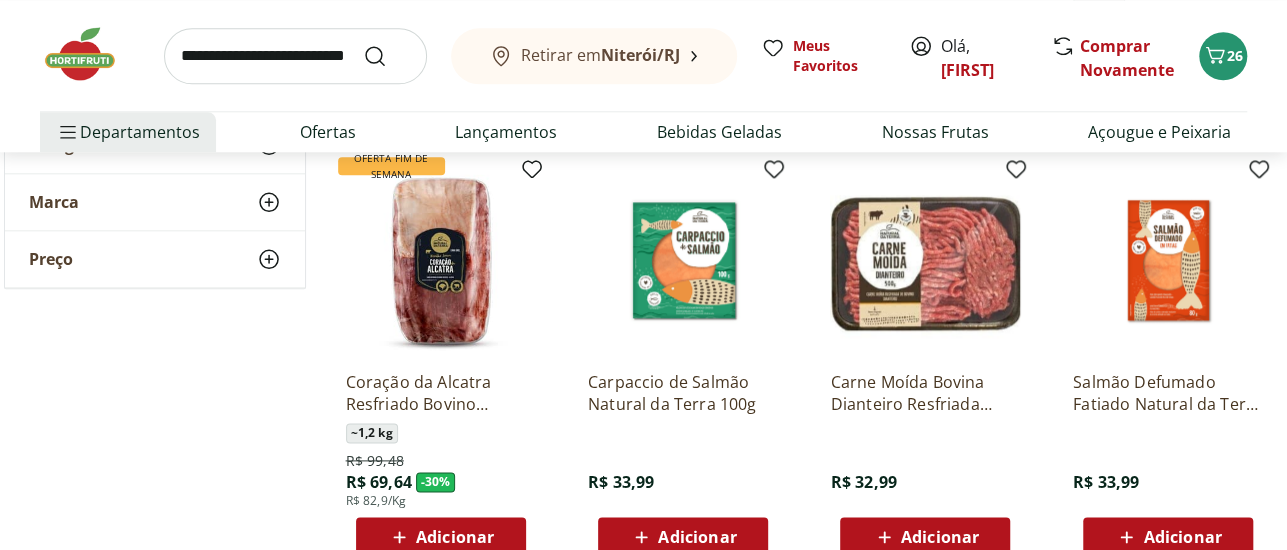 scroll, scrollTop: 1263, scrollLeft: 0, axis: vertical 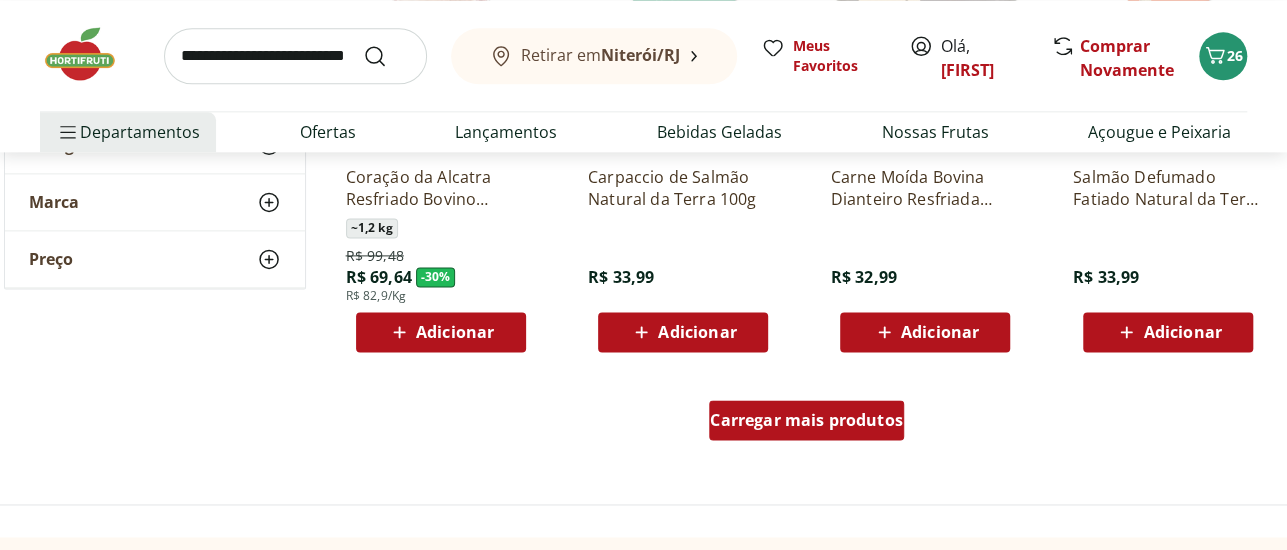 click on "Carregar mais produtos" at bounding box center [806, 420] 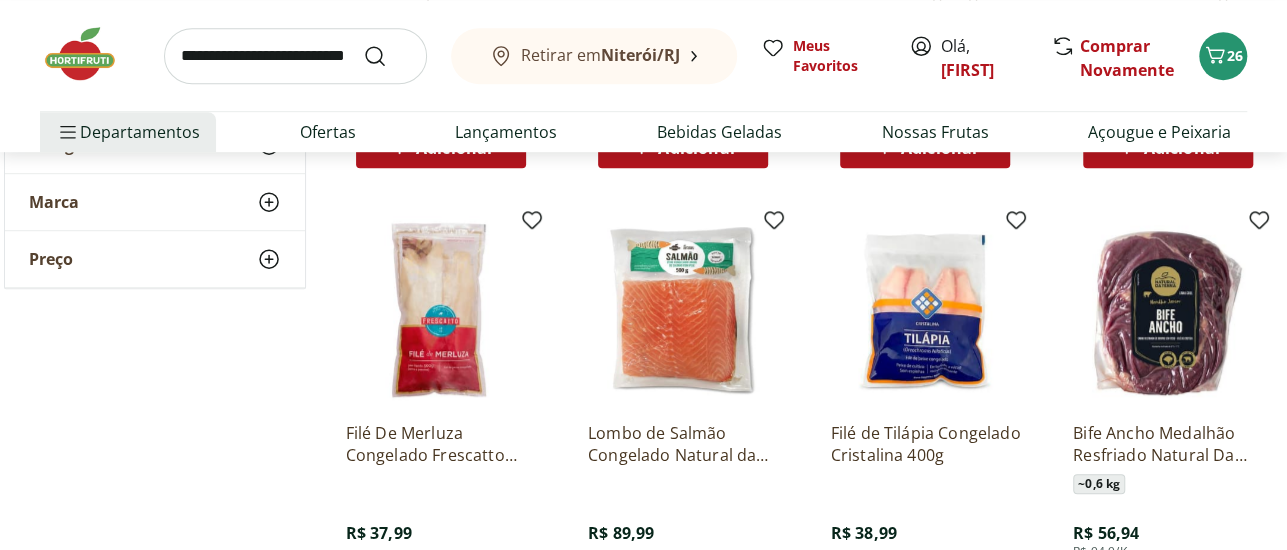 scroll, scrollTop: 0, scrollLeft: 0, axis: both 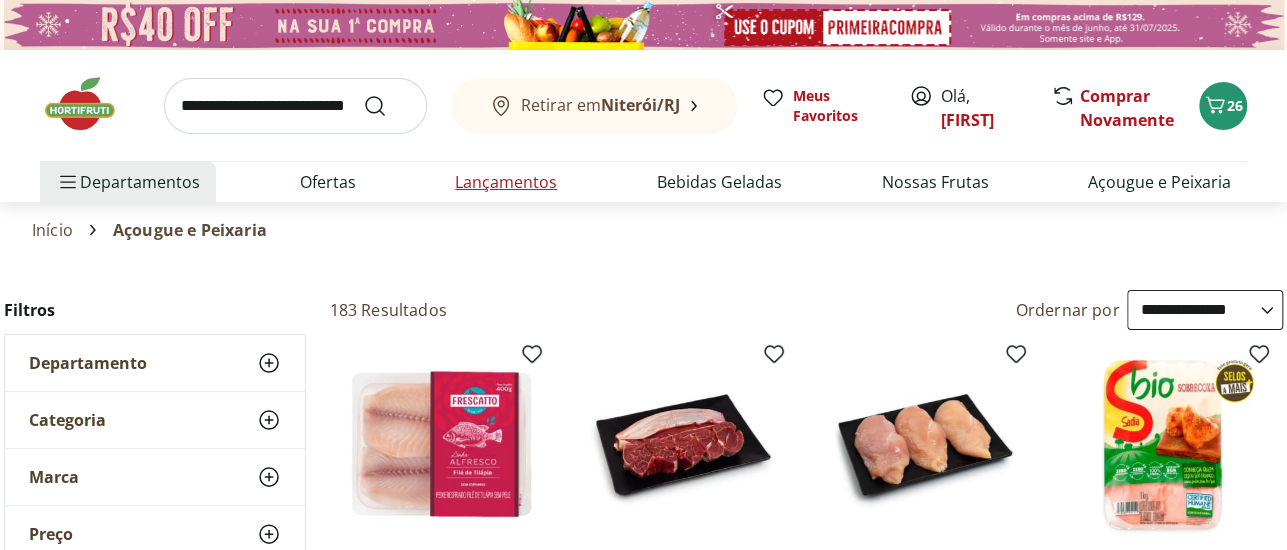 click on "Lançamentos" at bounding box center (506, 182) 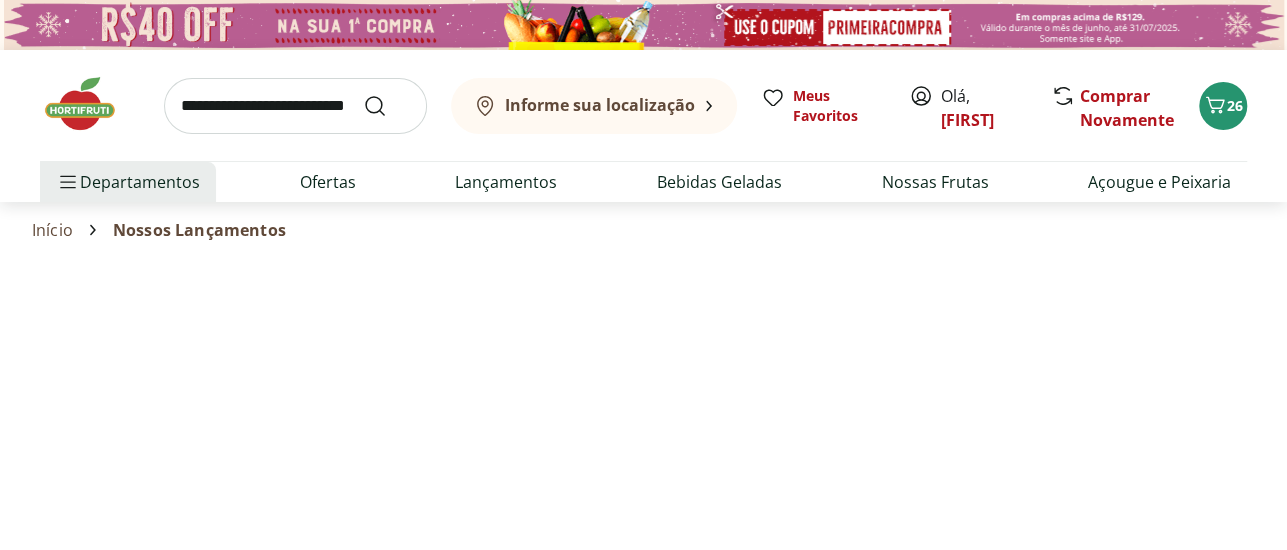 select on "**********" 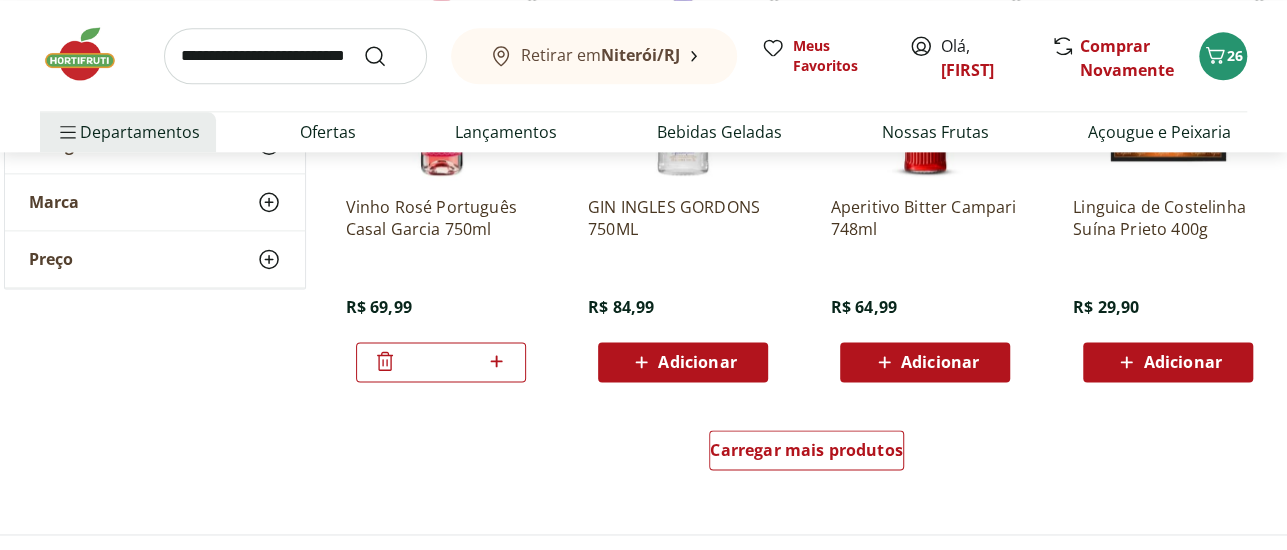 scroll, scrollTop: 1264, scrollLeft: 0, axis: vertical 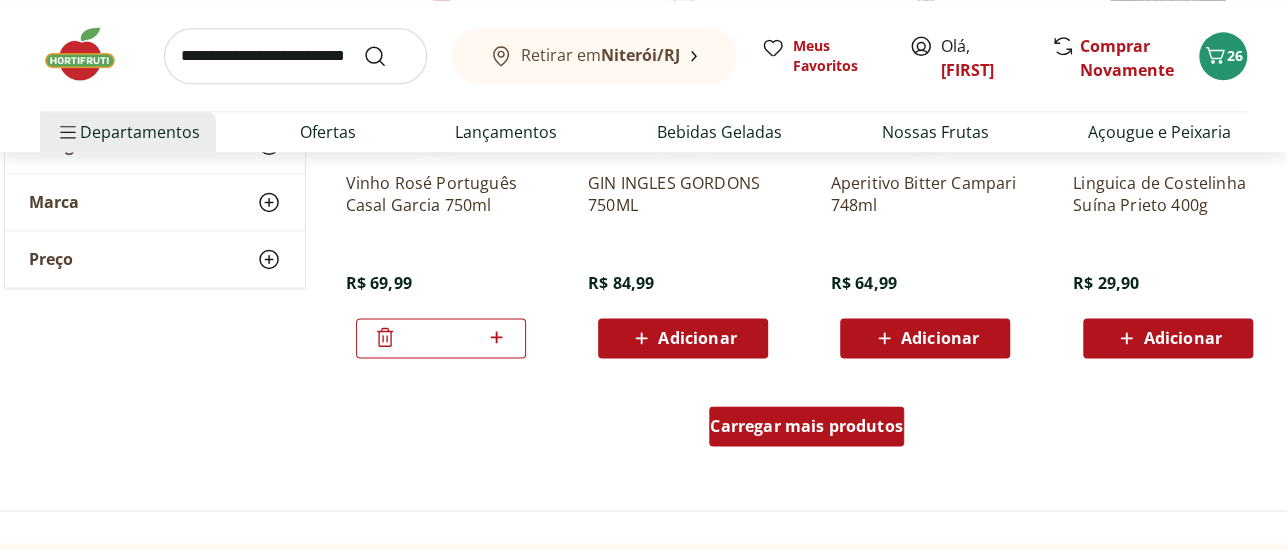 click on "Carregar mais produtos" at bounding box center (806, 426) 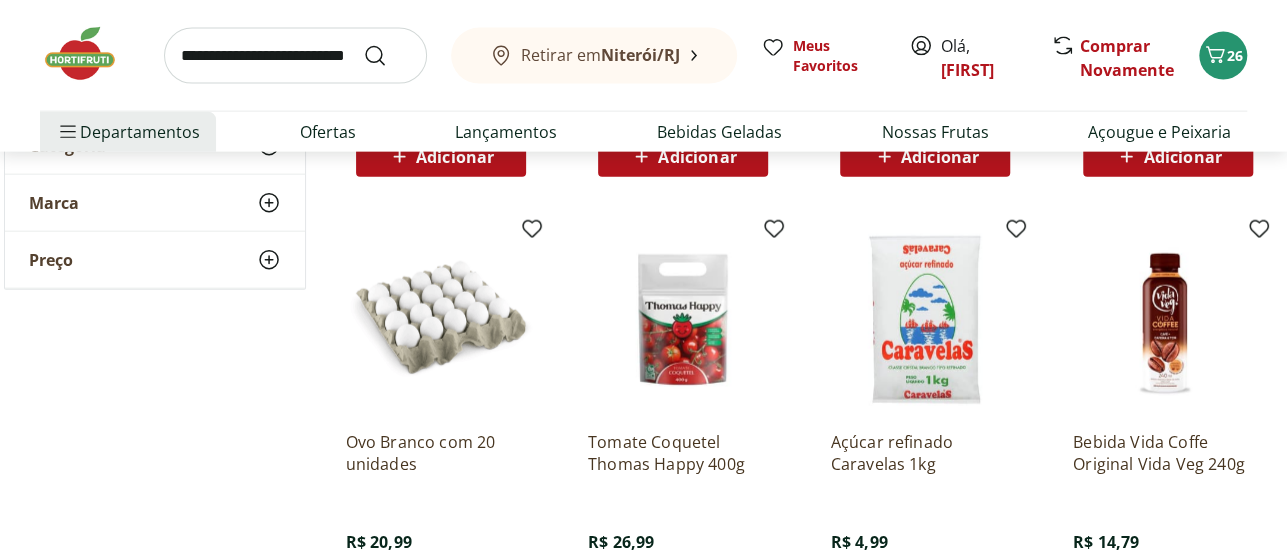 scroll, scrollTop: 2640, scrollLeft: 0, axis: vertical 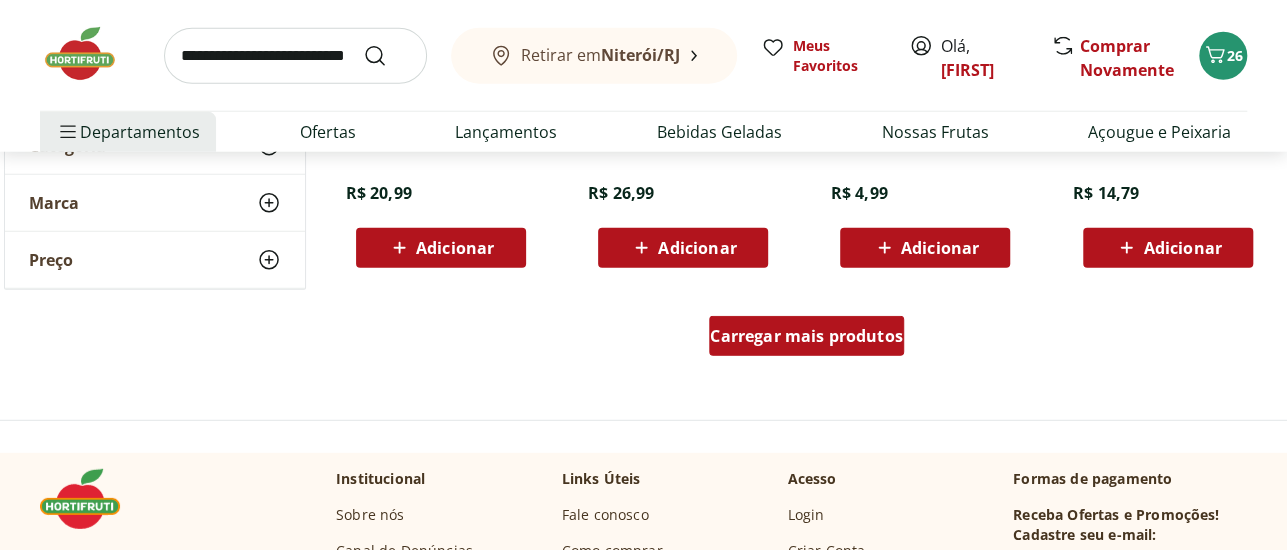 click on "Carregar mais produtos" at bounding box center (806, 336) 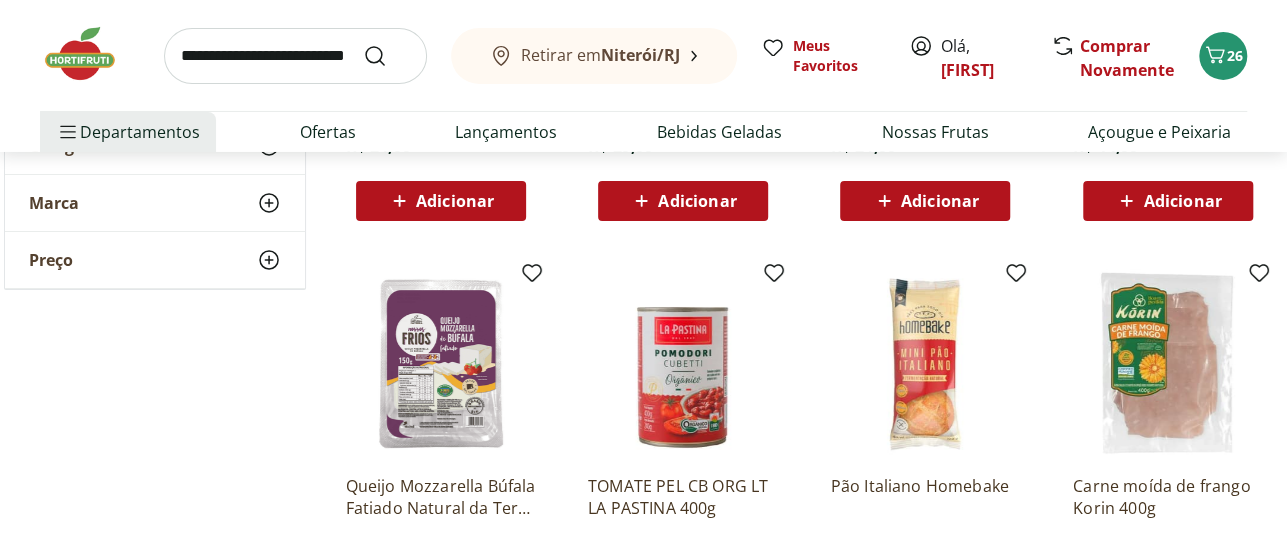 scroll, scrollTop: 3602, scrollLeft: 0, axis: vertical 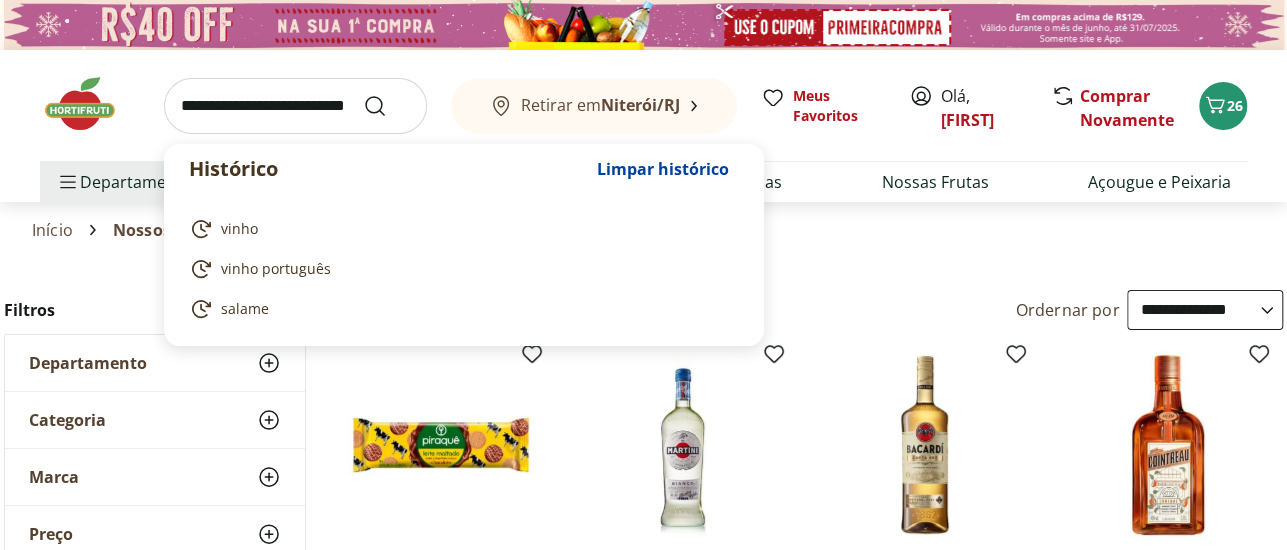 click at bounding box center [295, 106] 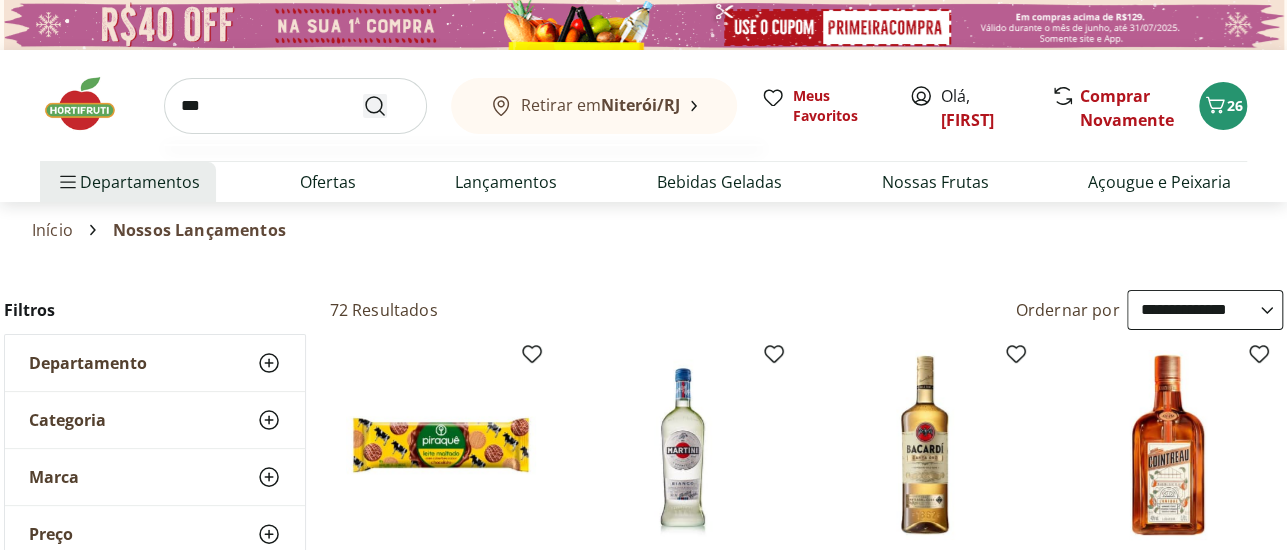 type on "***" 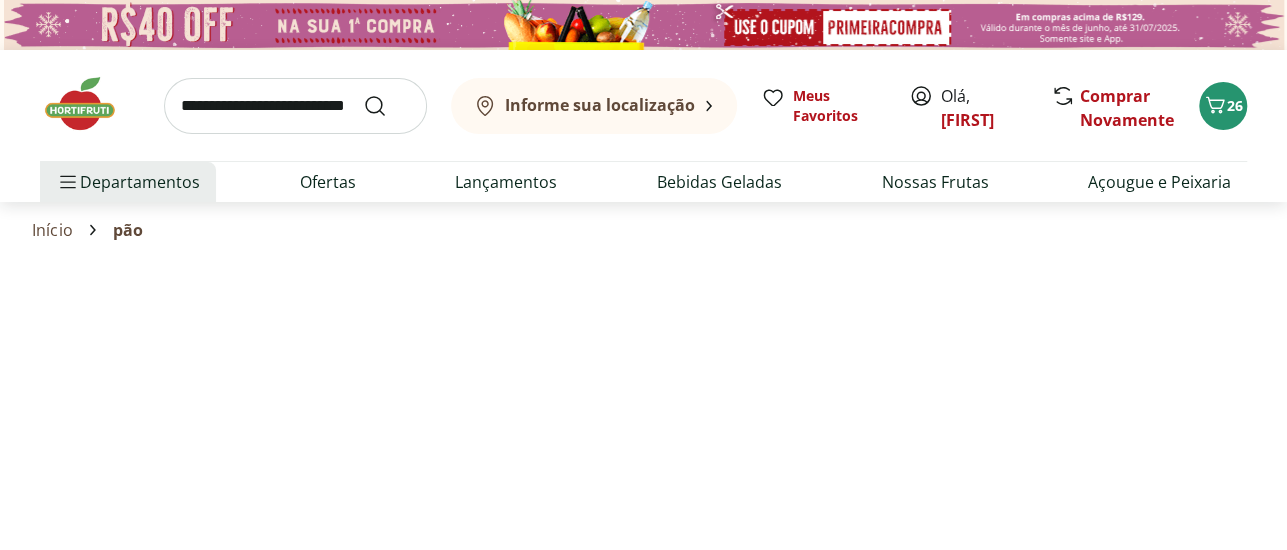 select on "**********" 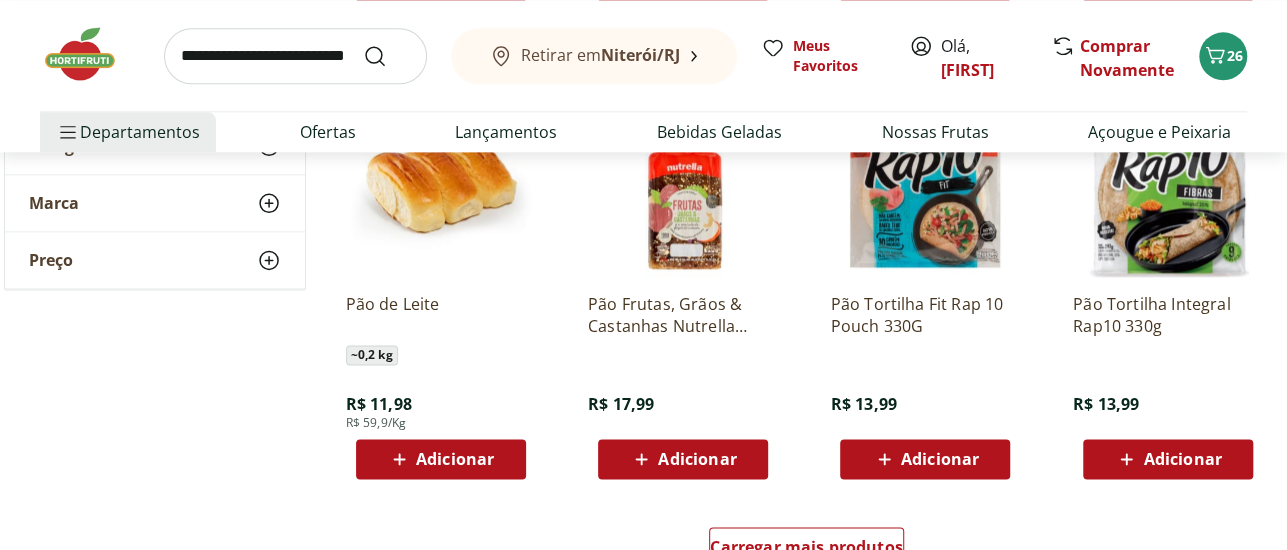 scroll, scrollTop: 1349, scrollLeft: 0, axis: vertical 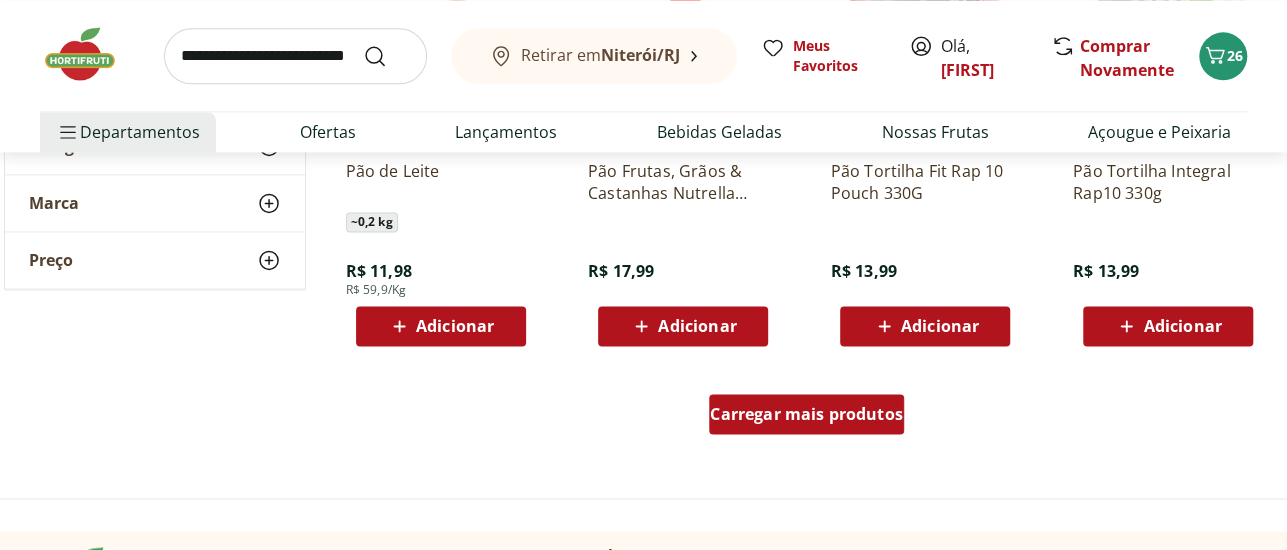click on "Carregar mais produtos" at bounding box center [806, 414] 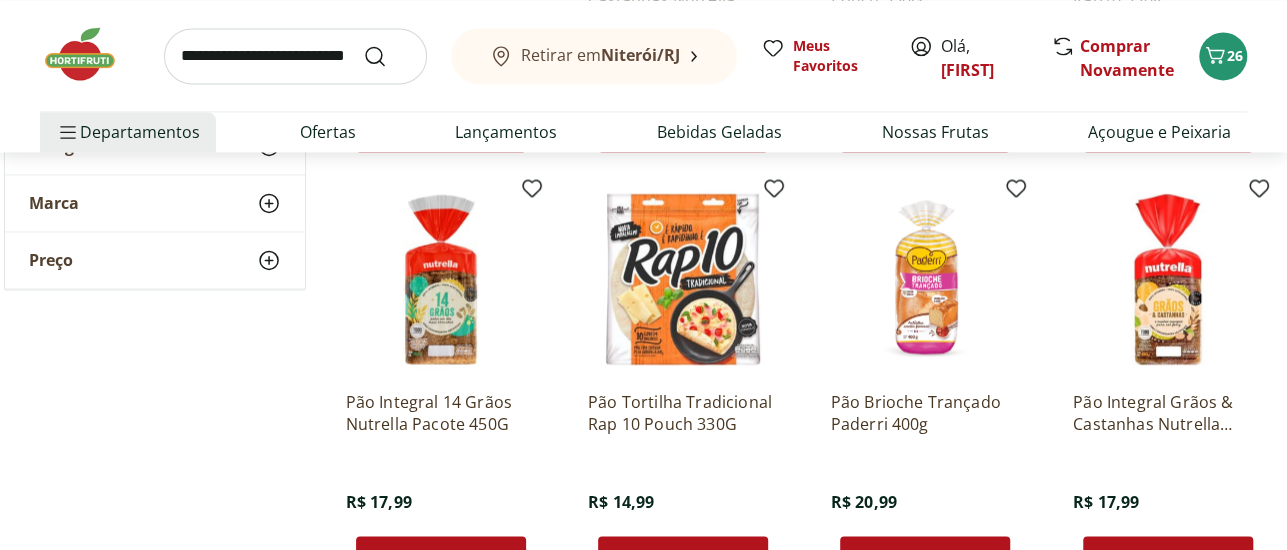 scroll, scrollTop: 1561, scrollLeft: 0, axis: vertical 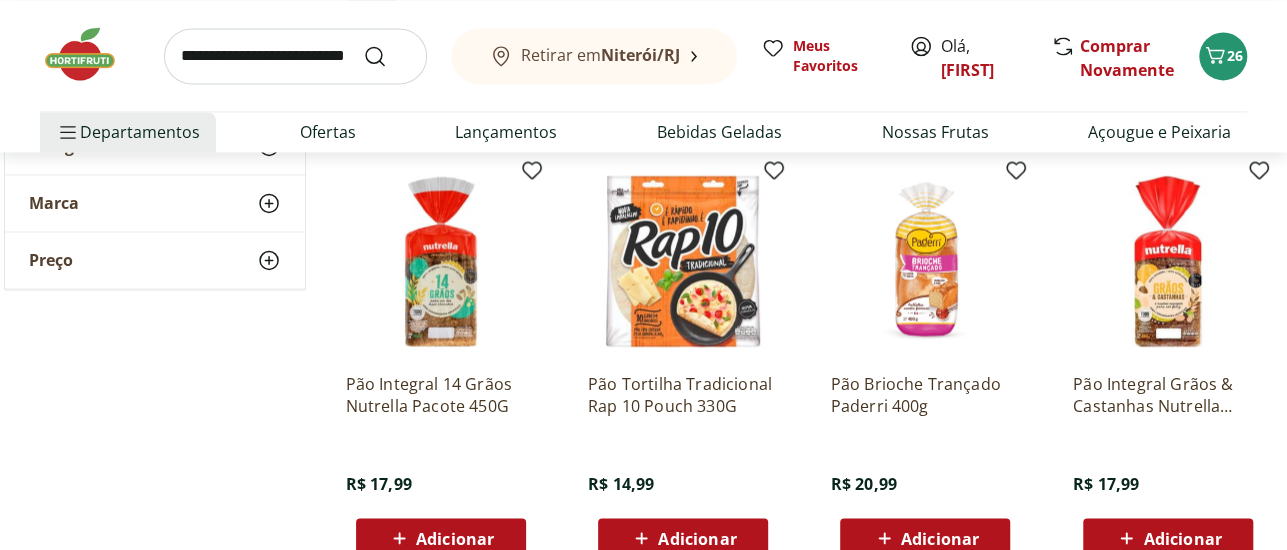 click 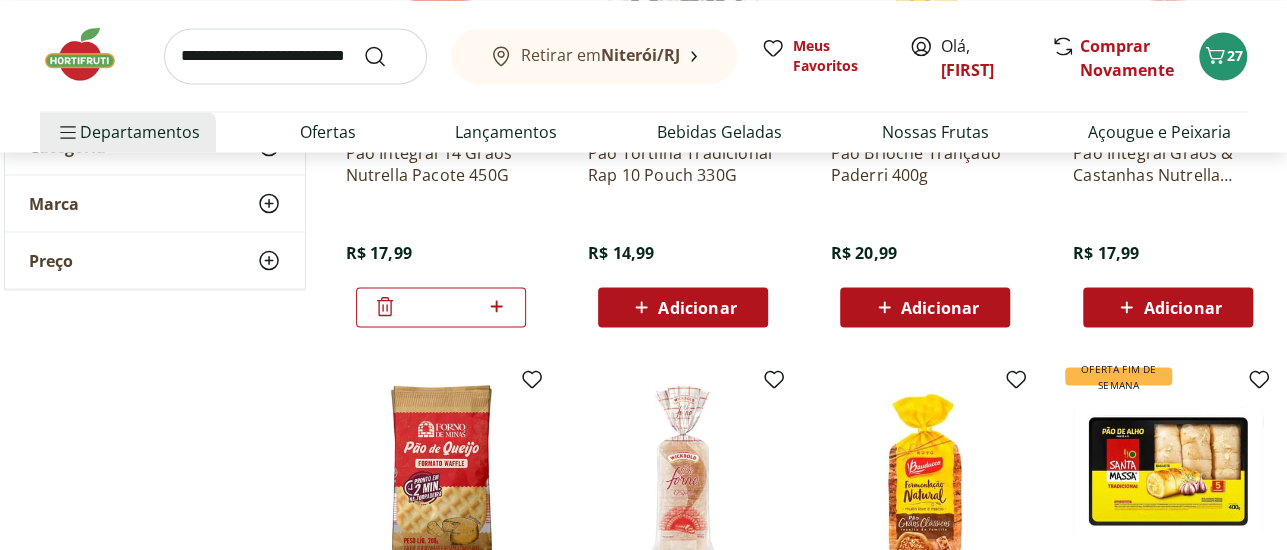 scroll, scrollTop: 580, scrollLeft: 0, axis: vertical 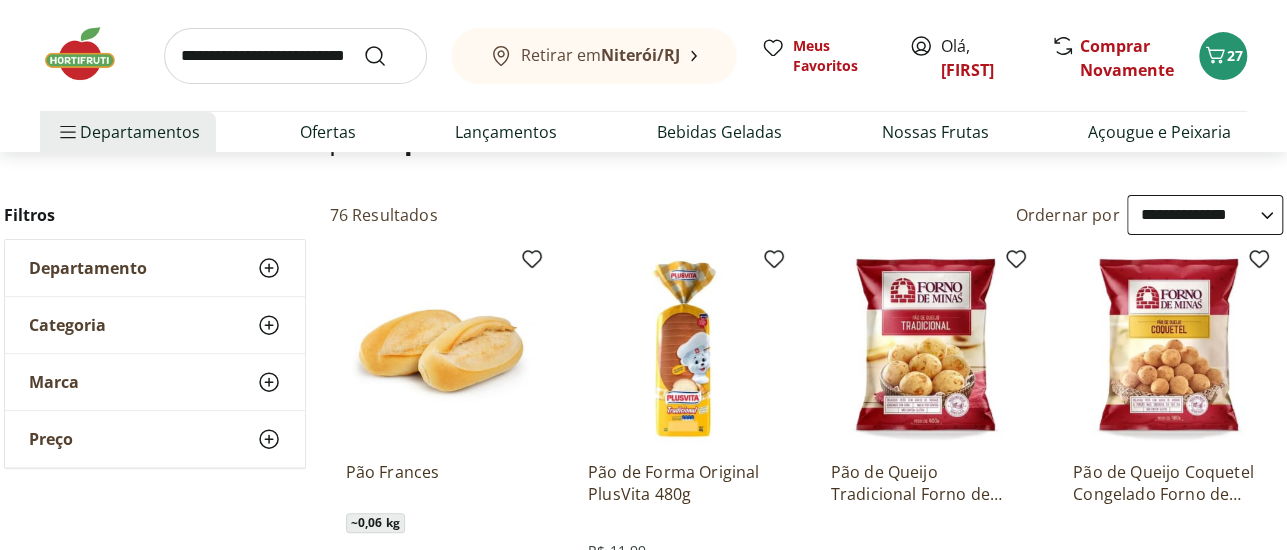 click 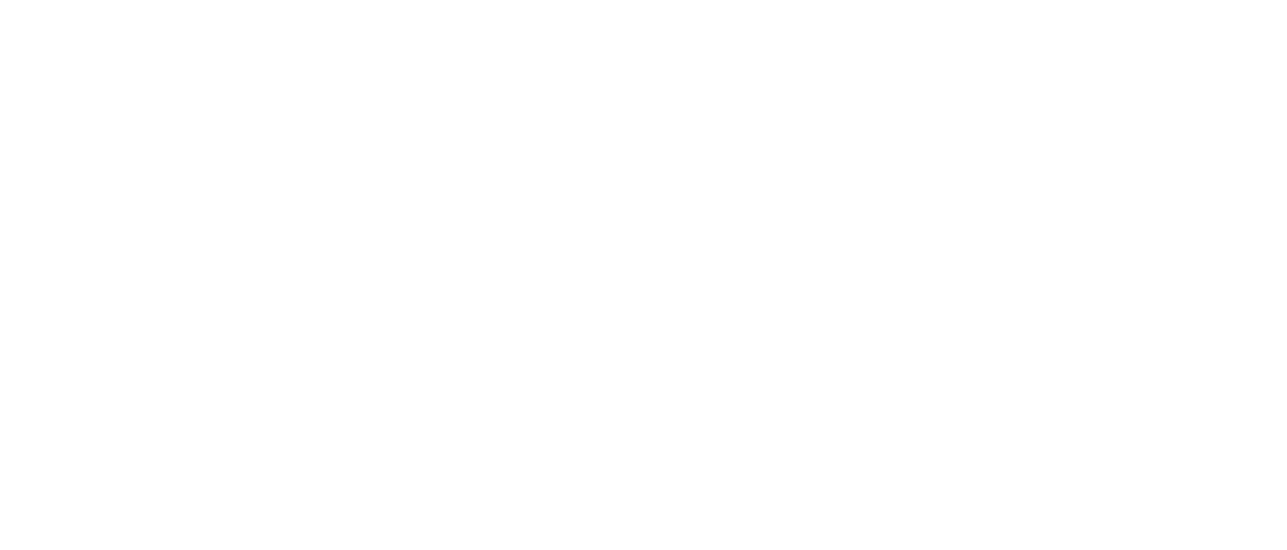 scroll, scrollTop: 0, scrollLeft: 0, axis: both 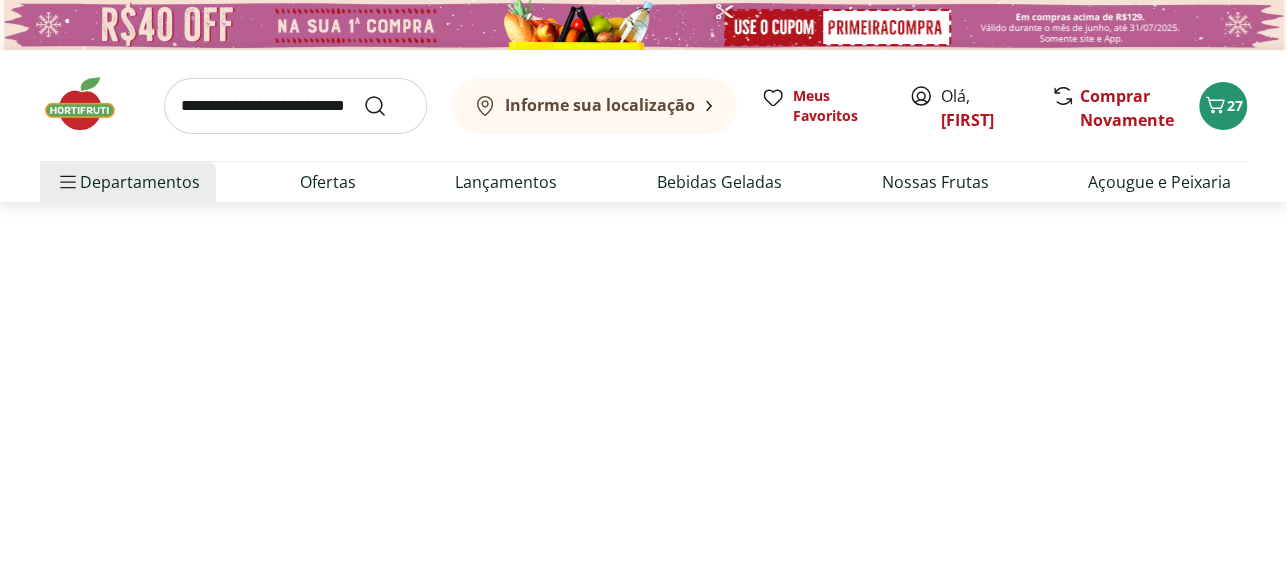 select on "**********" 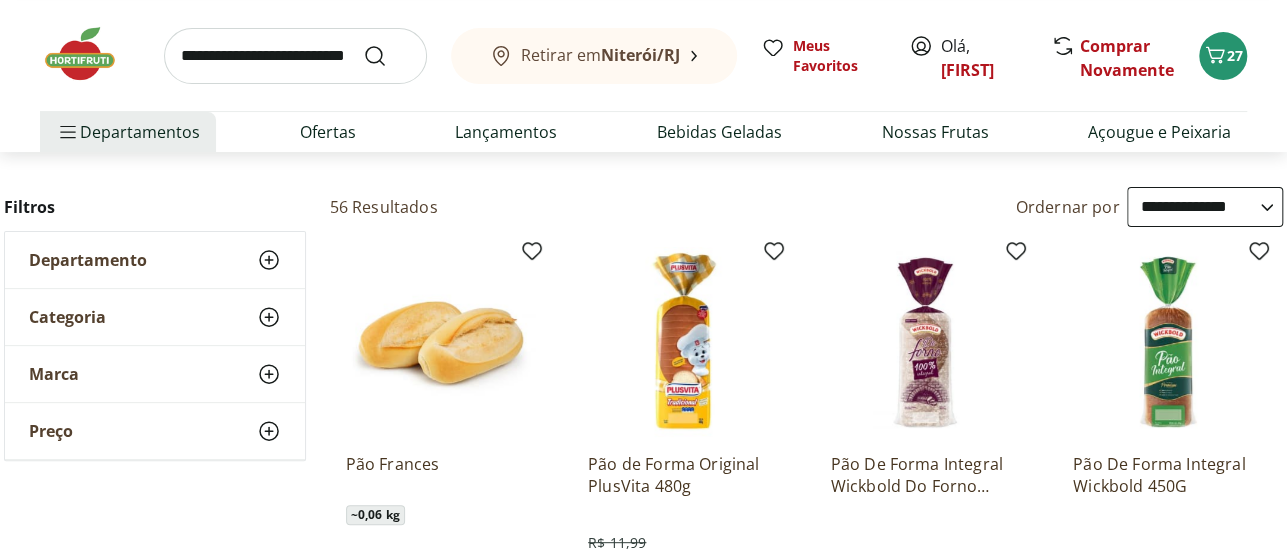 scroll, scrollTop: 181, scrollLeft: 0, axis: vertical 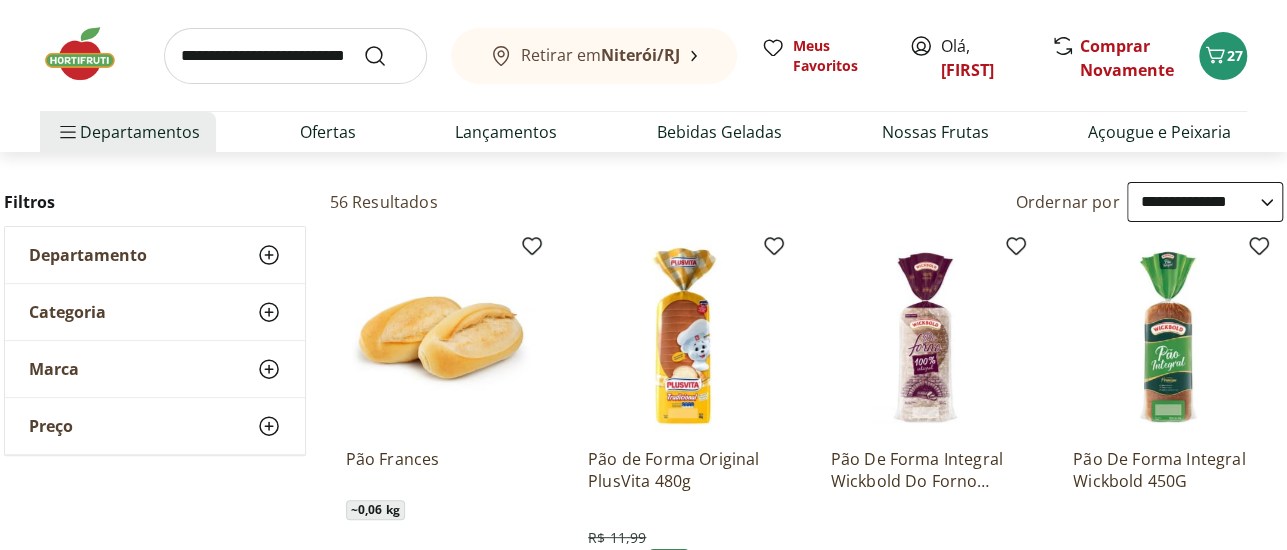 click 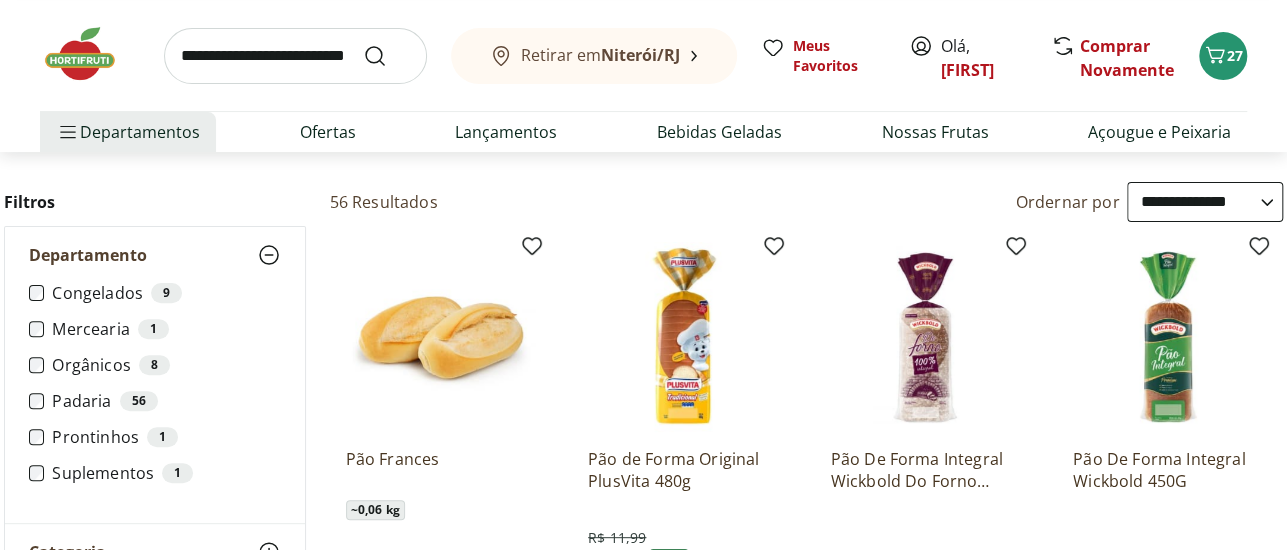 click at bounding box center (295, 56) 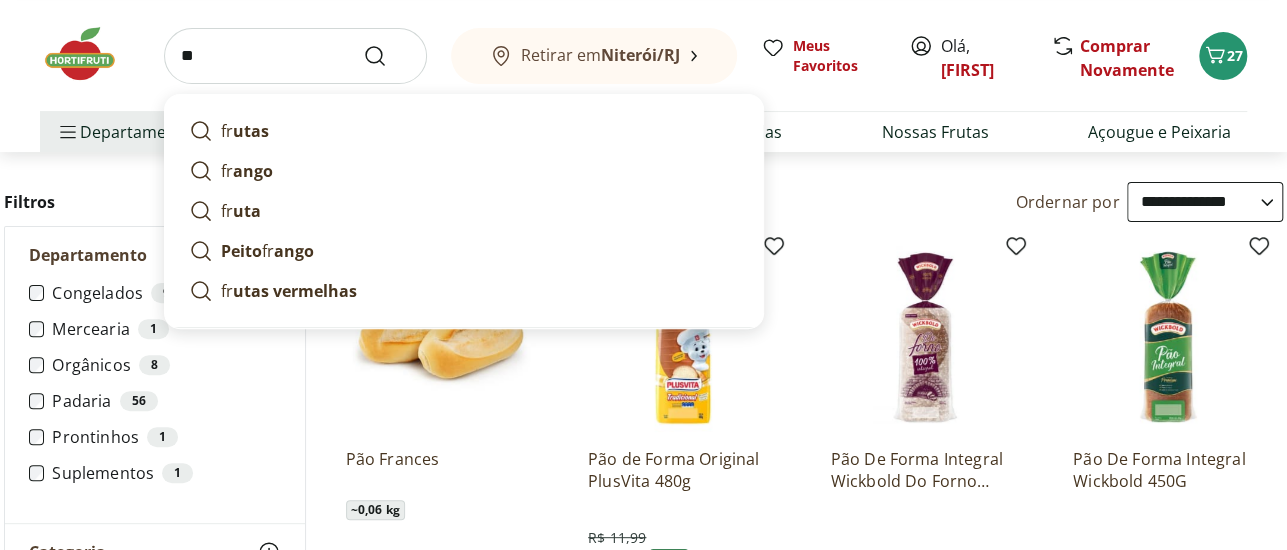 type on "*" 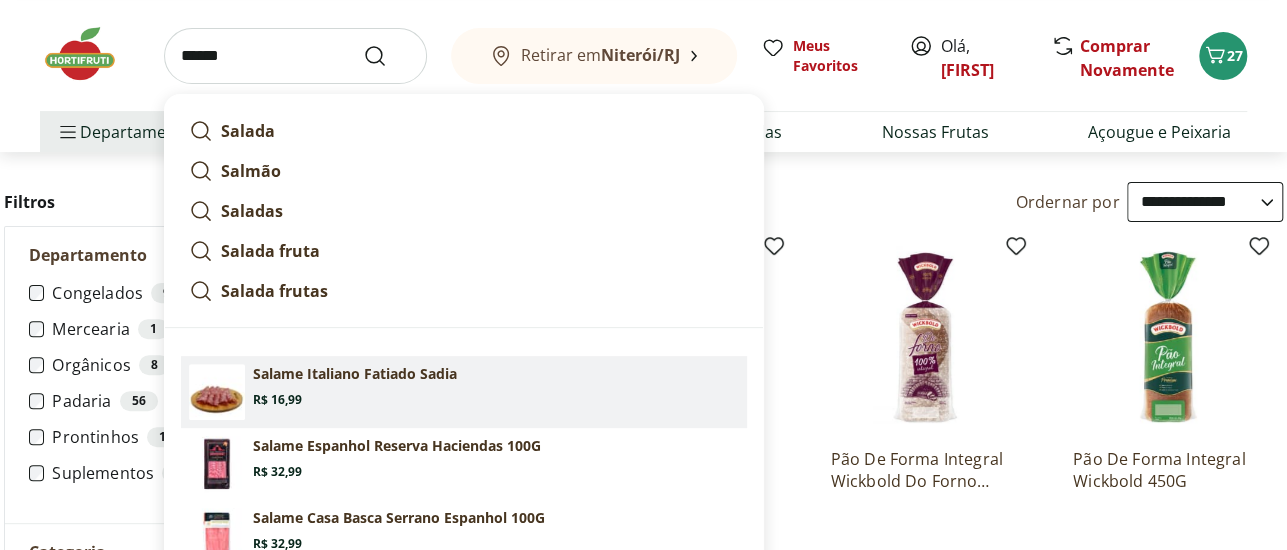 click on "Price: R$ 16,99" at bounding box center [277, 400] 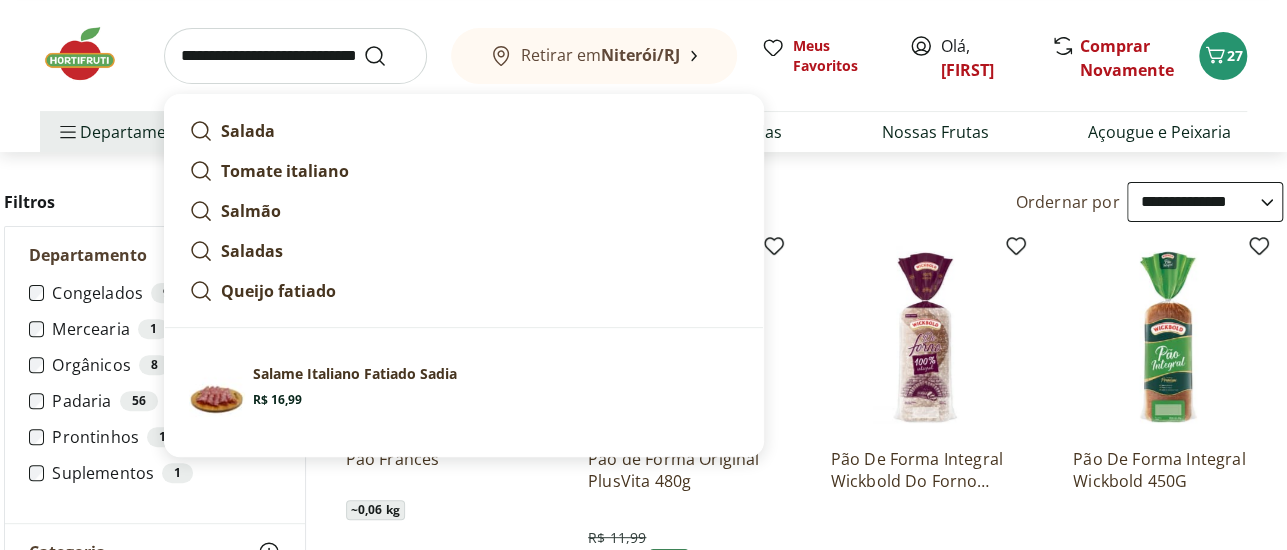 click on "**********" at bounding box center (295, 56) 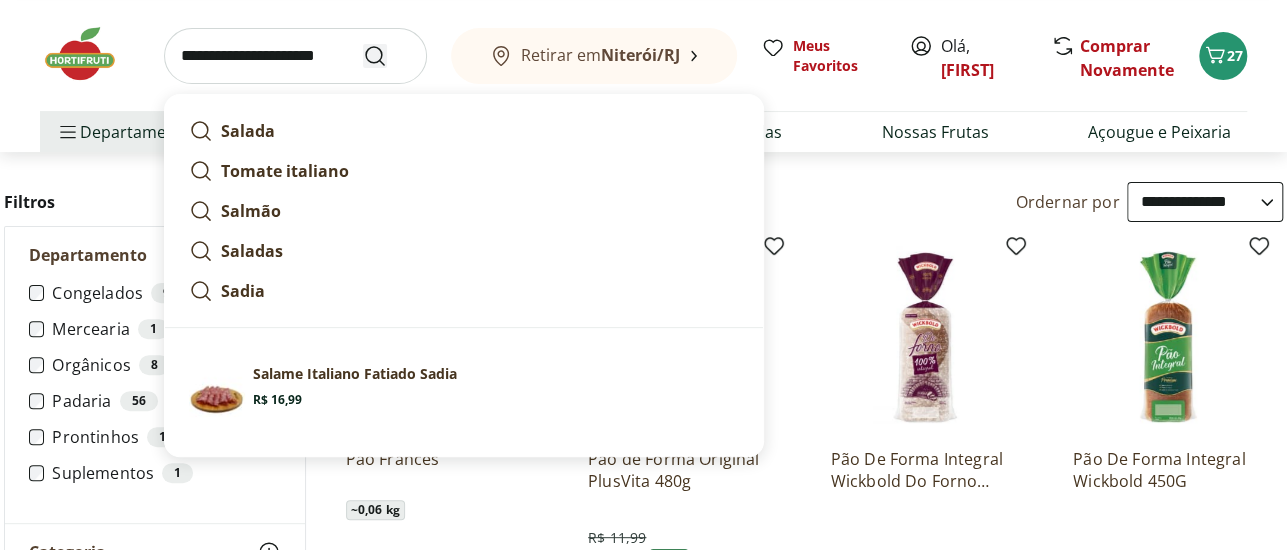 type on "**********" 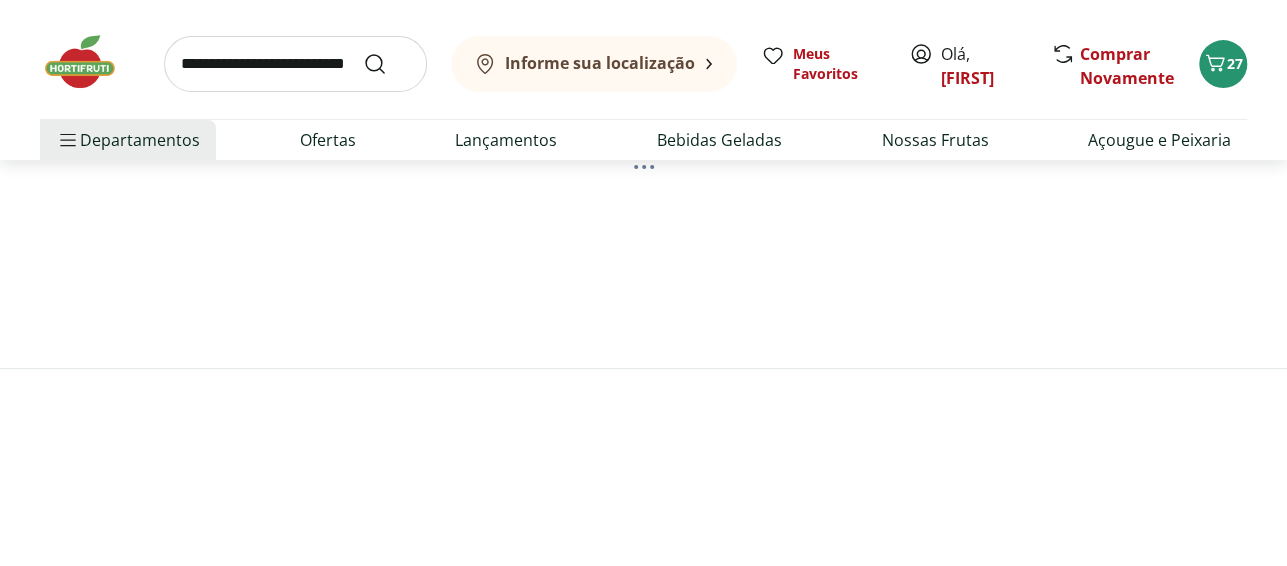scroll, scrollTop: 0, scrollLeft: 0, axis: both 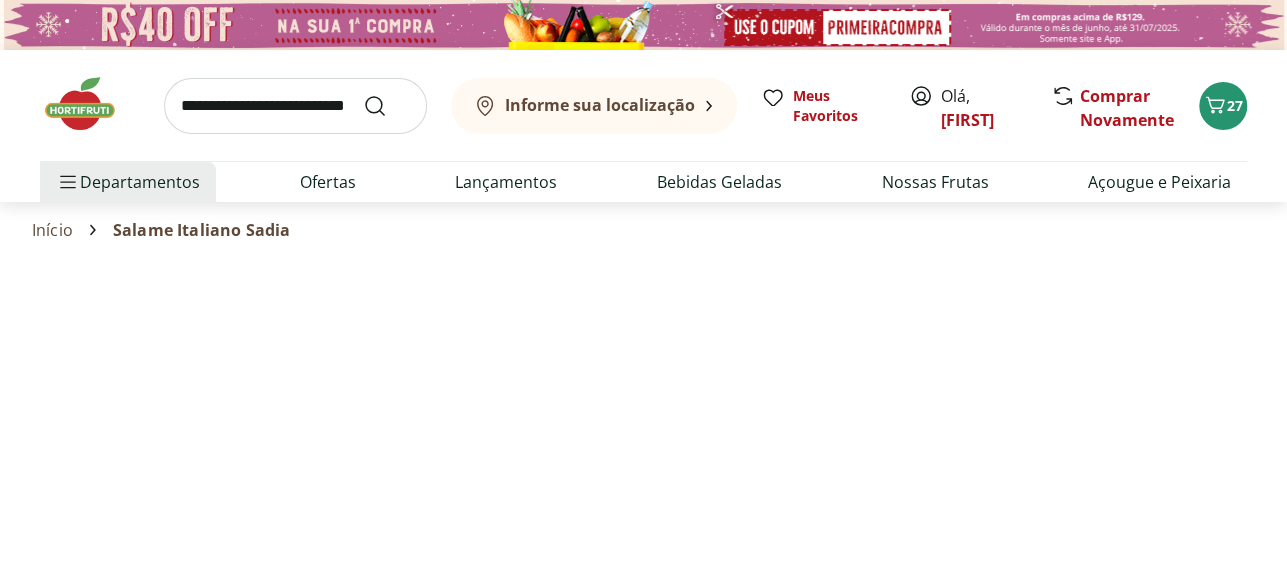 select on "**********" 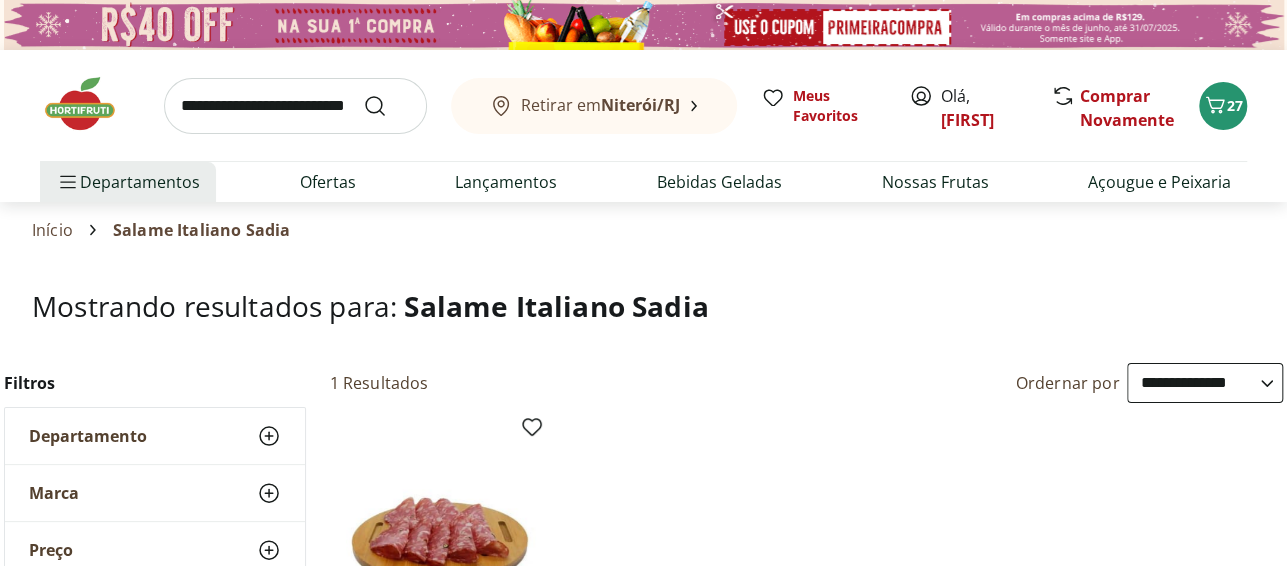 click at bounding box center [295, 106] 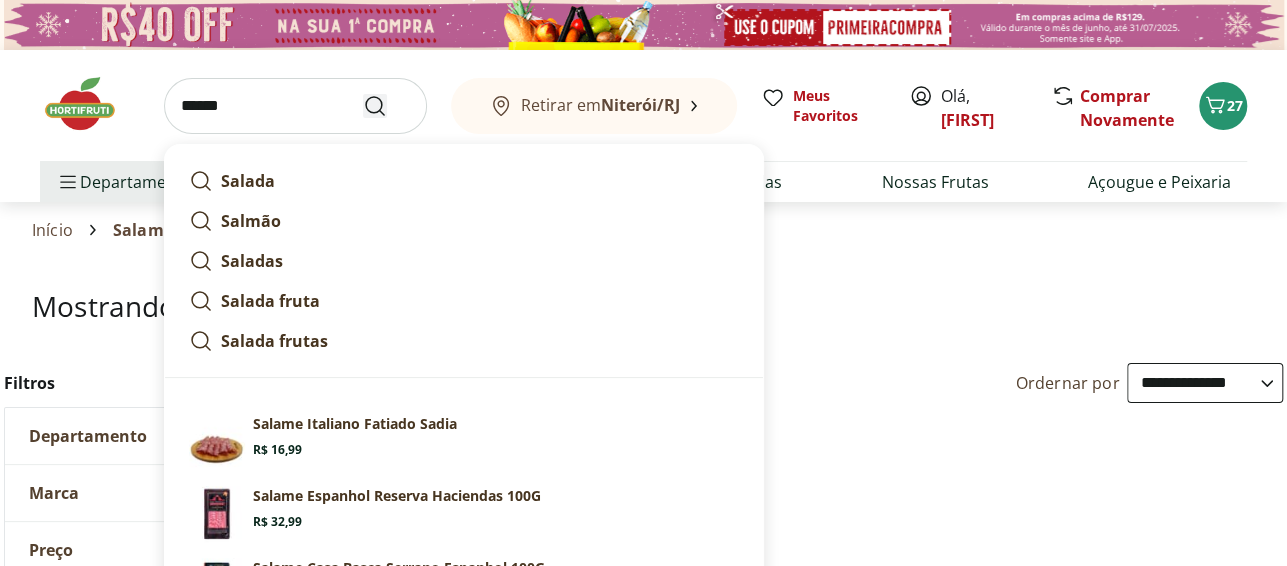 type on "******" 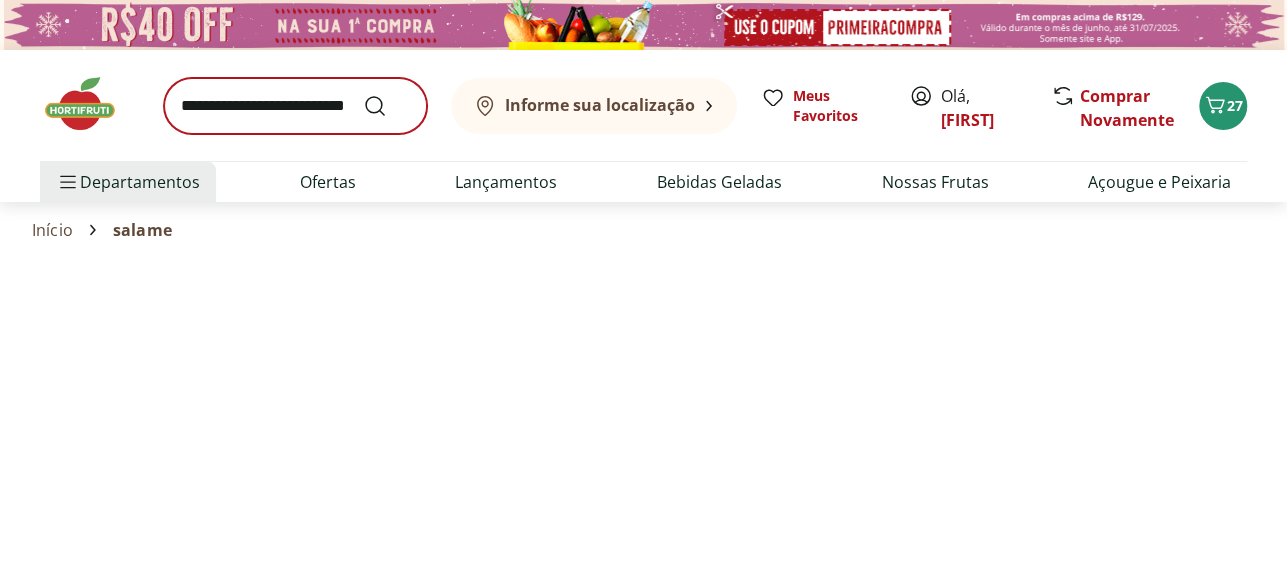 select on "**********" 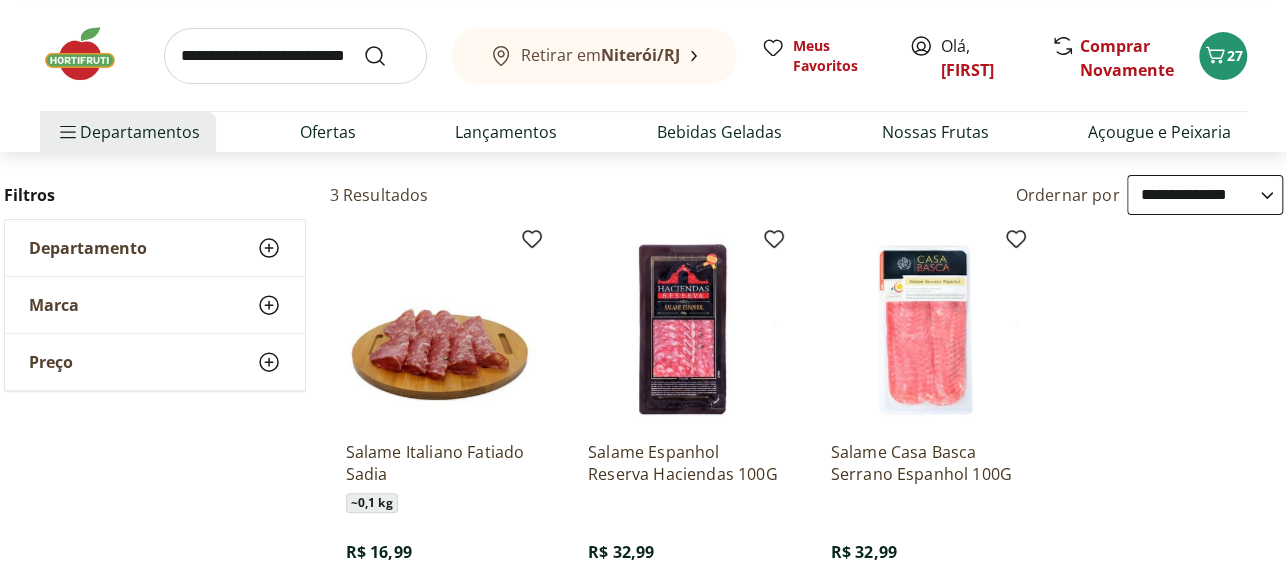 scroll, scrollTop: 219, scrollLeft: 0, axis: vertical 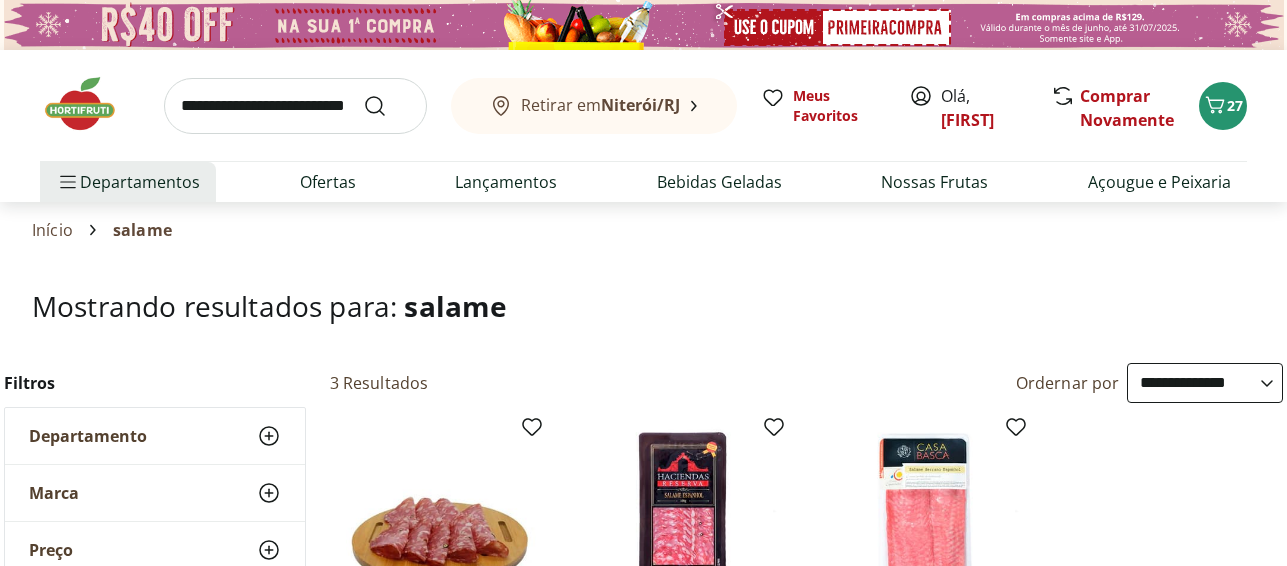 select on "**********" 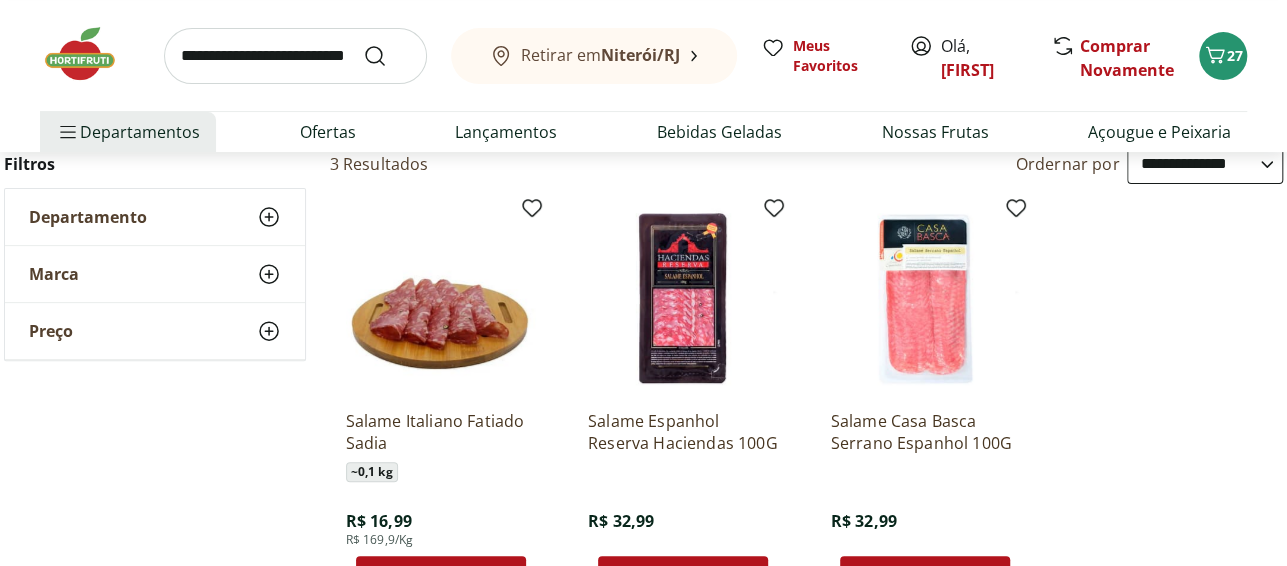 scroll, scrollTop: 0, scrollLeft: 0, axis: both 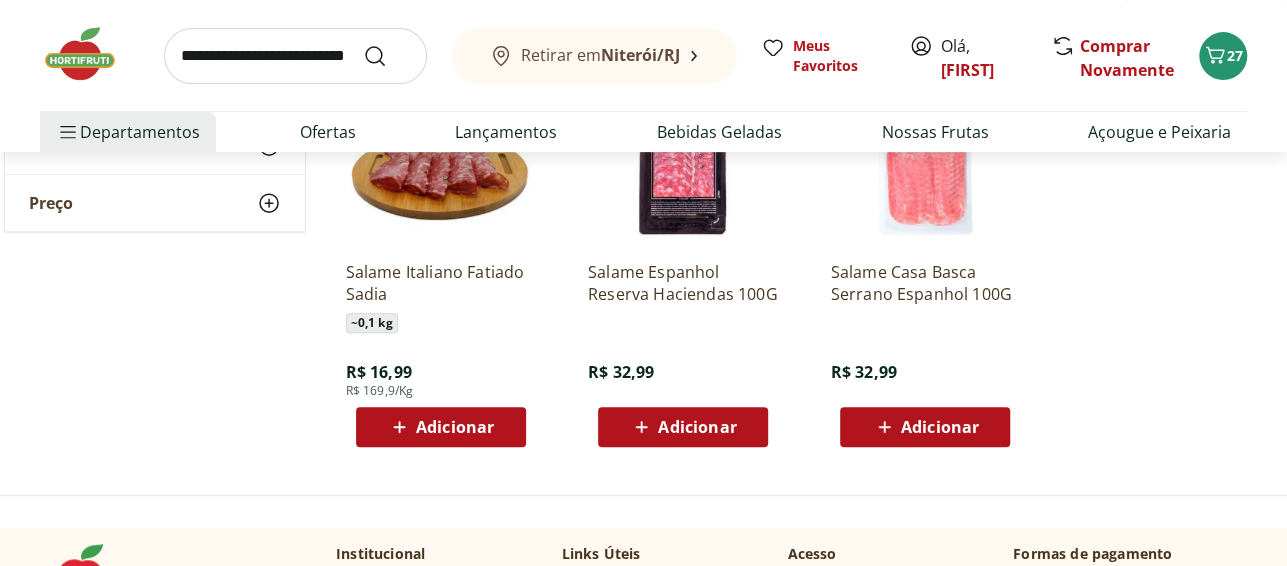 click on "Adicionar" at bounding box center (697, 427) 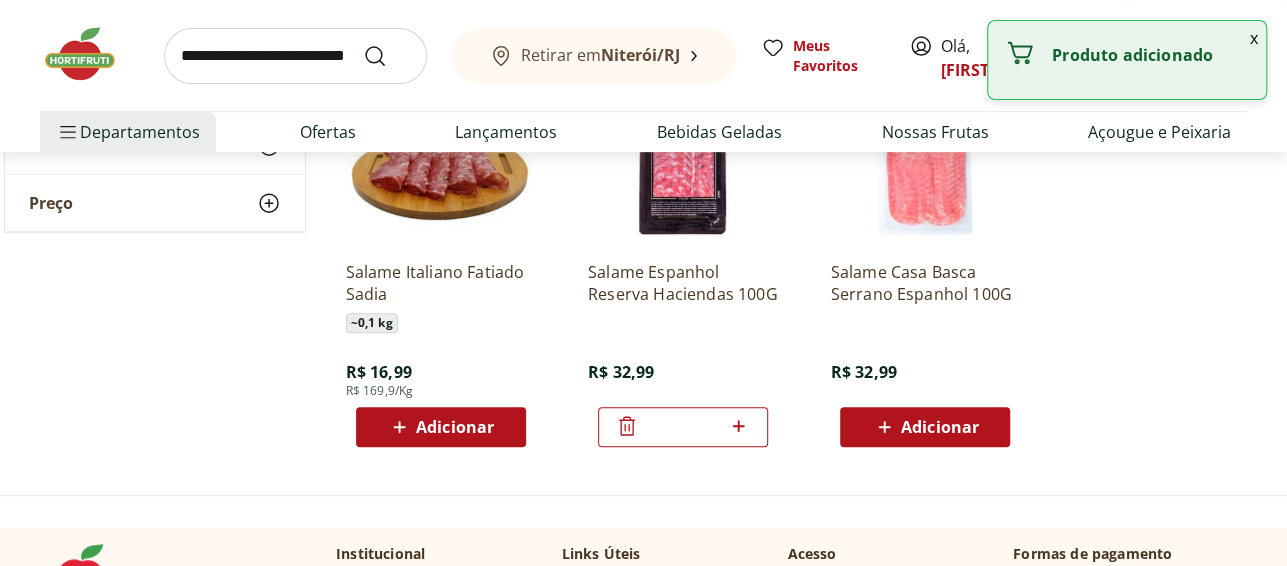 click 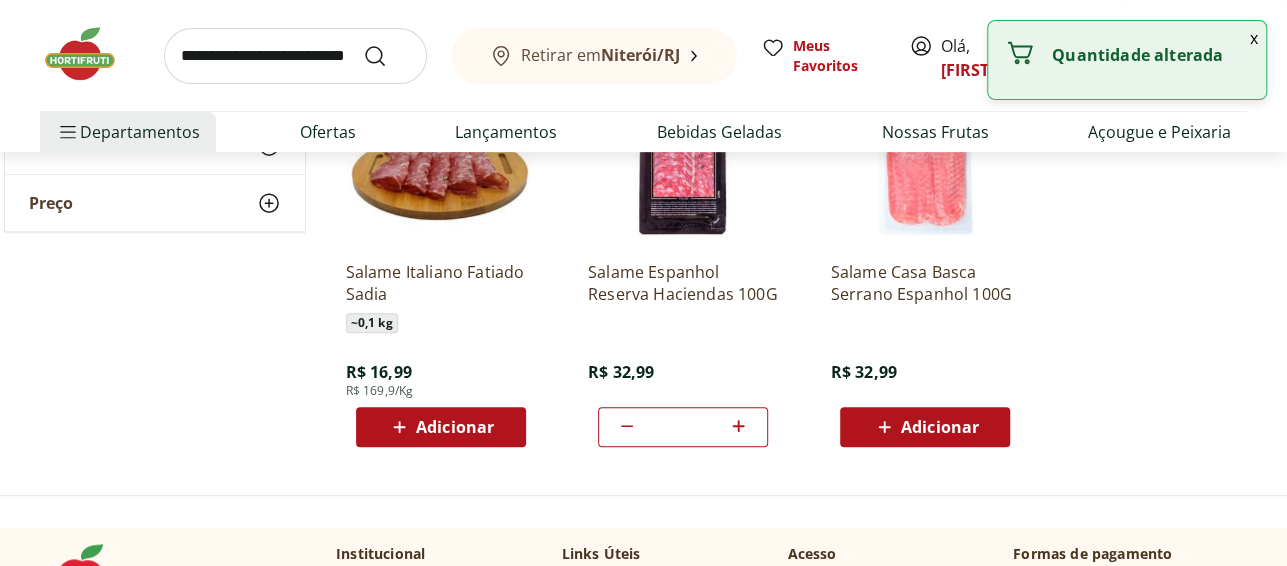 click 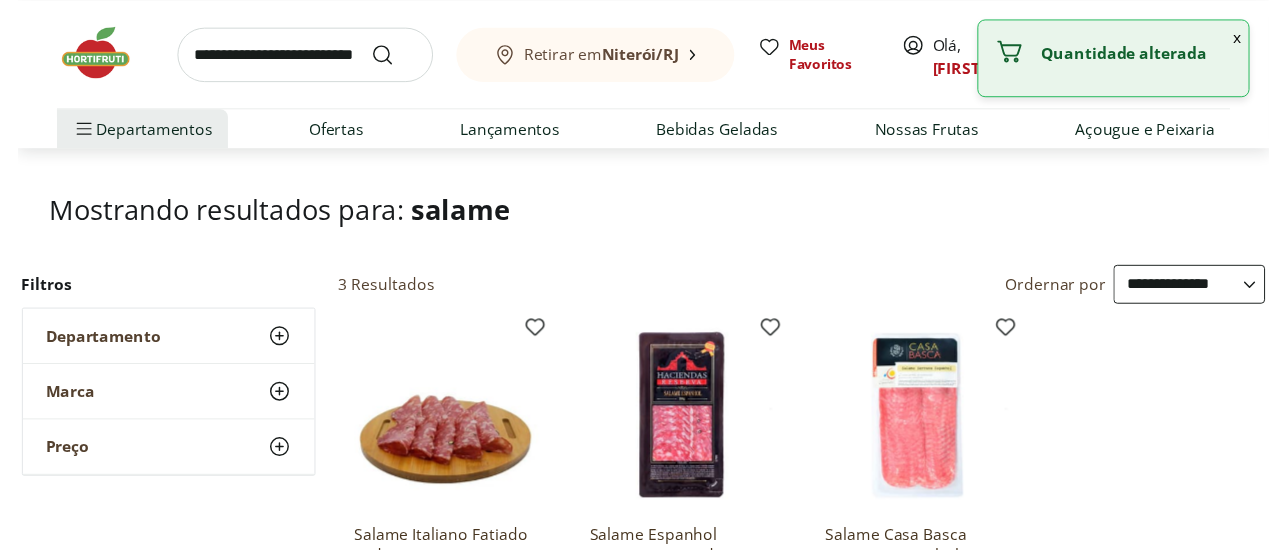 scroll, scrollTop: 0, scrollLeft: 0, axis: both 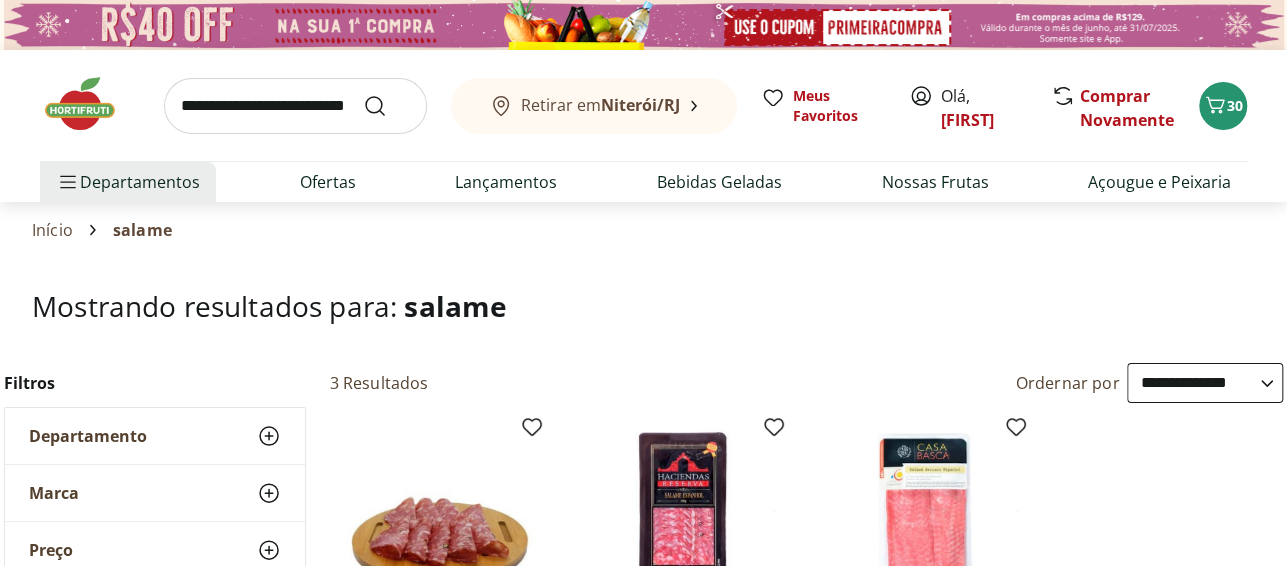 click at bounding box center (295, 106) 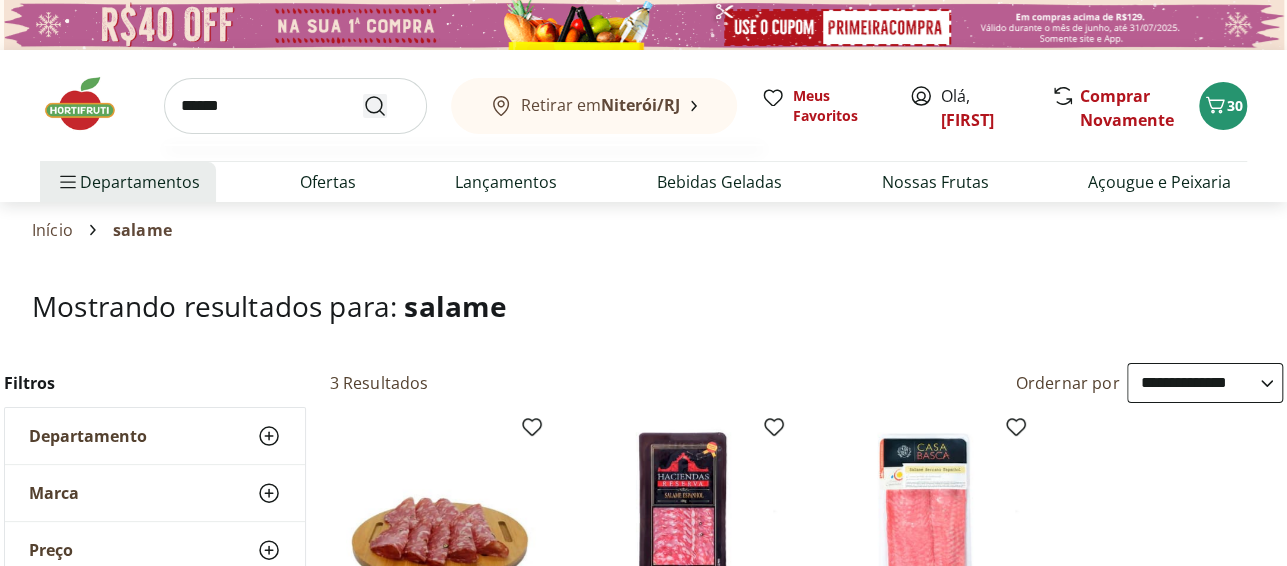 type on "******" 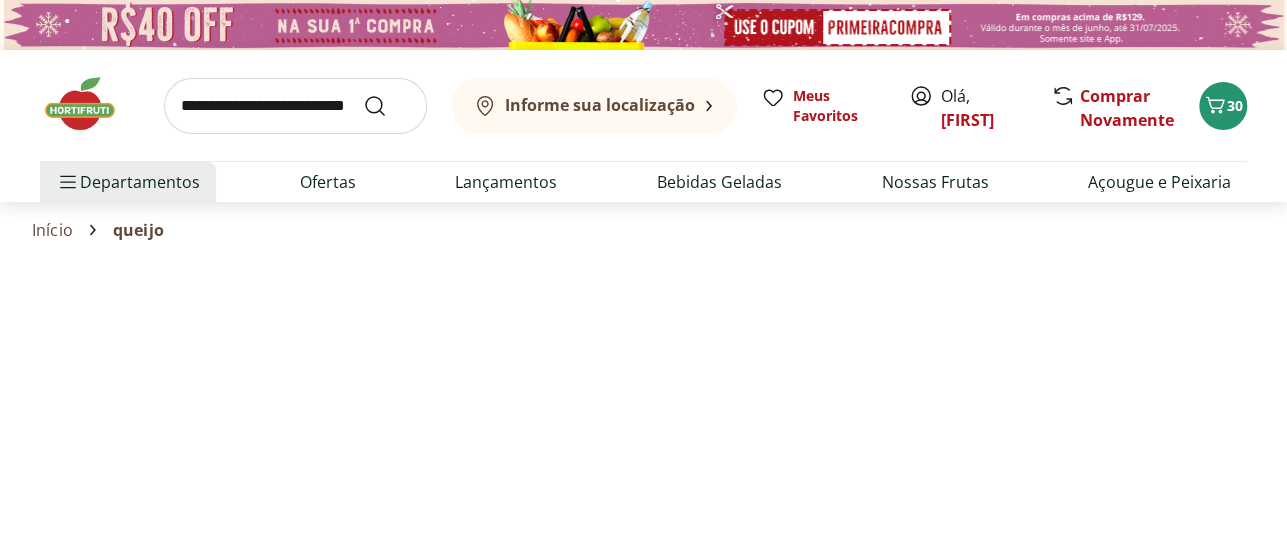 select on "**********" 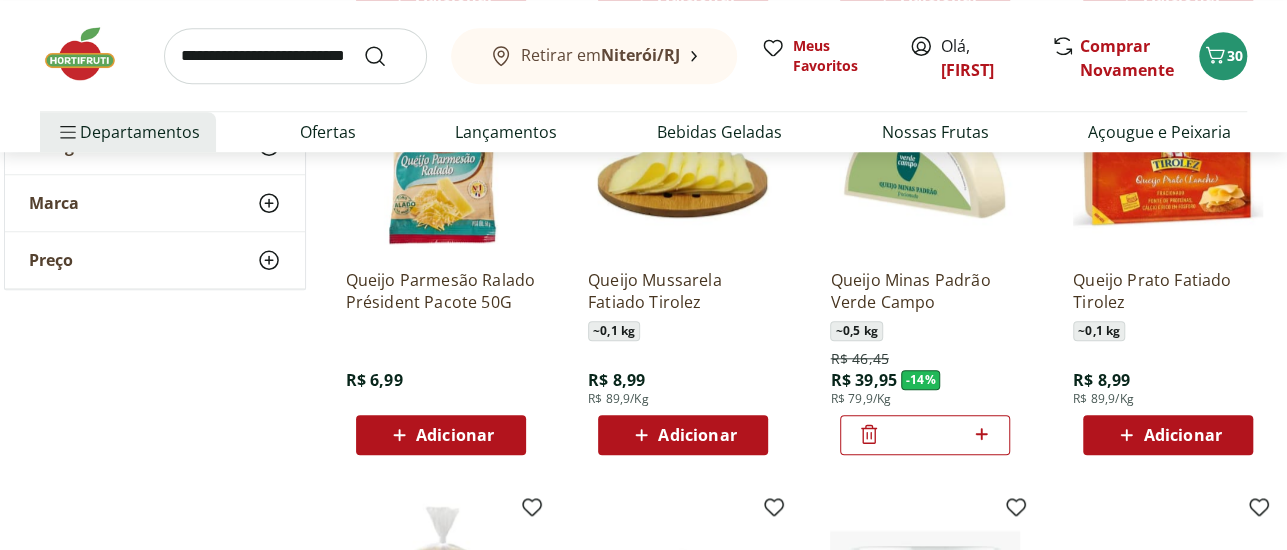 scroll, scrollTop: 1065, scrollLeft: 0, axis: vertical 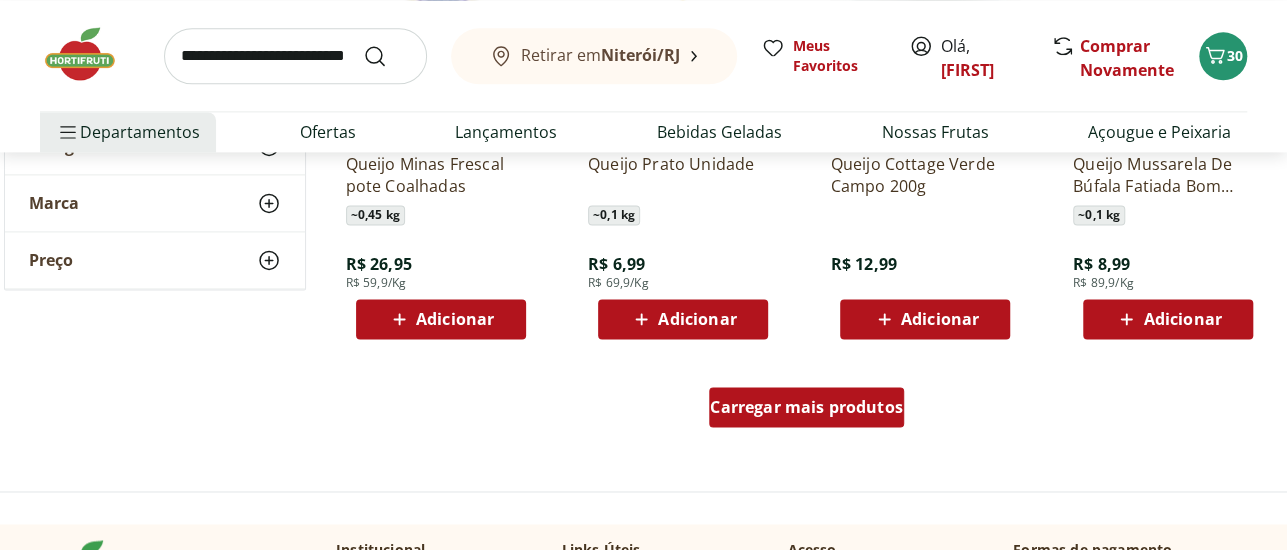 click on "Carregar mais produtos" at bounding box center [806, 407] 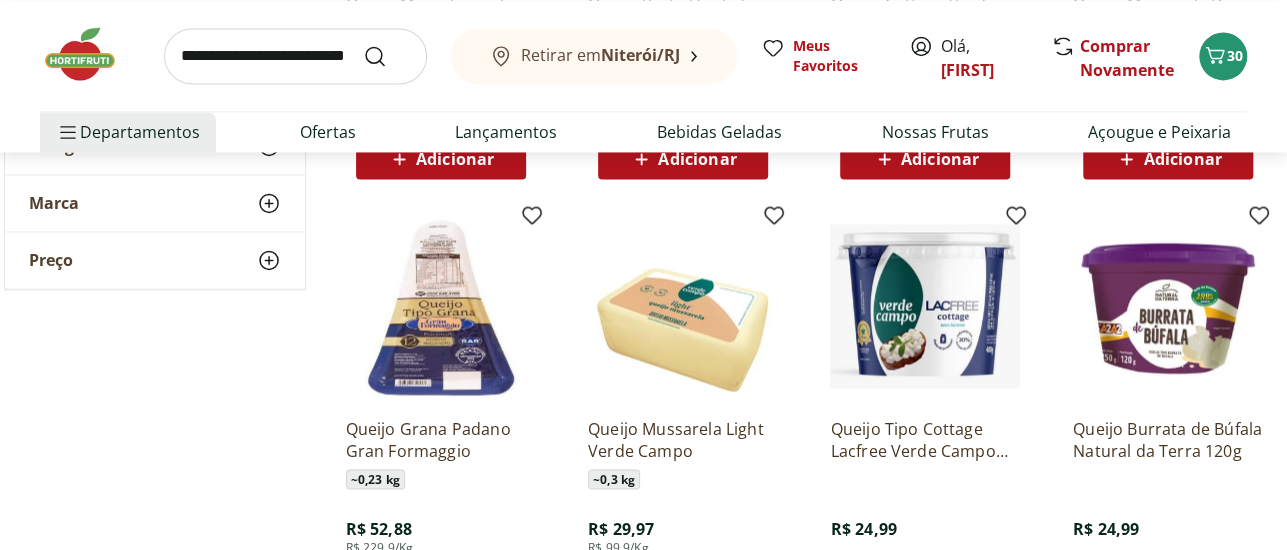 scroll, scrollTop: 1524, scrollLeft: 0, axis: vertical 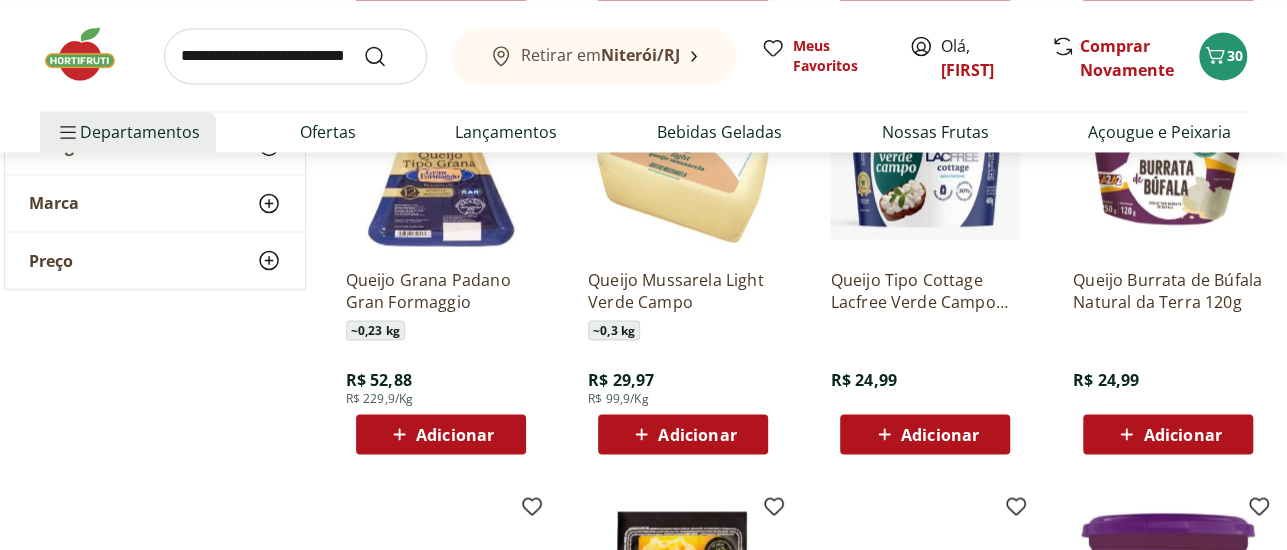 click on "Adicionar" at bounding box center [682, 434] 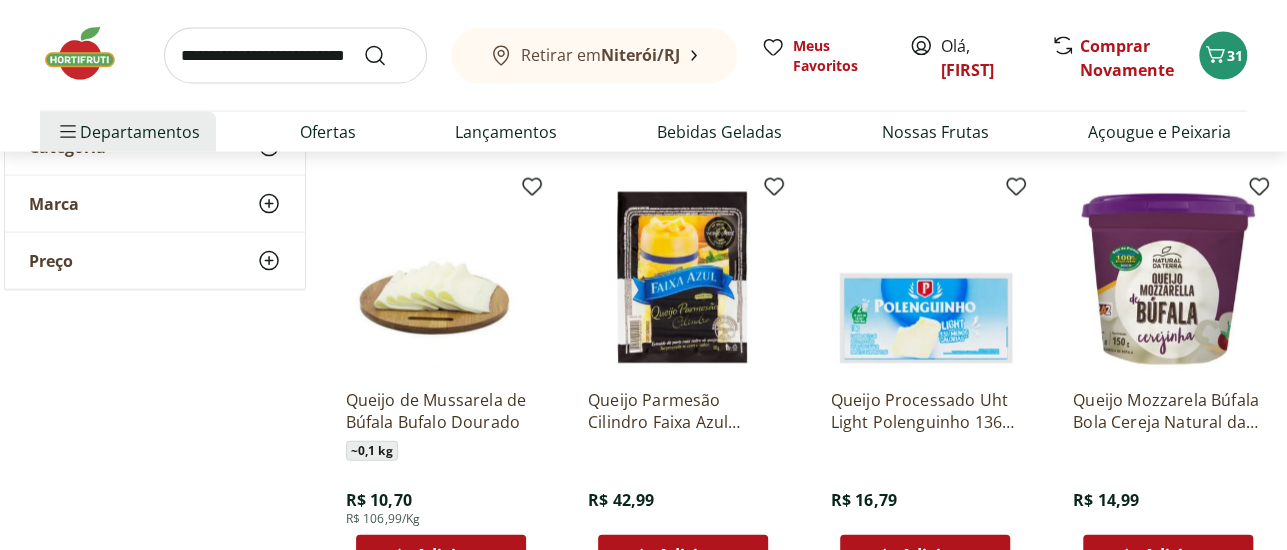 scroll, scrollTop: 2055, scrollLeft: 0, axis: vertical 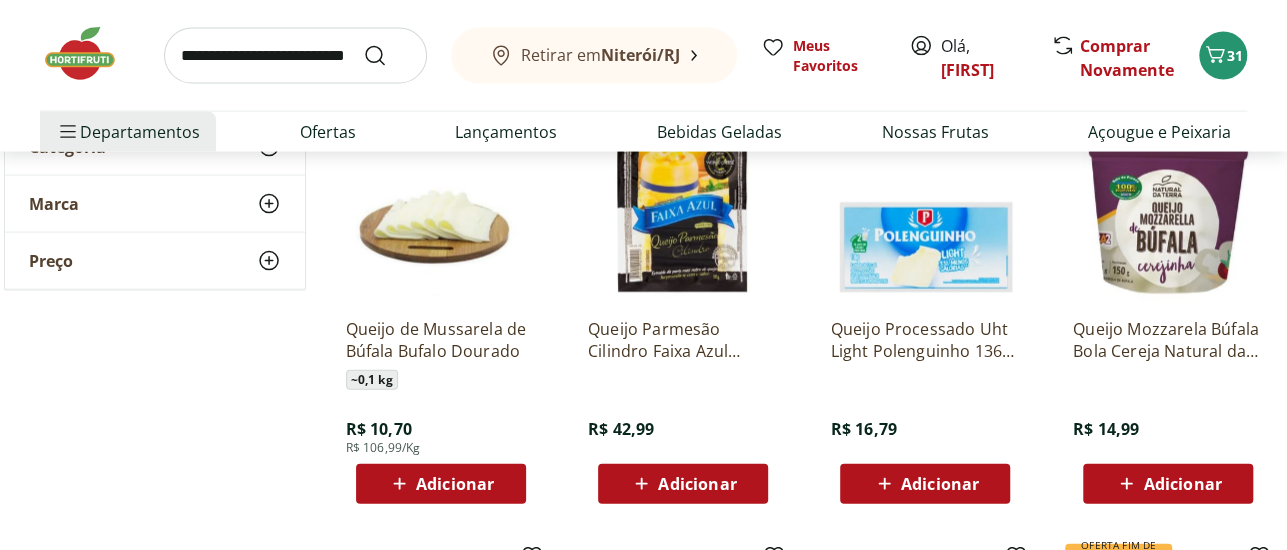 drag, startPoint x: 897, startPoint y: 478, endPoint x: 965, endPoint y: 456, distance: 71.470276 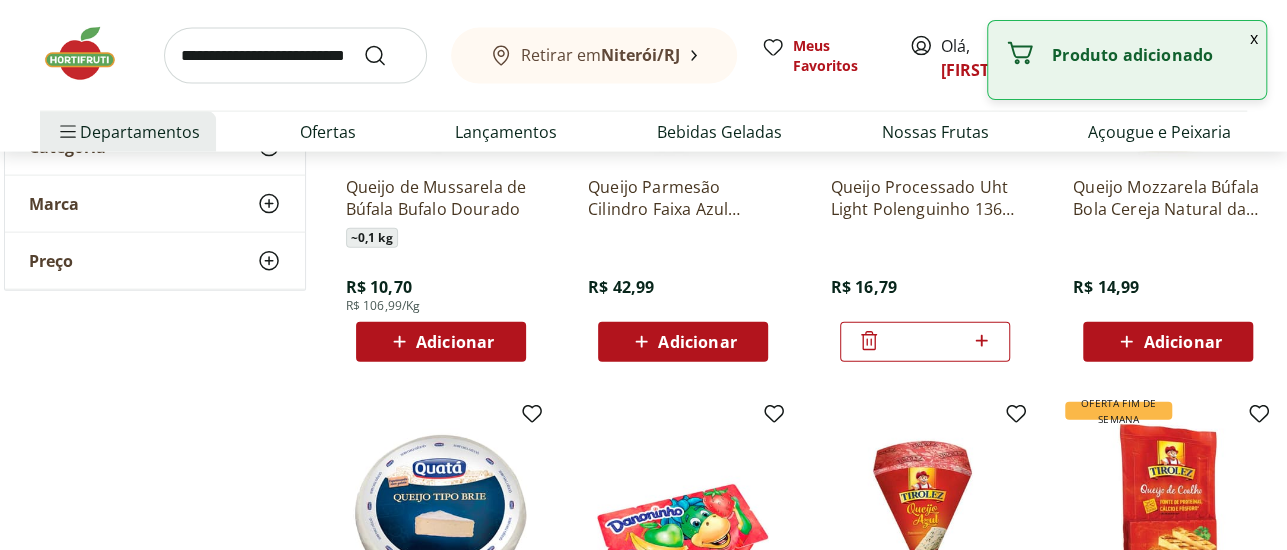 scroll, scrollTop: 2374, scrollLeft: 0, axis: vertical 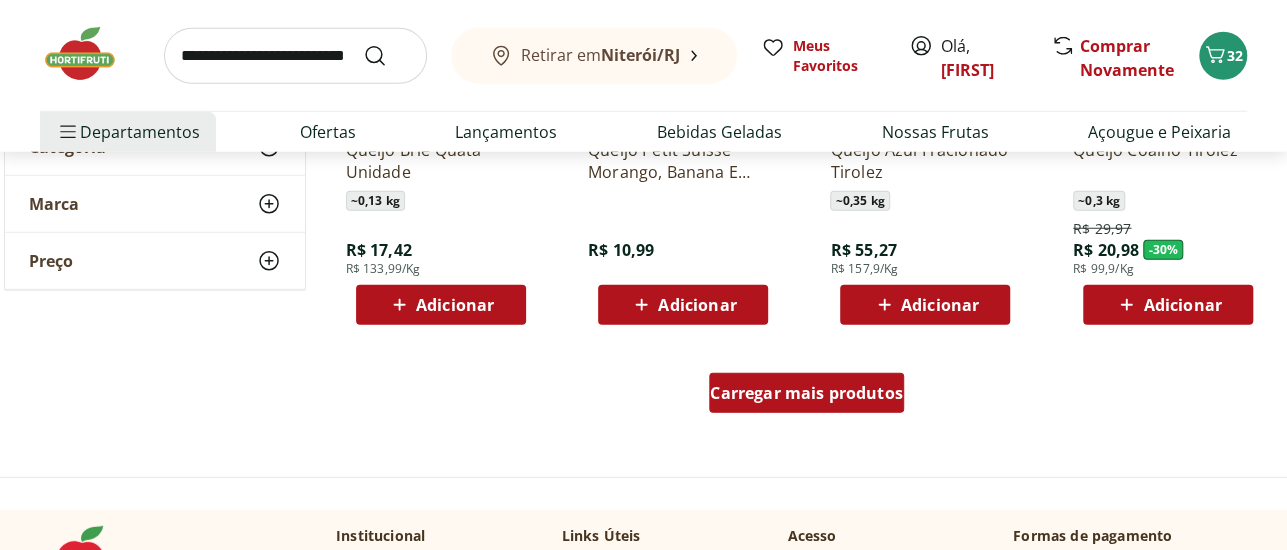 click on "Carregar mais produtos" at bounding box center [806, 393] 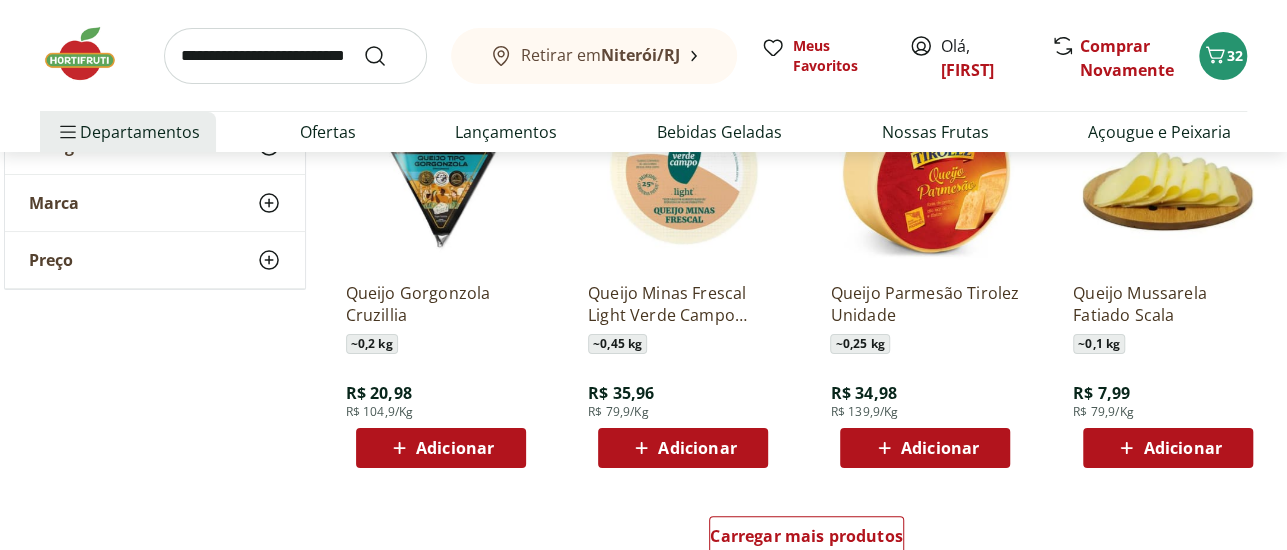 scroll, scrollTop: 3891, scrollLeft: 0, axis: vertical 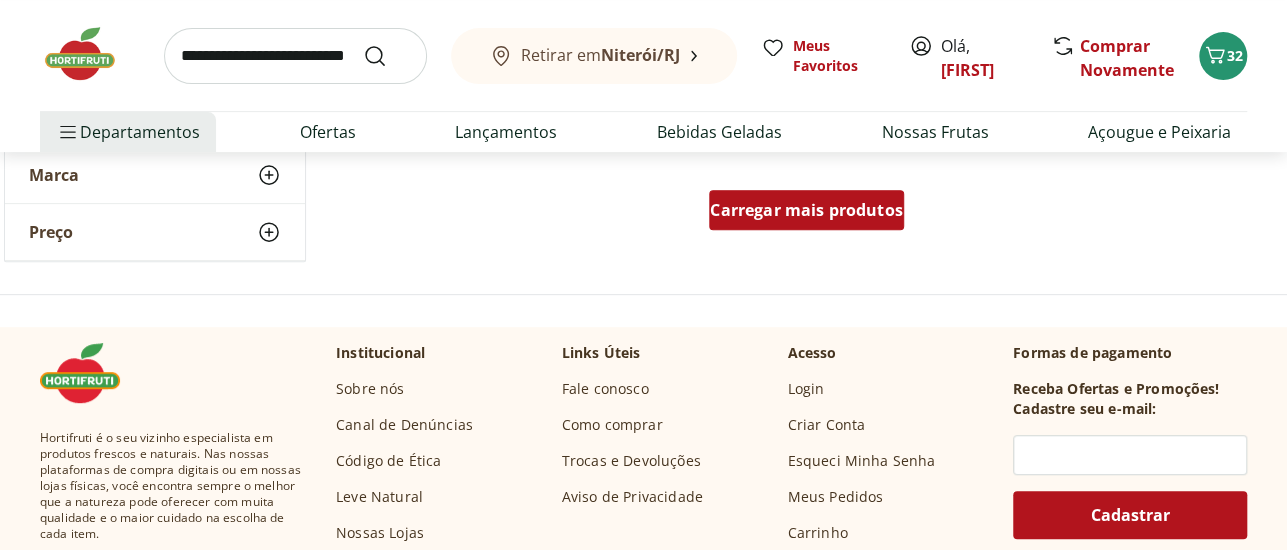 click on "Carregar mais produtos" at bounding box center (806, 210) 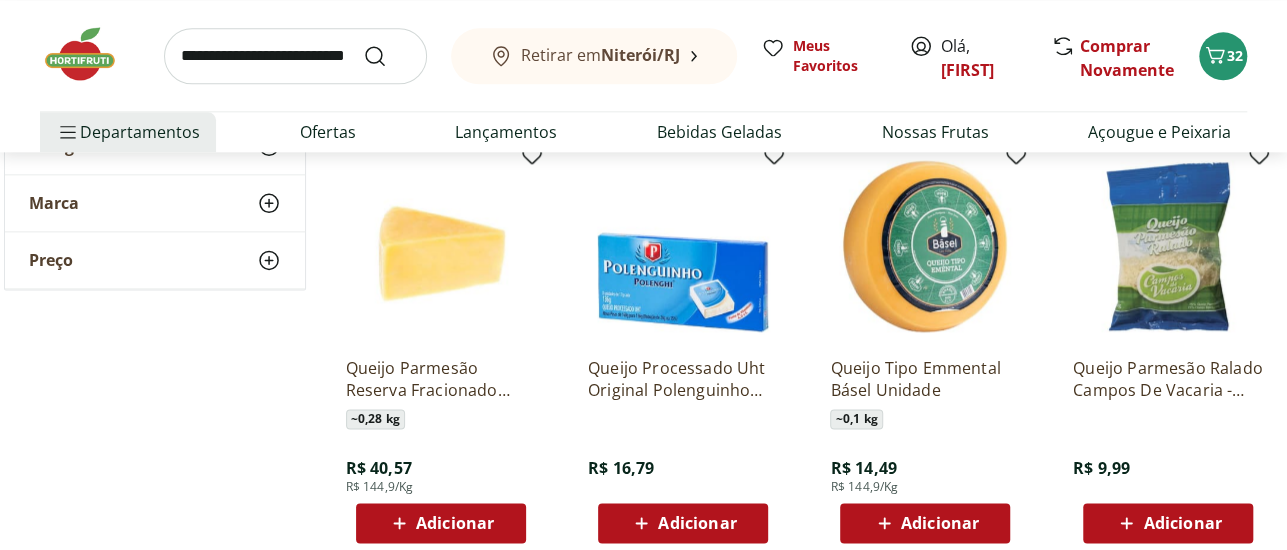 scroll, scrollTop: 5146, scrollLeft: 0, axis: vertical 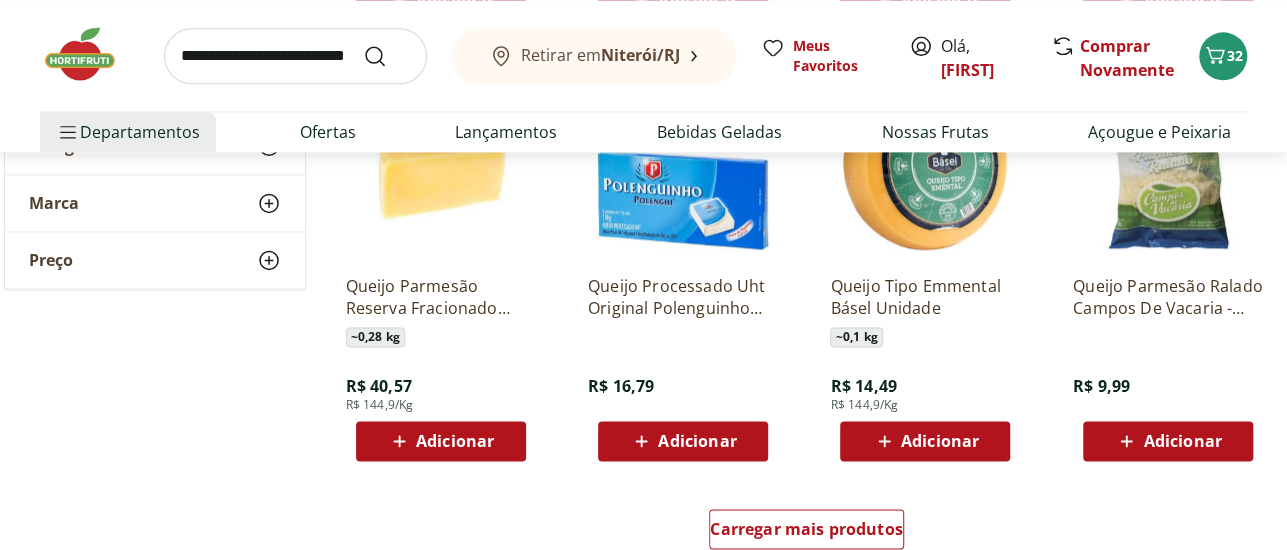 click on "Adicionar" at bounding box center (697, 441) 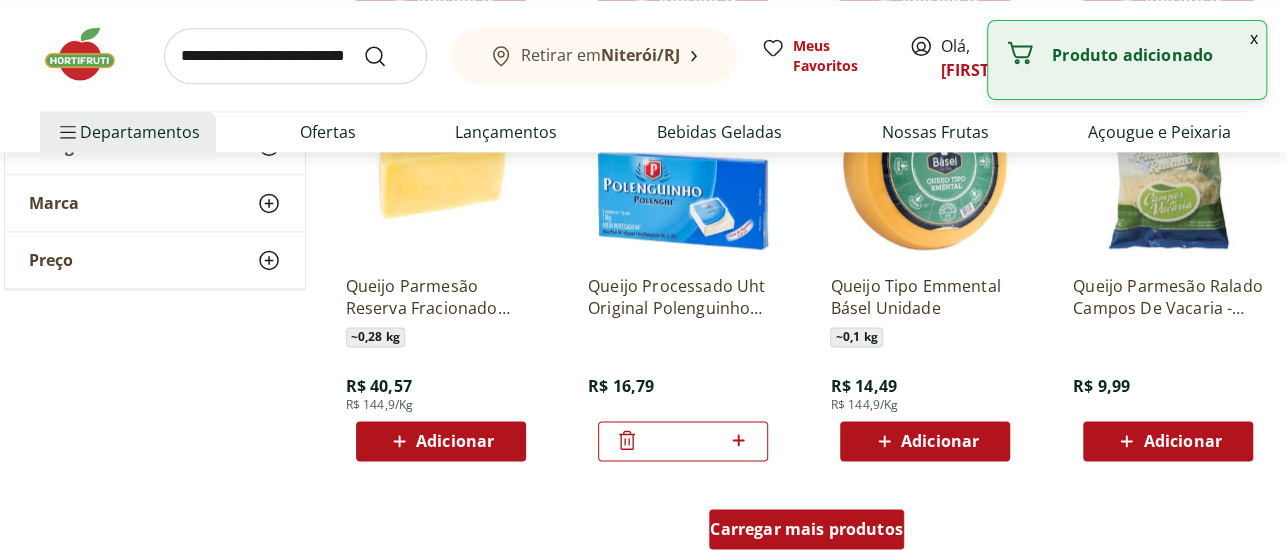 click on "Carregar mais produtos" at bounding box center (806, 529) 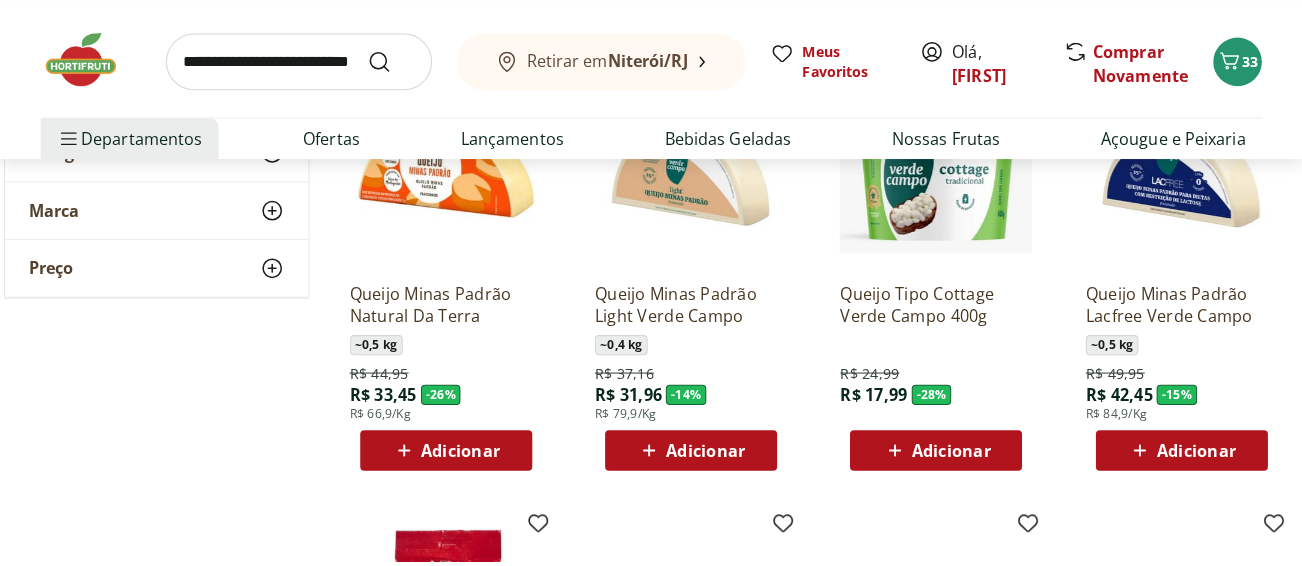 scroll, scrollTop: 0, scrollLeft: 0, axis: both 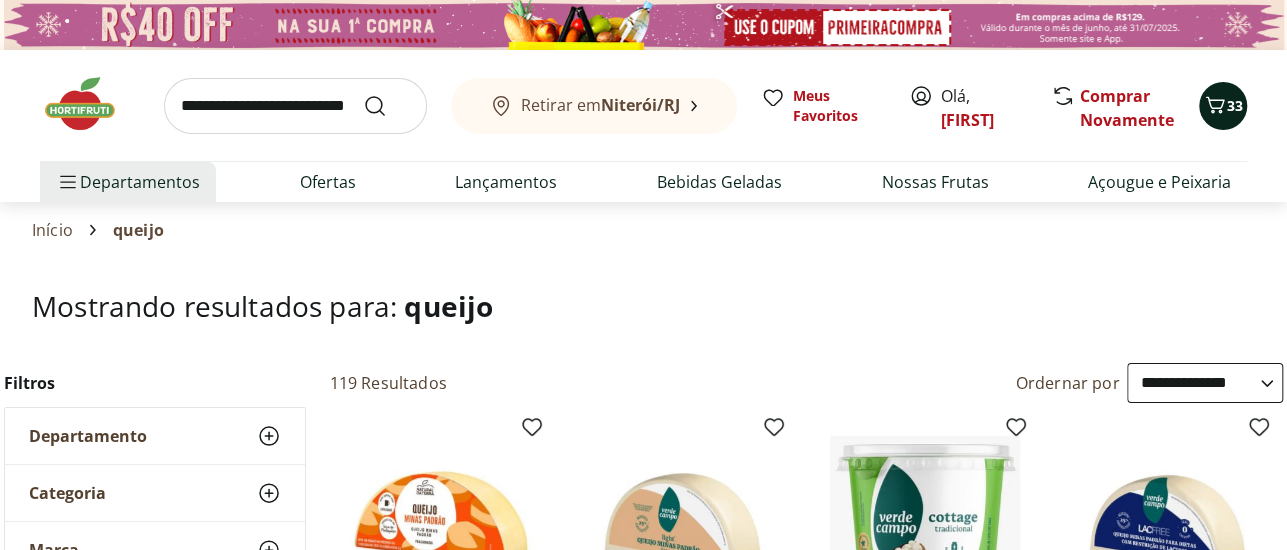 click on "33" at bounding box center [1235, 105] 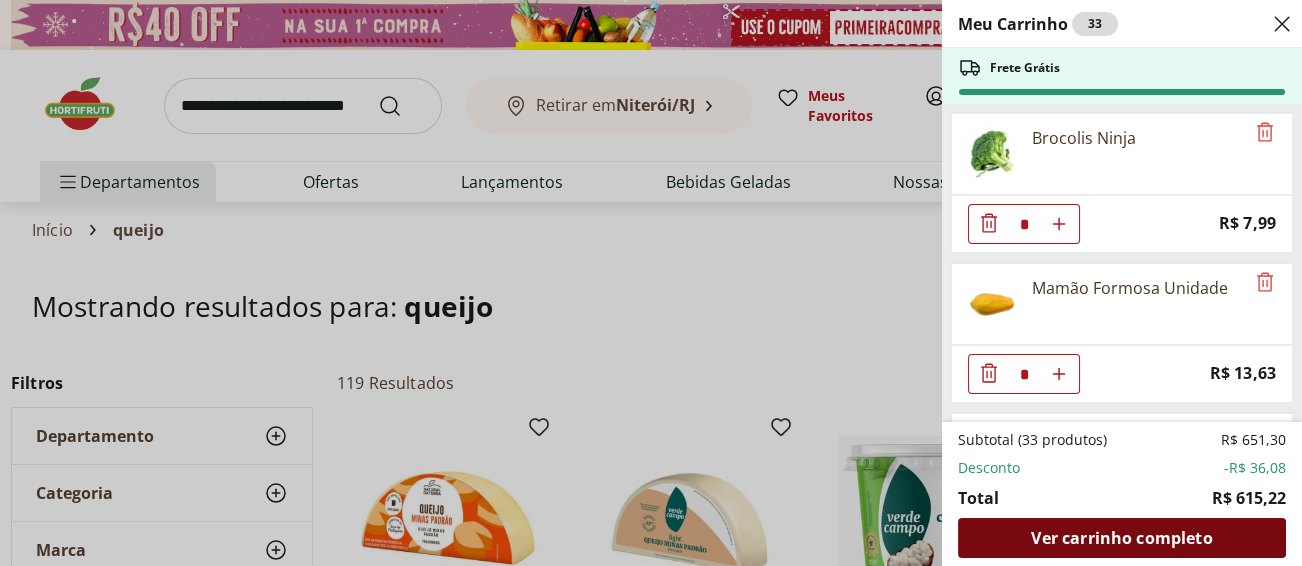 click on "Ver carrinho completo" at bounding box center [1121, 538] 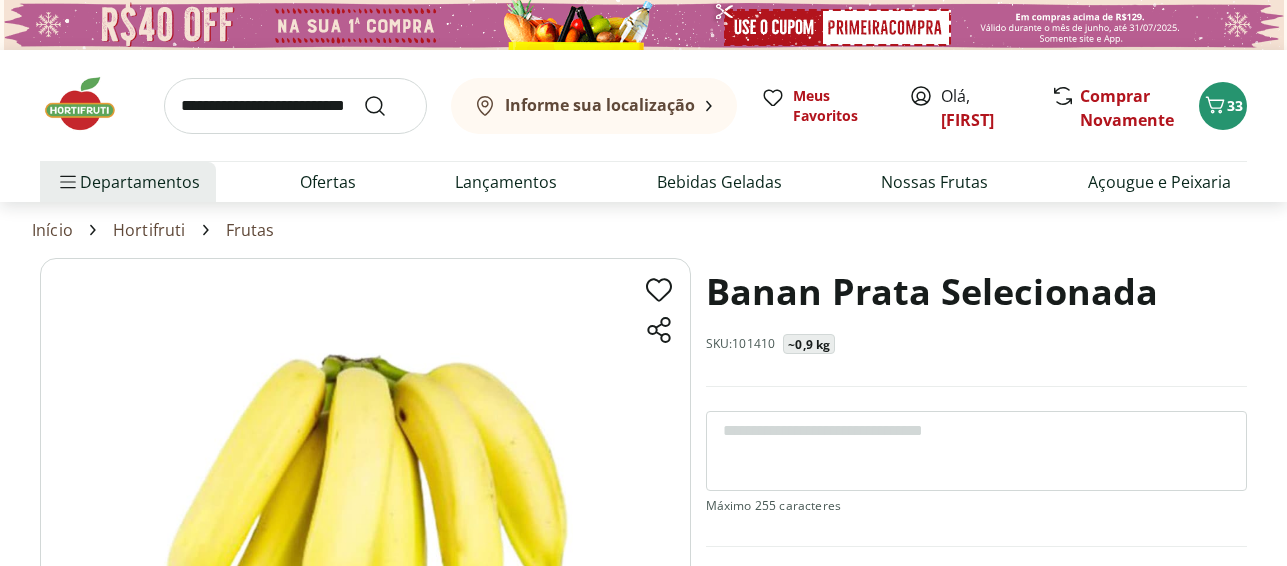 scroll, scrollTop: 0, scrollLeft: 0, axis: both 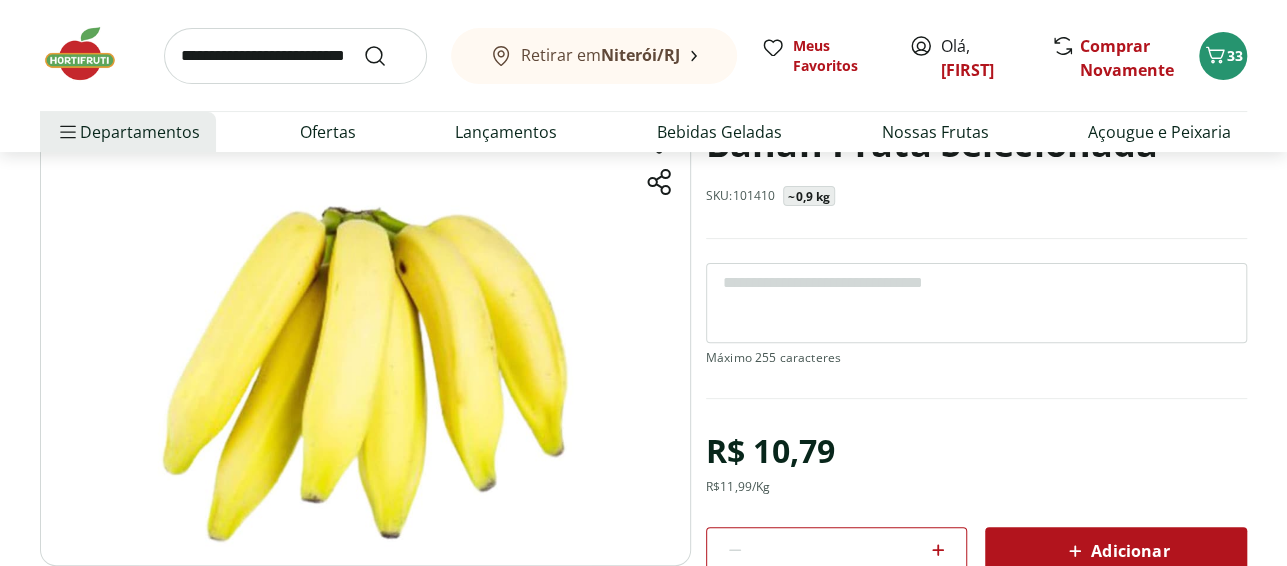 click at bounding box center (976, 303) 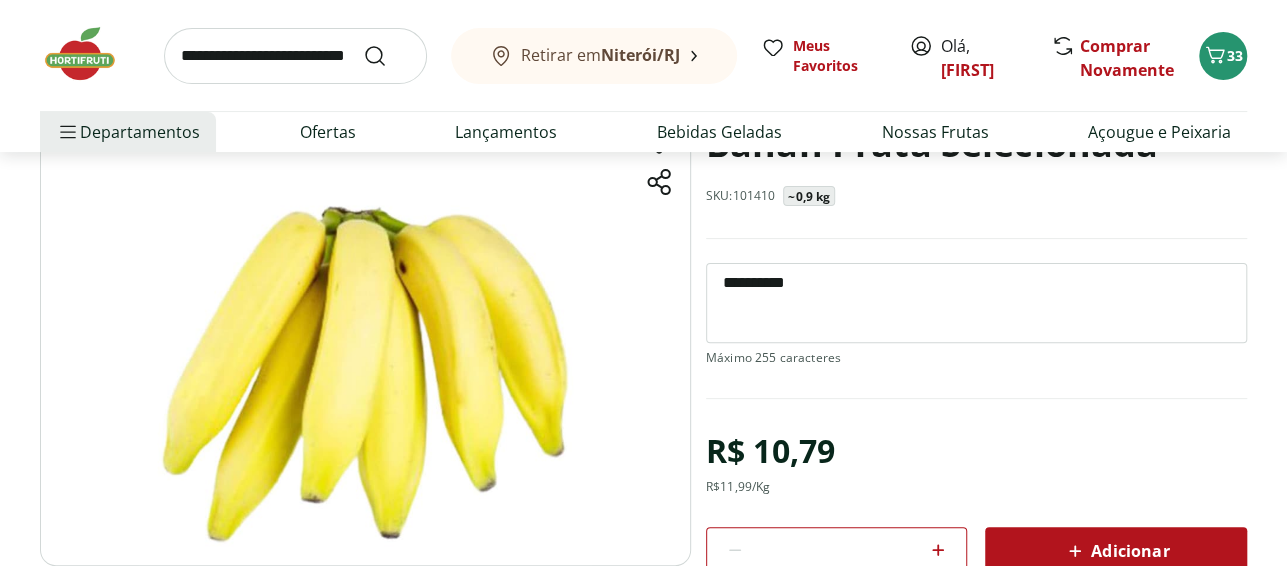 type on "**********" 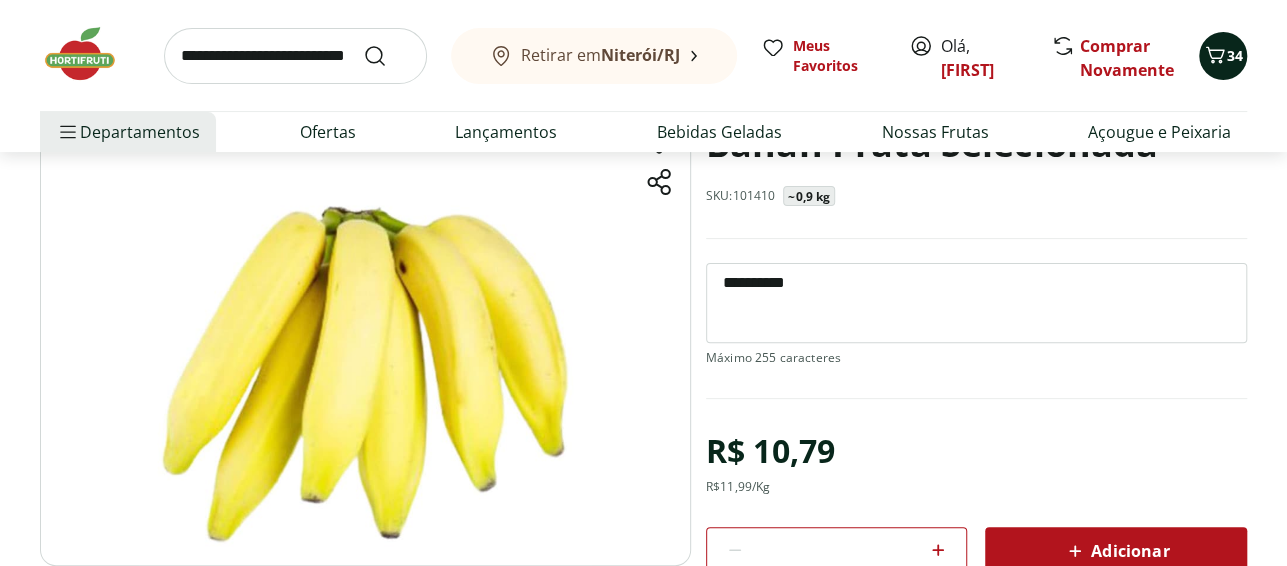 click 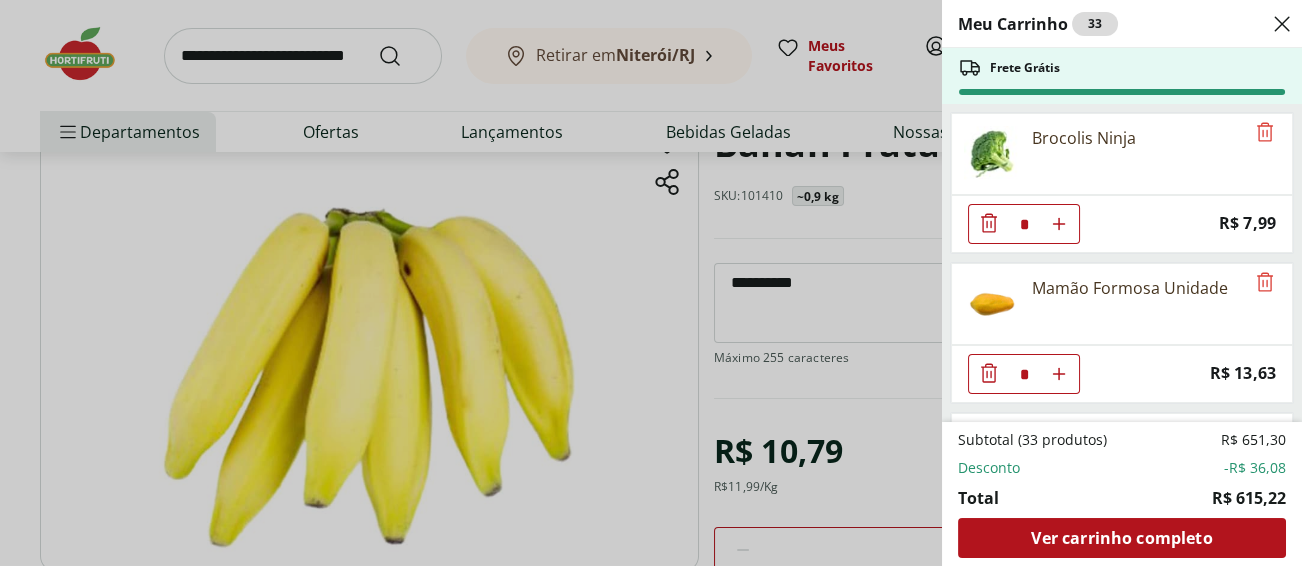 click 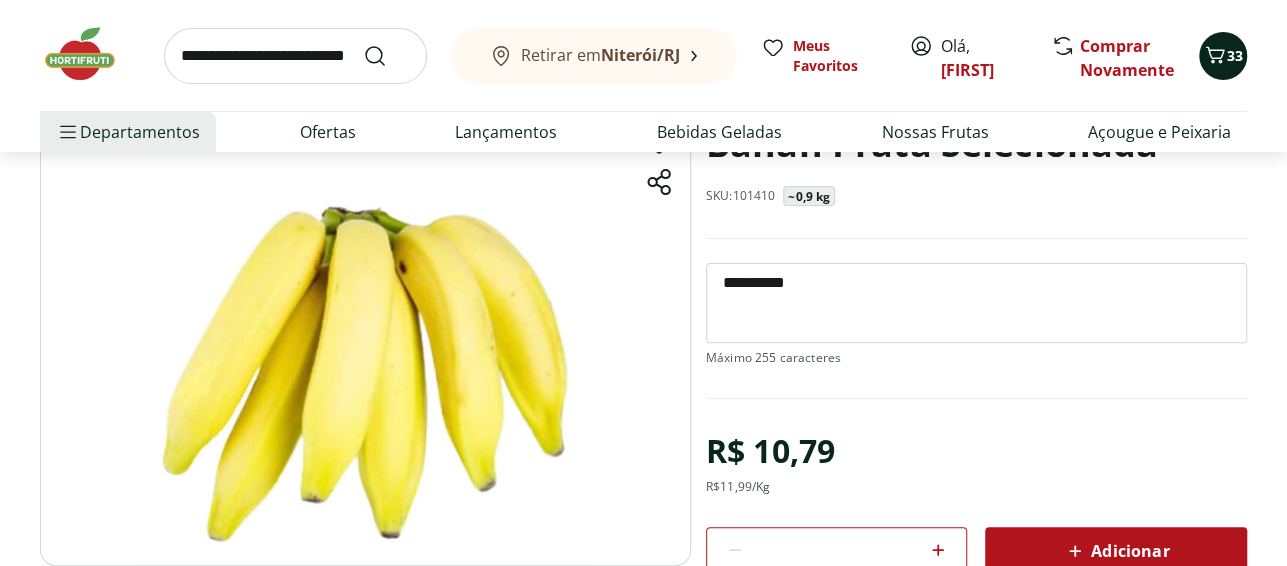 click 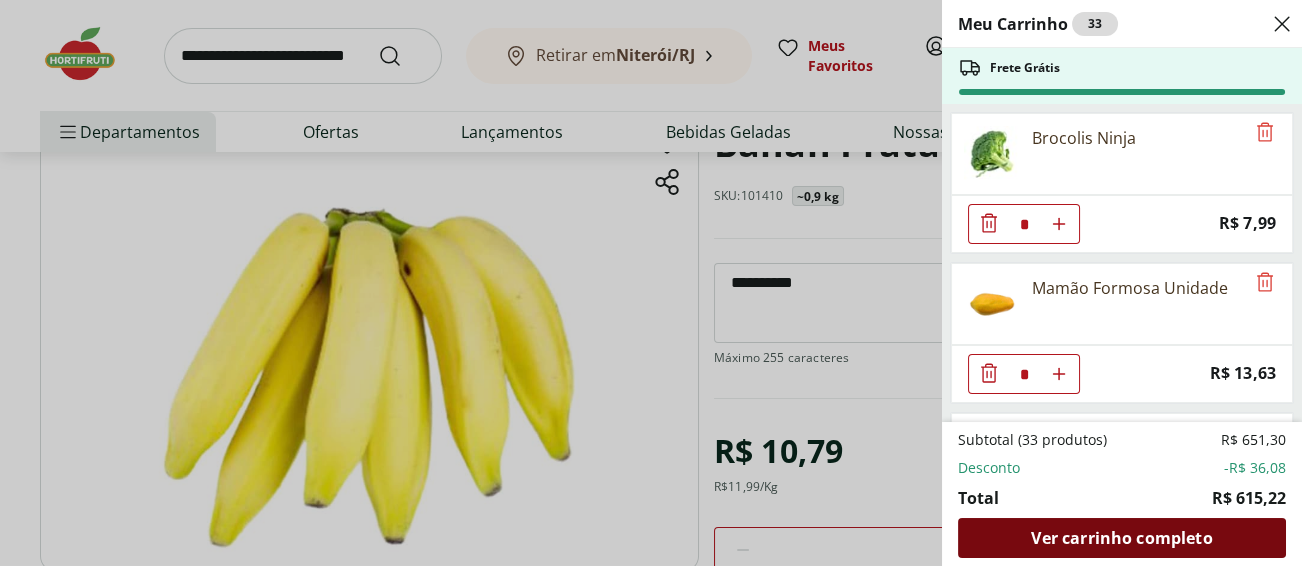 click on "Ver carrinho completo" at bounding box center [1121, 538] 